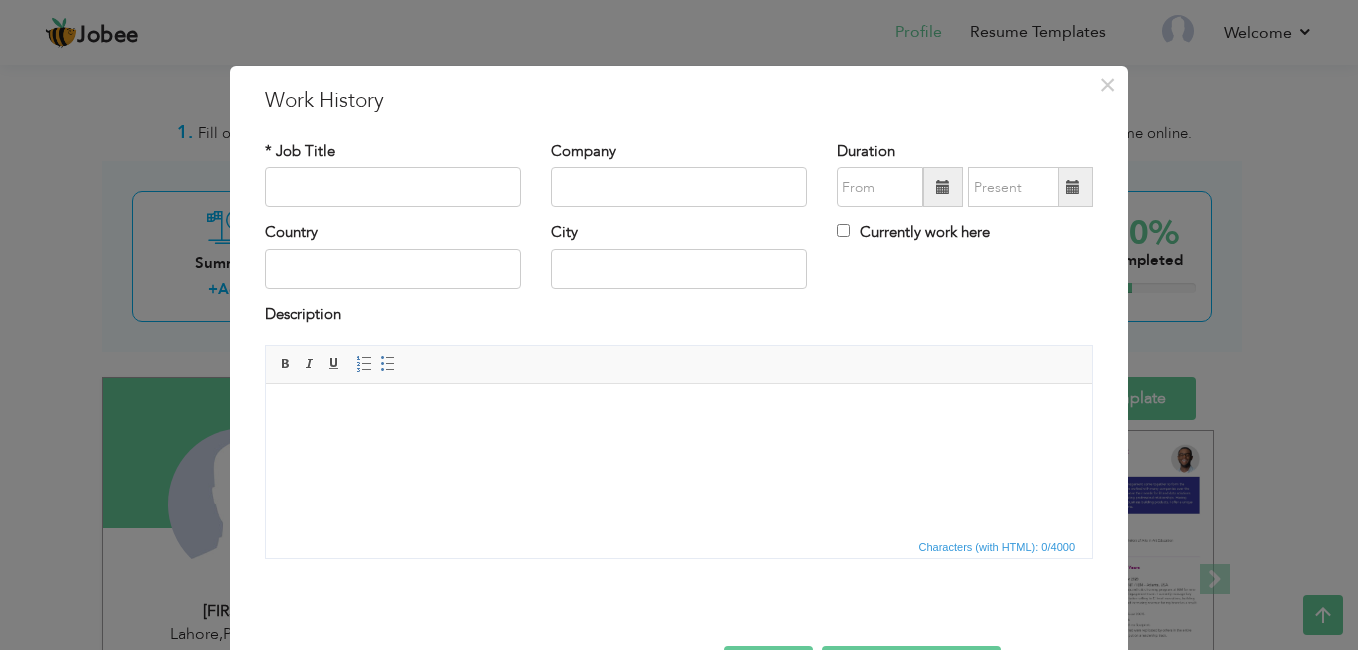 scroll, scrollTop: 166, scrollLeft: 0, axis: vertical 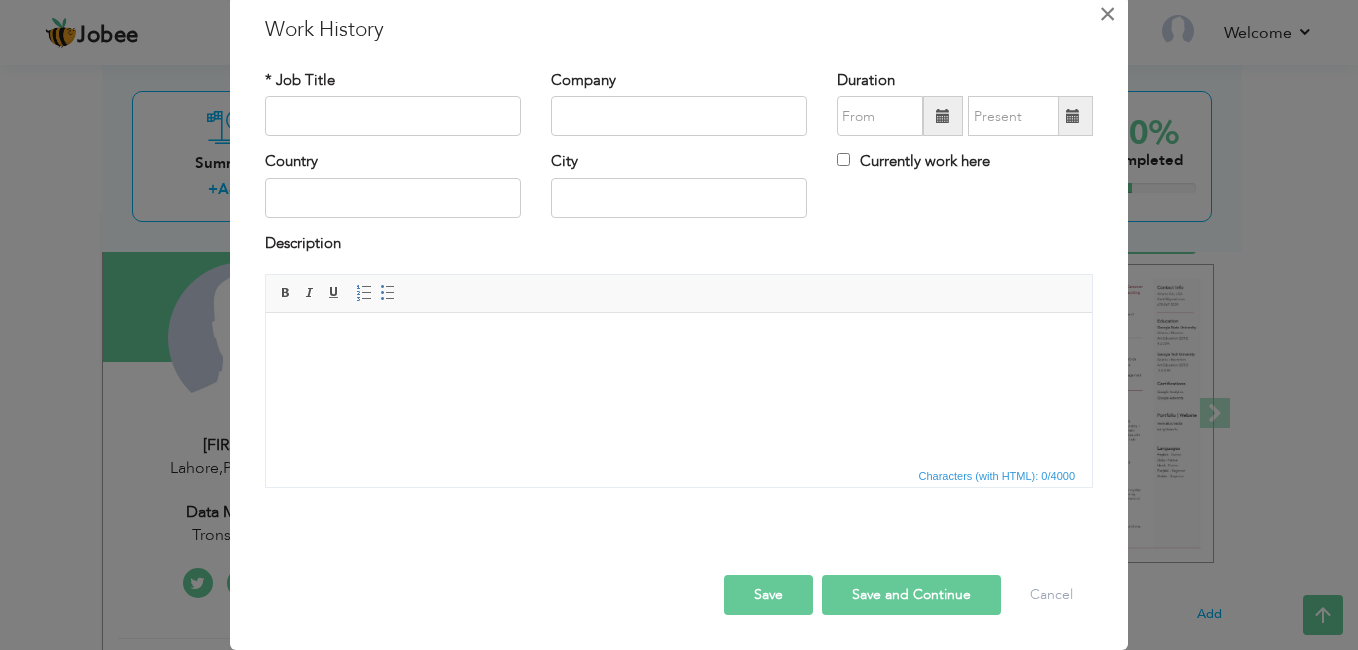 click on "×" at bounding box center [1107, 14] 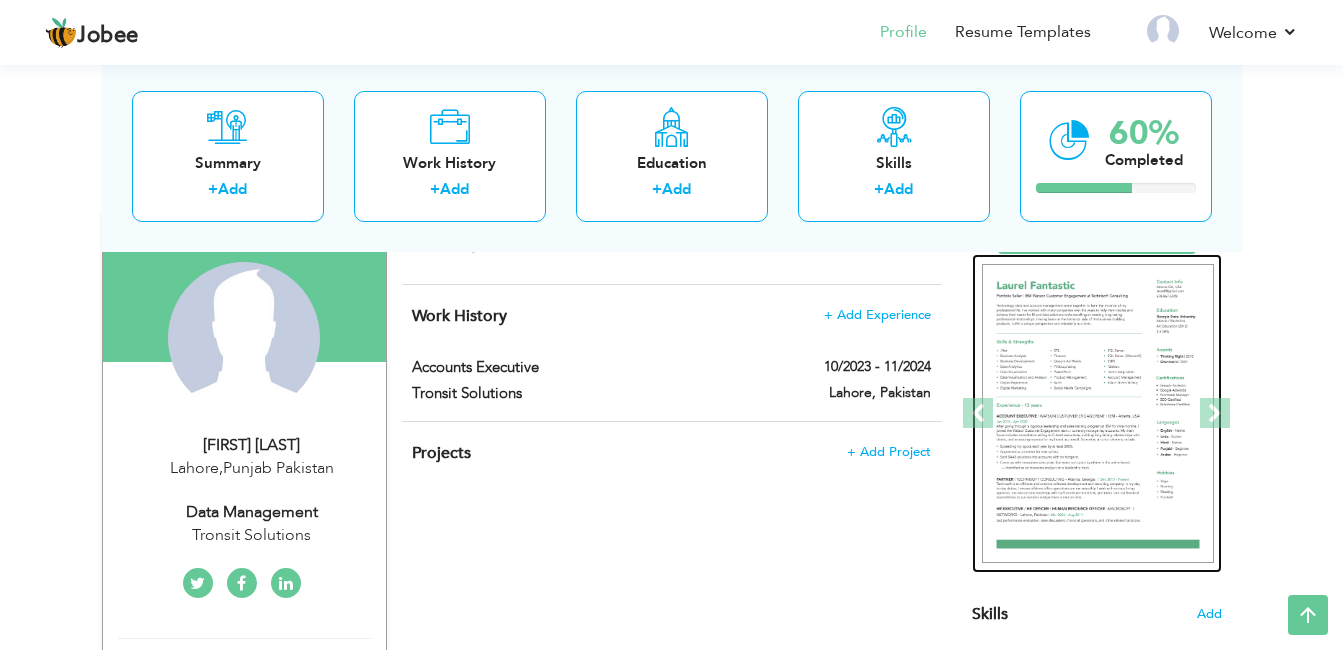 click at bounding box center [1098, 414] 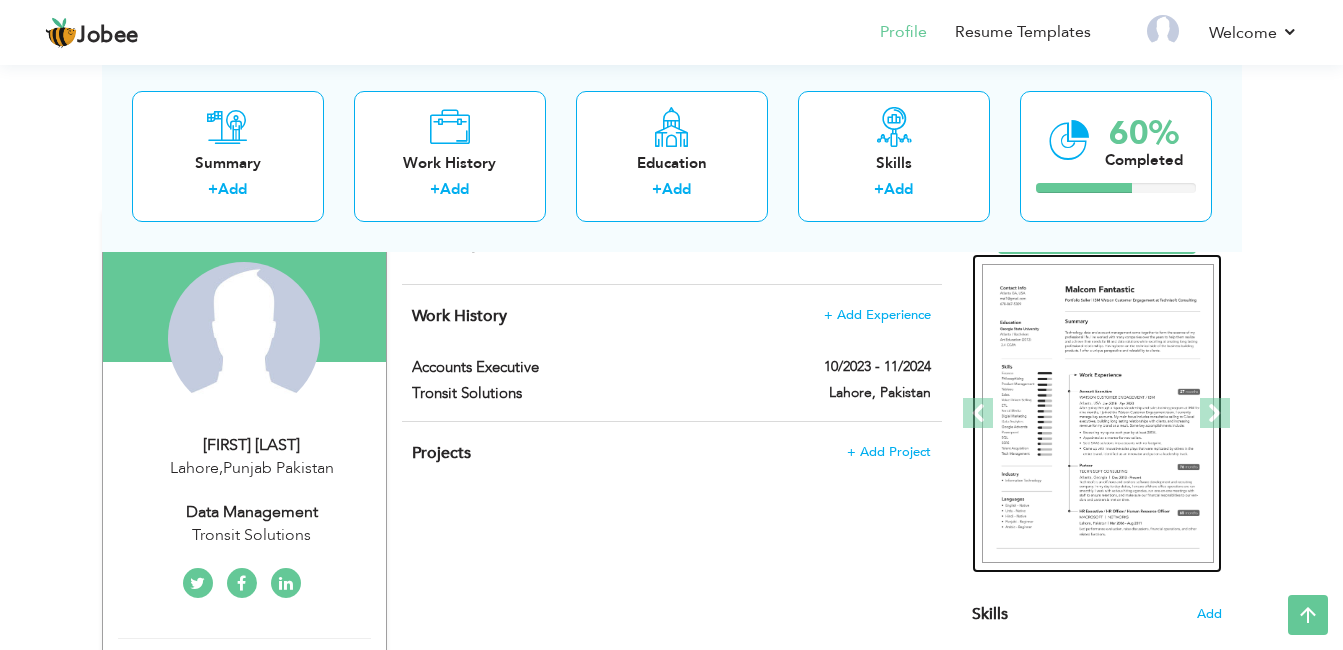click at bounding box center (1098, 414) 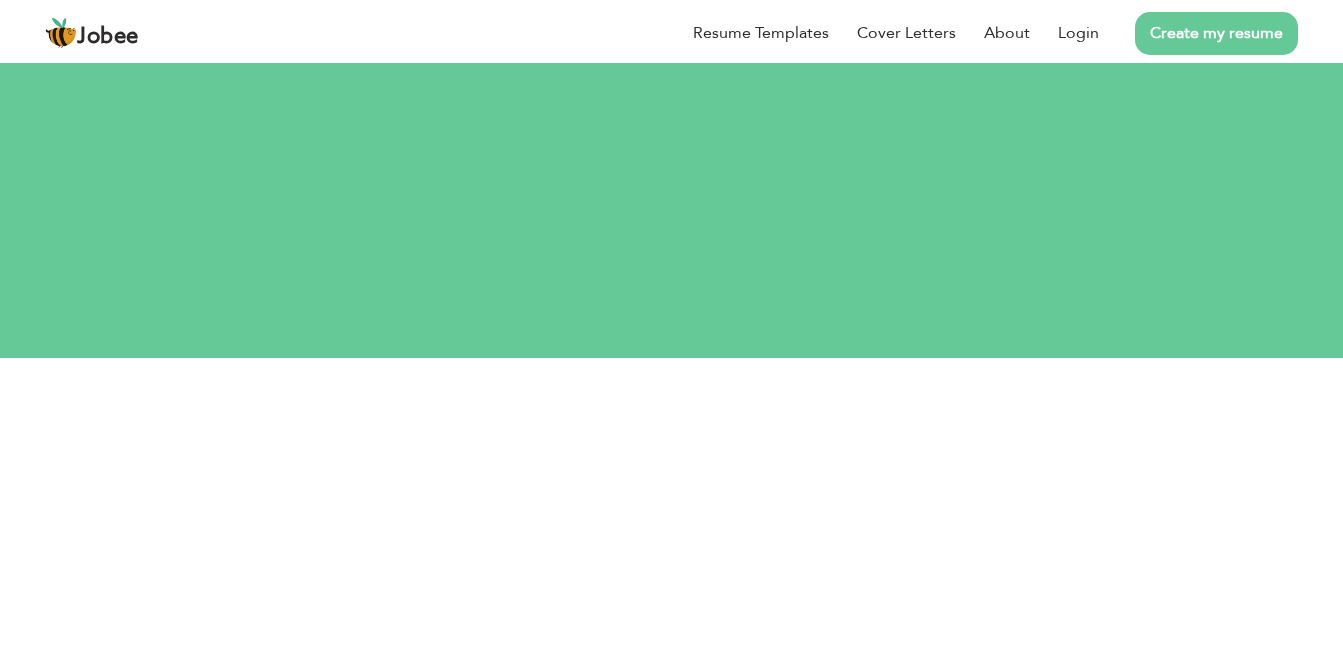 scroll, scrollTop: 0, scrollLeft: 0, axis: both 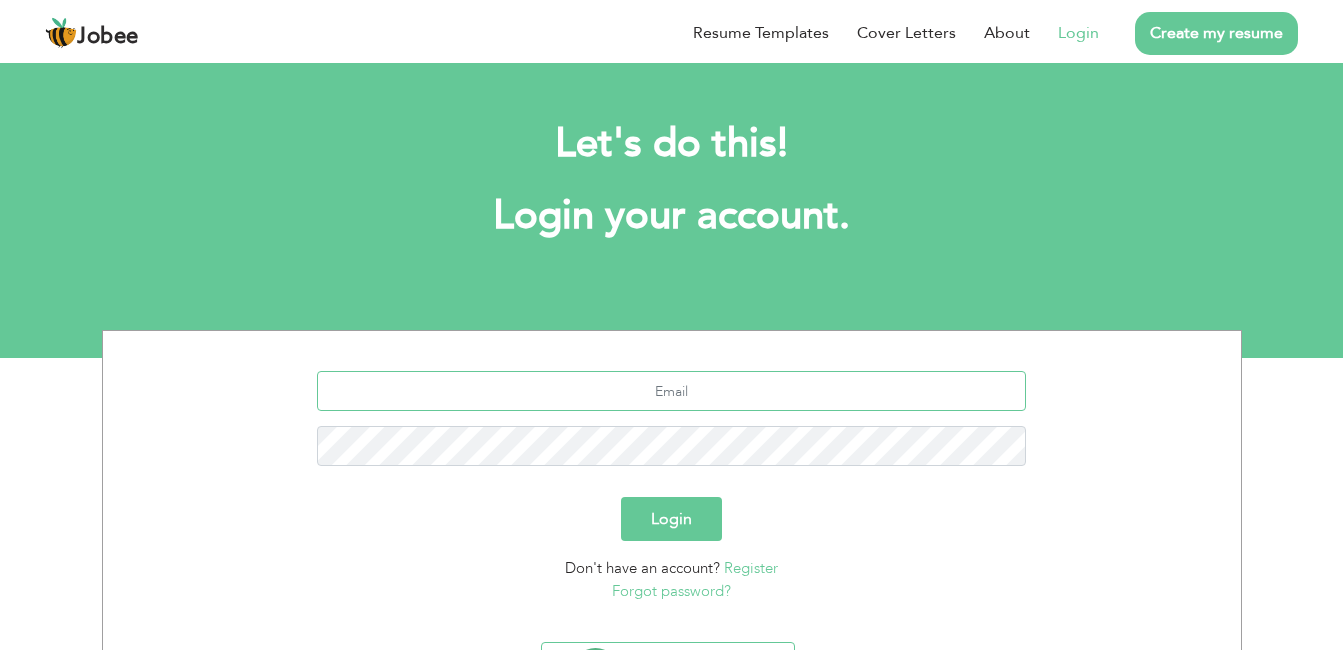 click at bounding box center (671, 391) 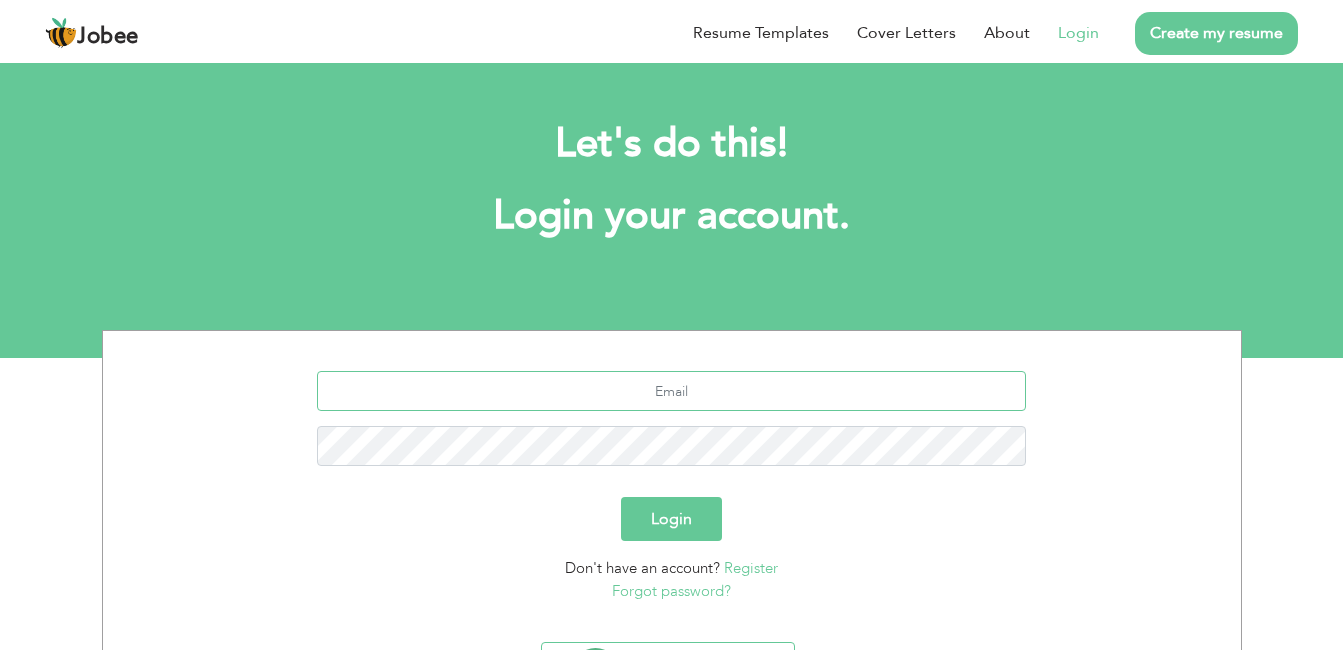 type on "[EMAIL]" 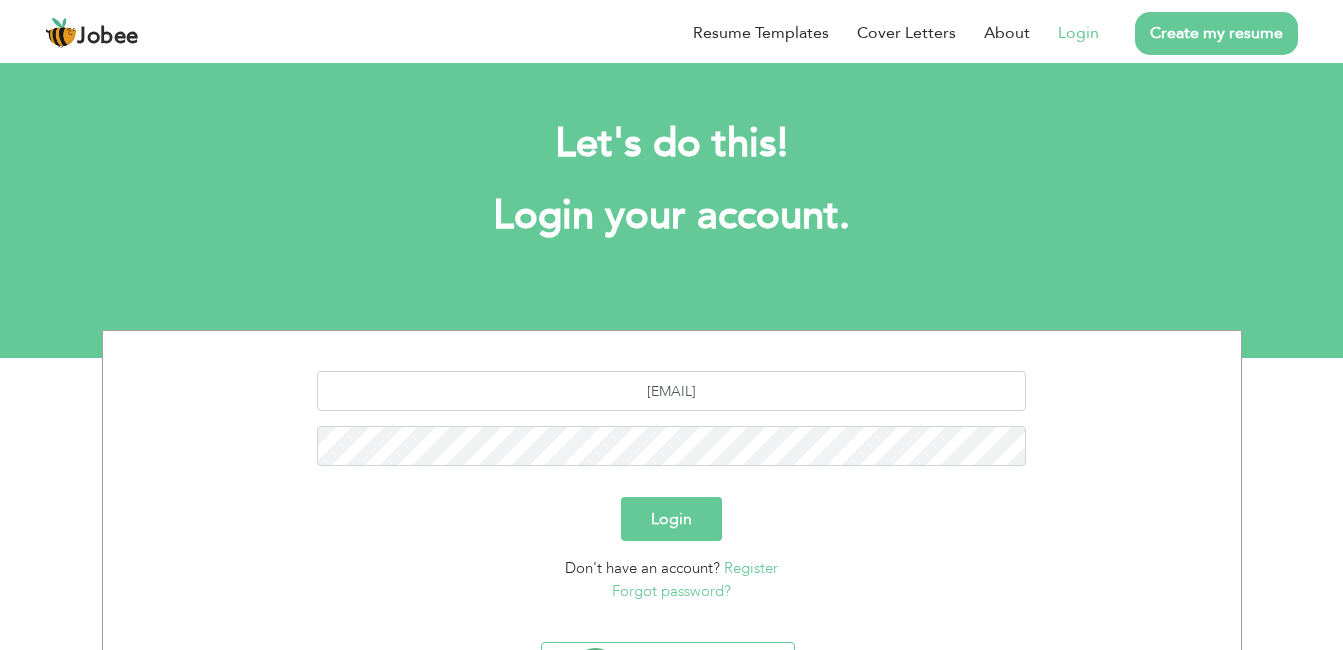 click on "Login" at bounding box center [671, 519] 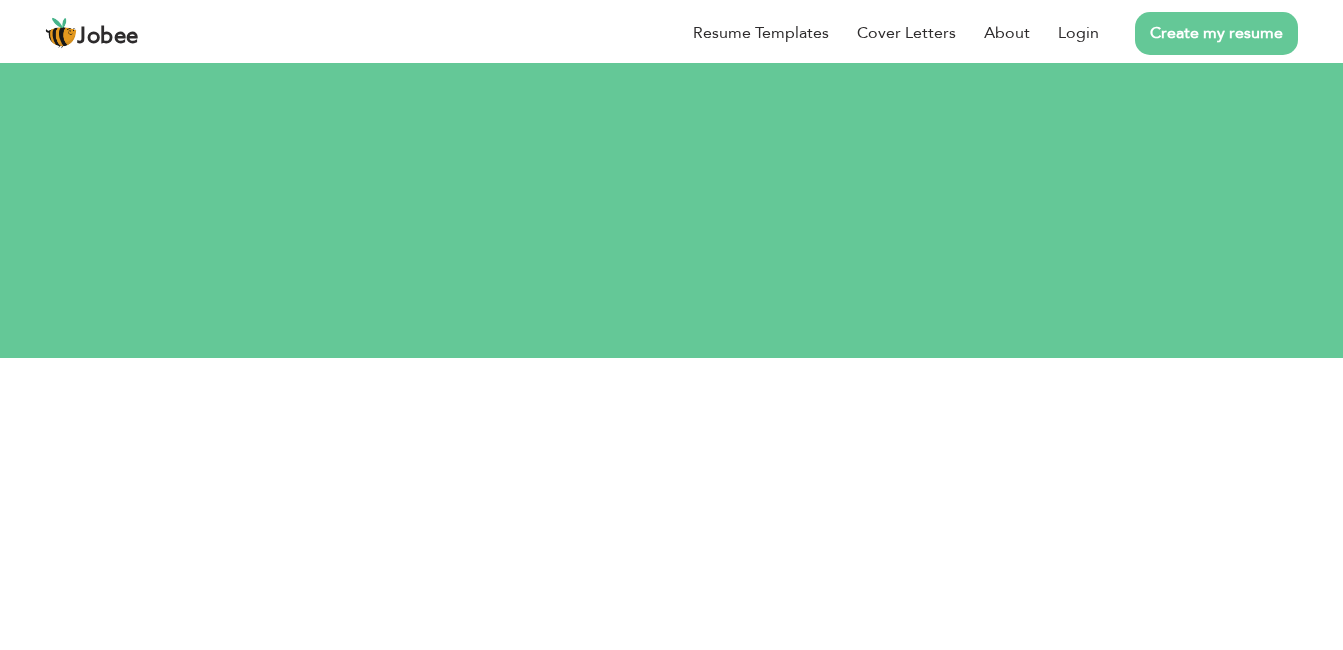 scroll, scrollTop: 0, scrollLeft: 0, axis: both 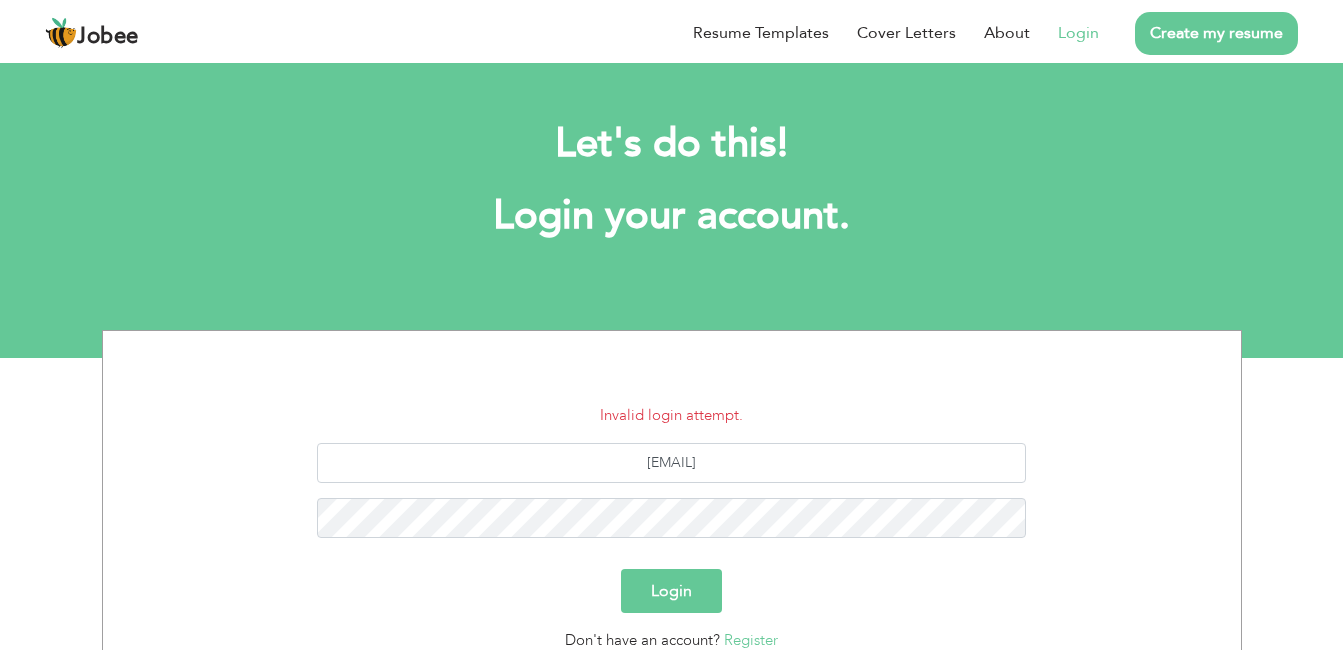 click on "Login" at bounding box center (671, 591) 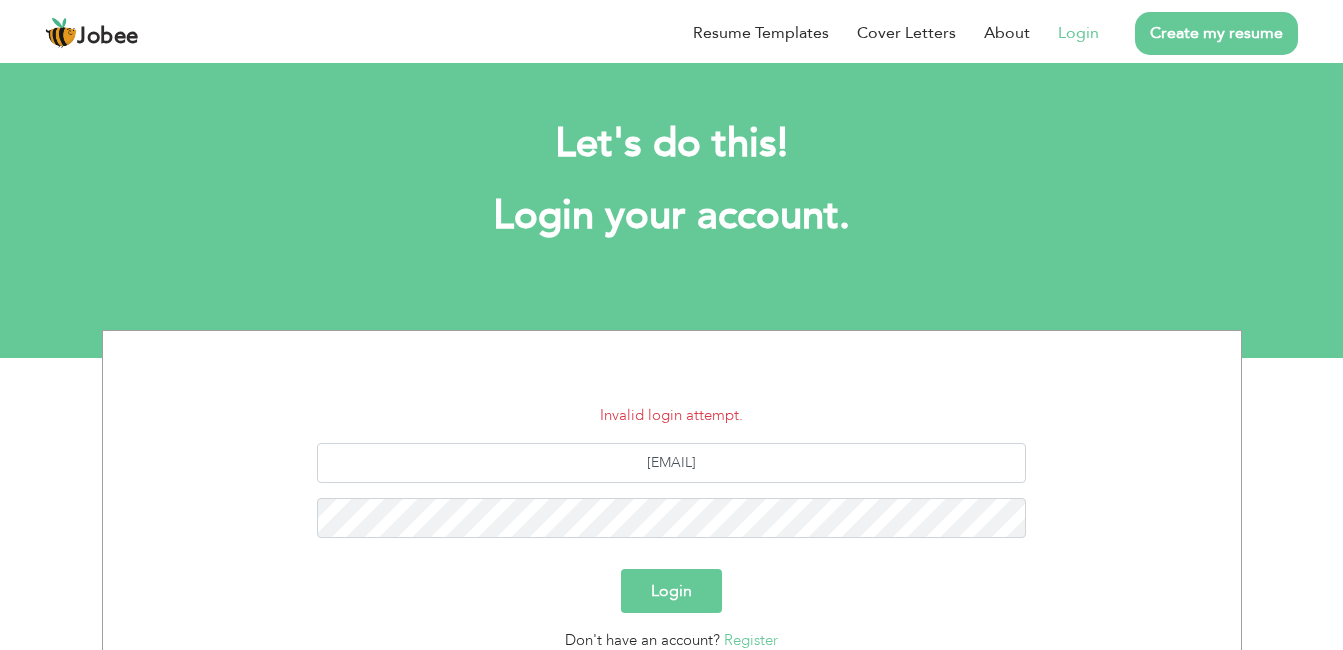 click on "Login" at bounding box center (671, 591) 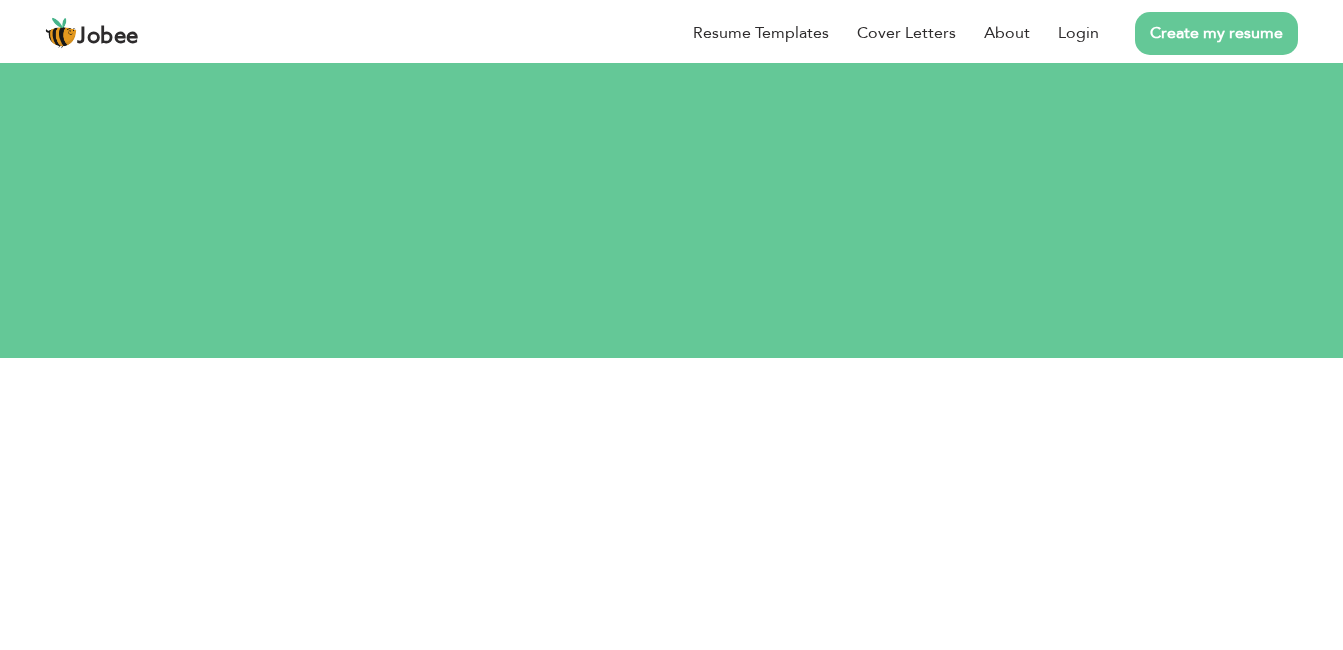 scroll, scrollTop: 0, scrollLeft: 0, axis: both 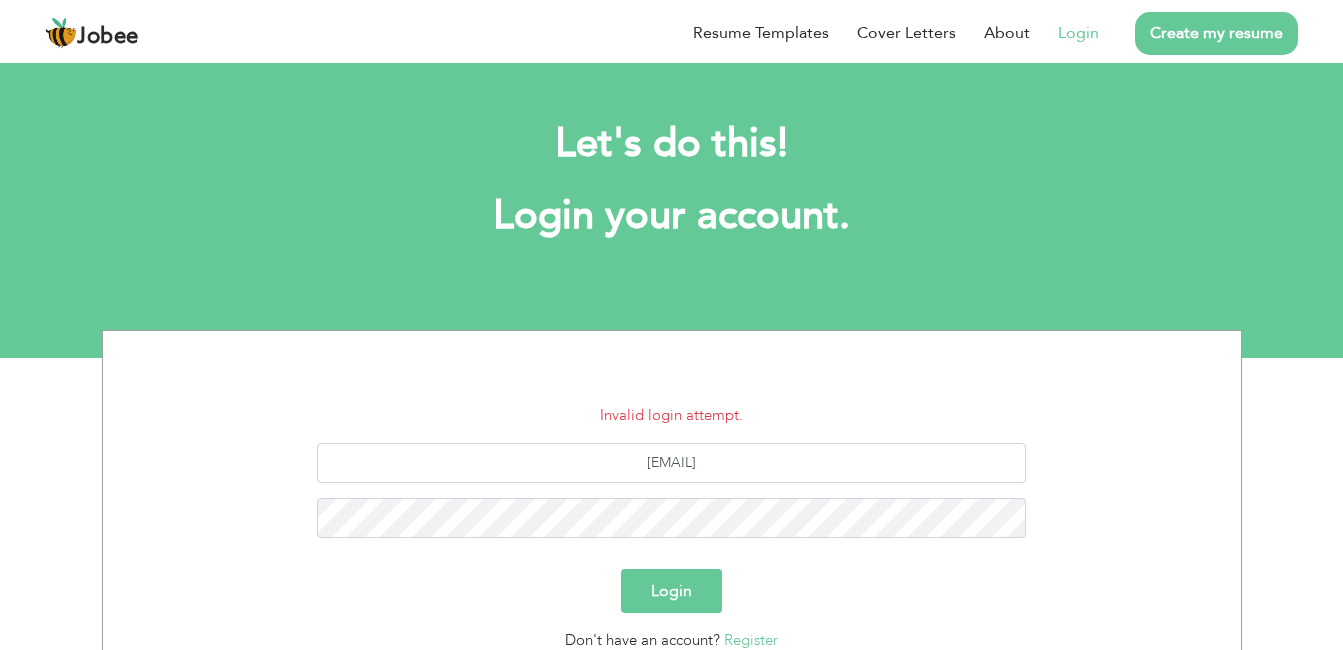 click on "Login" at bounding box center (671, 591) 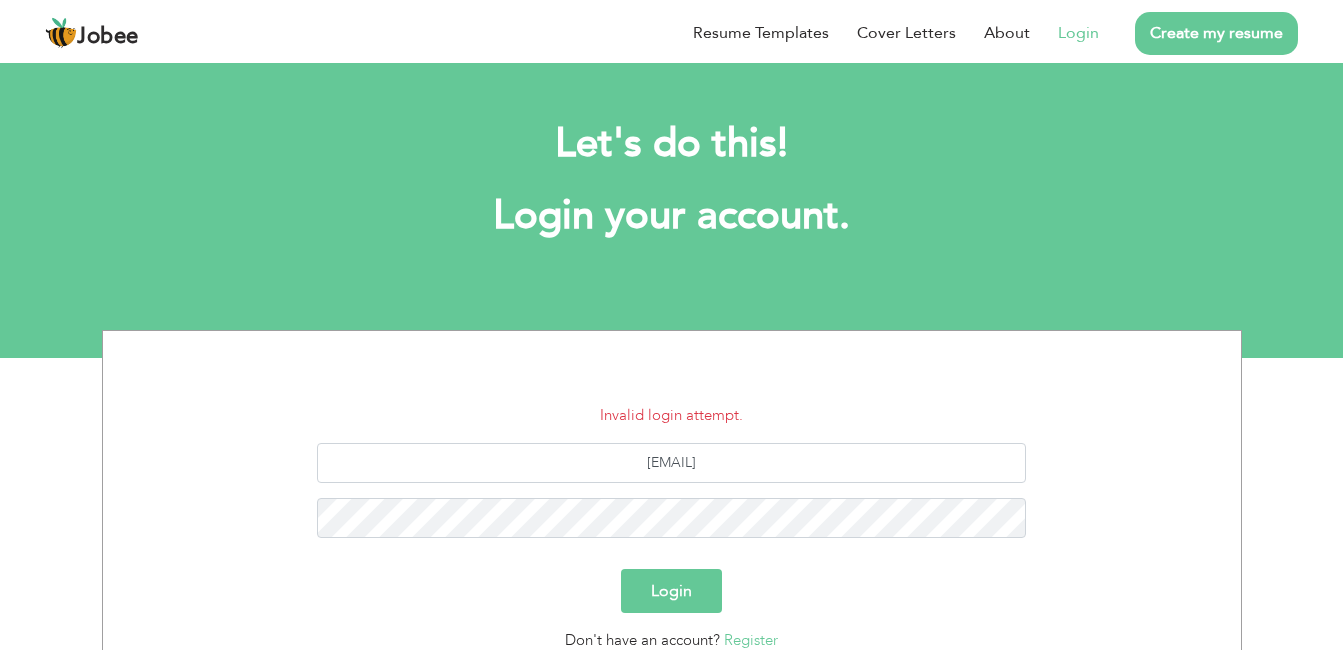 scroll, scrollTop: 0, scrollLeft: 0, axis: both 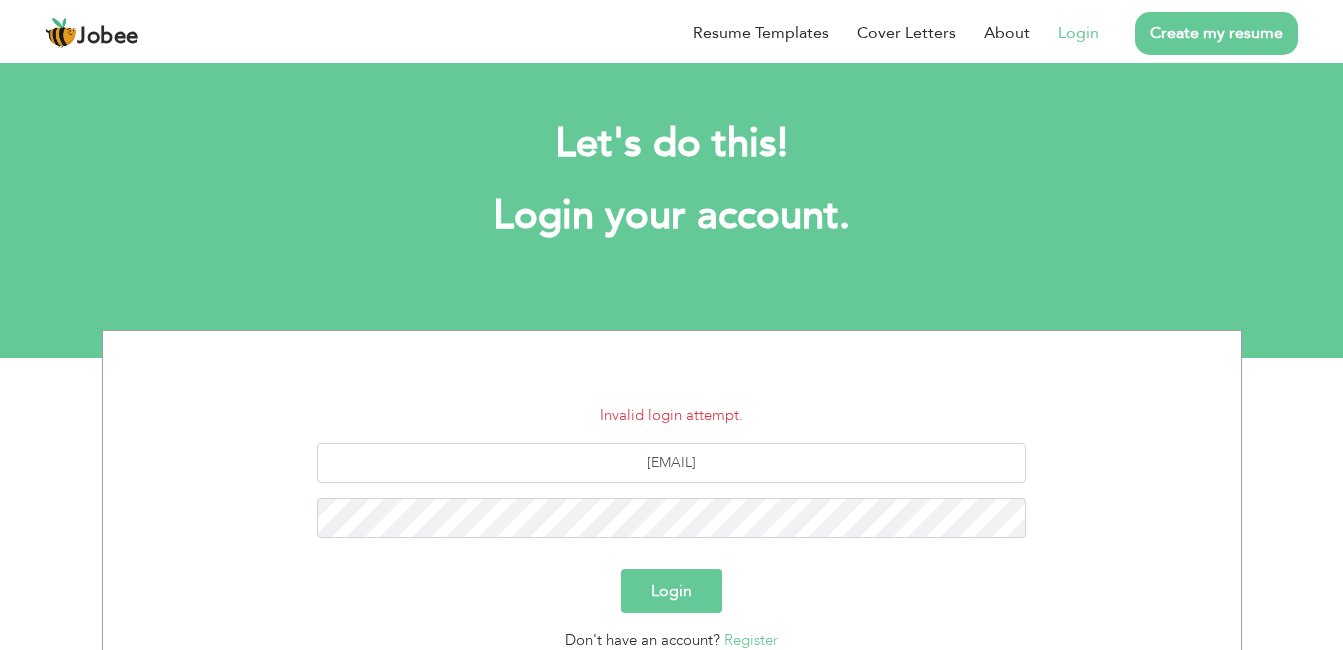 click on "Login" at bounding box center [671, 591] 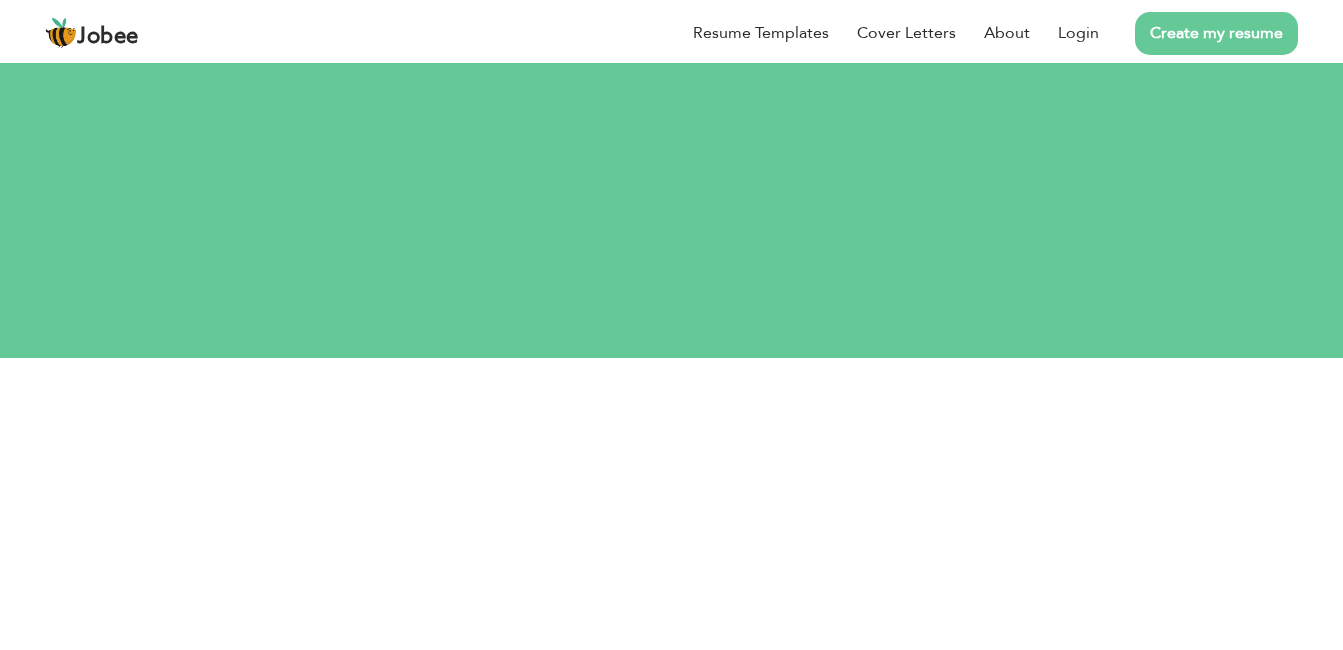 scroll, scrollTop: 0, scrollLeft: 0, axis: both 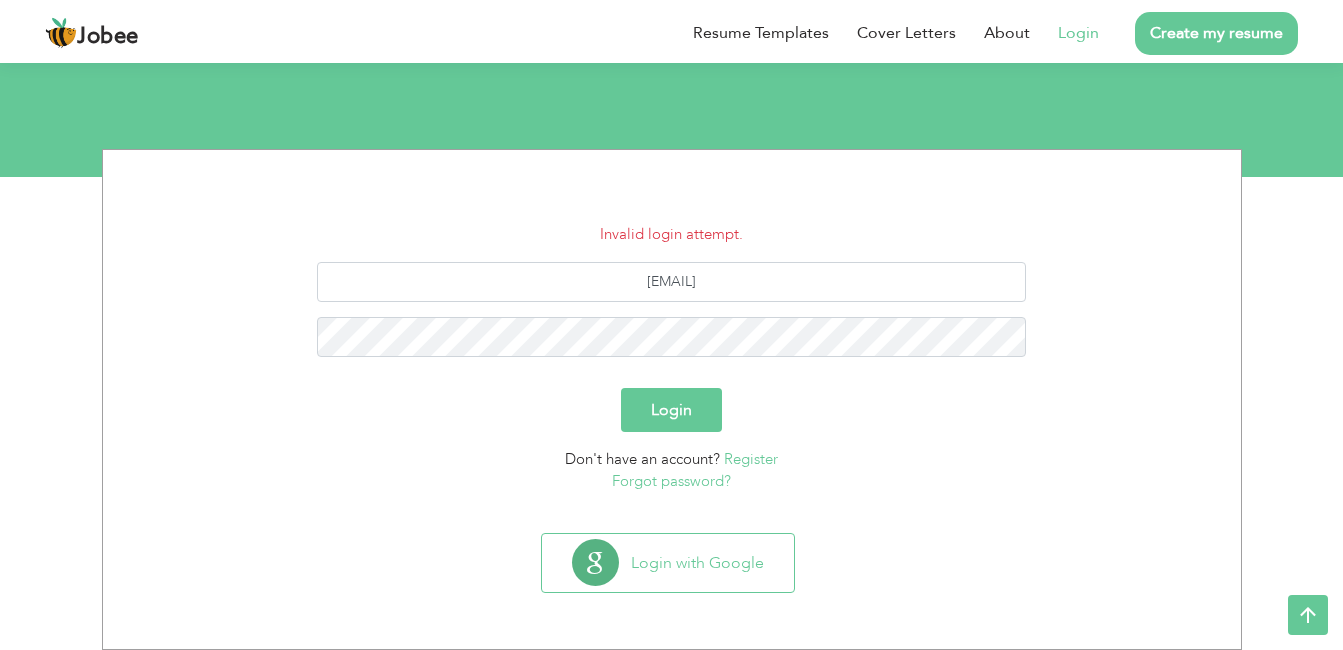 click on "Forgot password?" at bounding box center [671, 481] 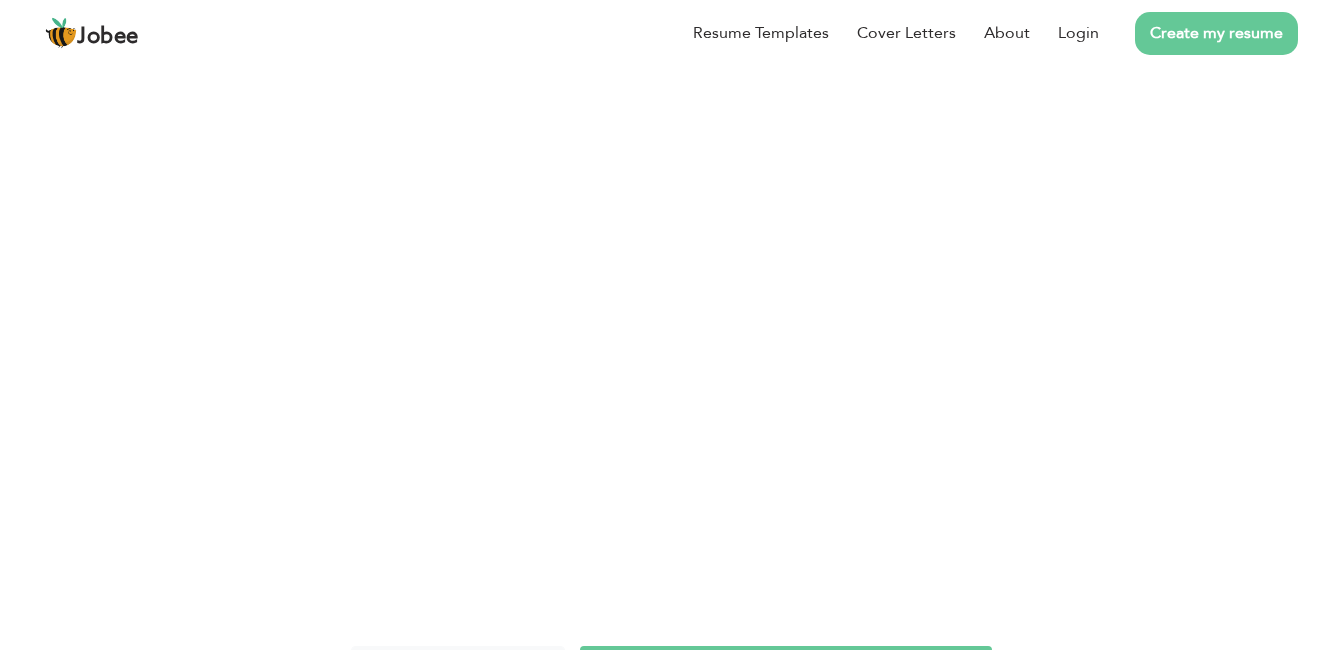 scroll, scrollTop: 0, scrollLeft: 0, axis: both 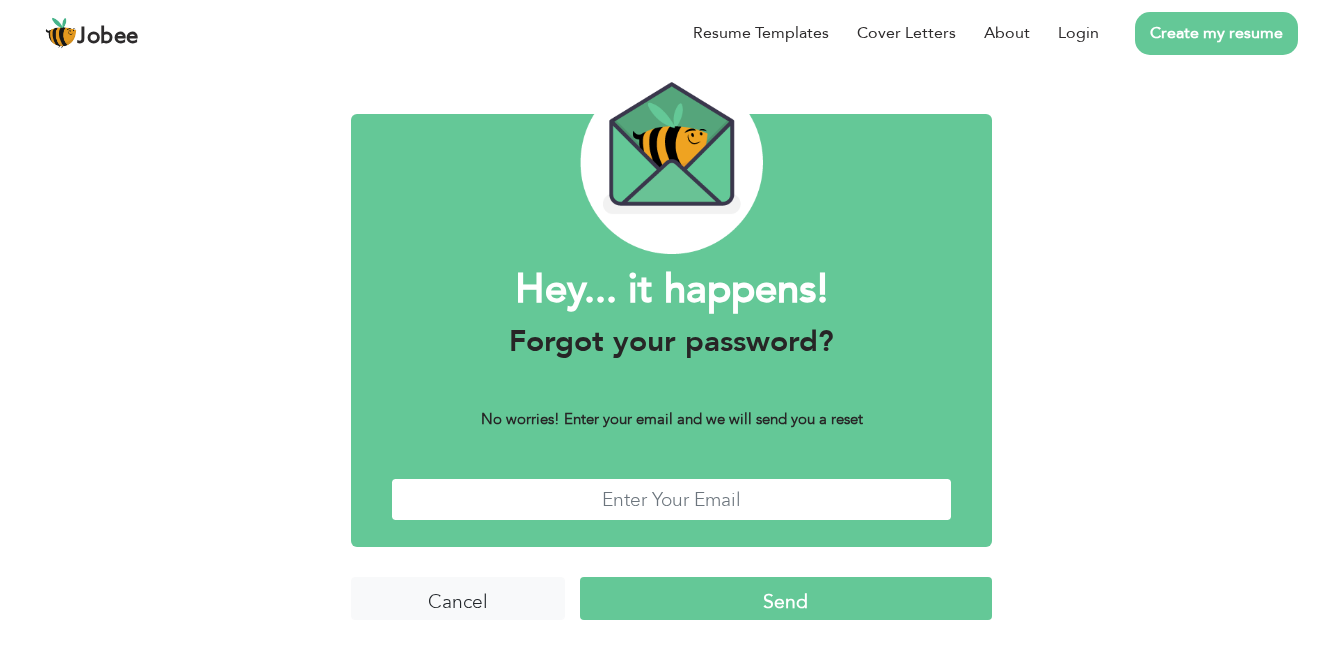 click at bounding box center [672, 499] 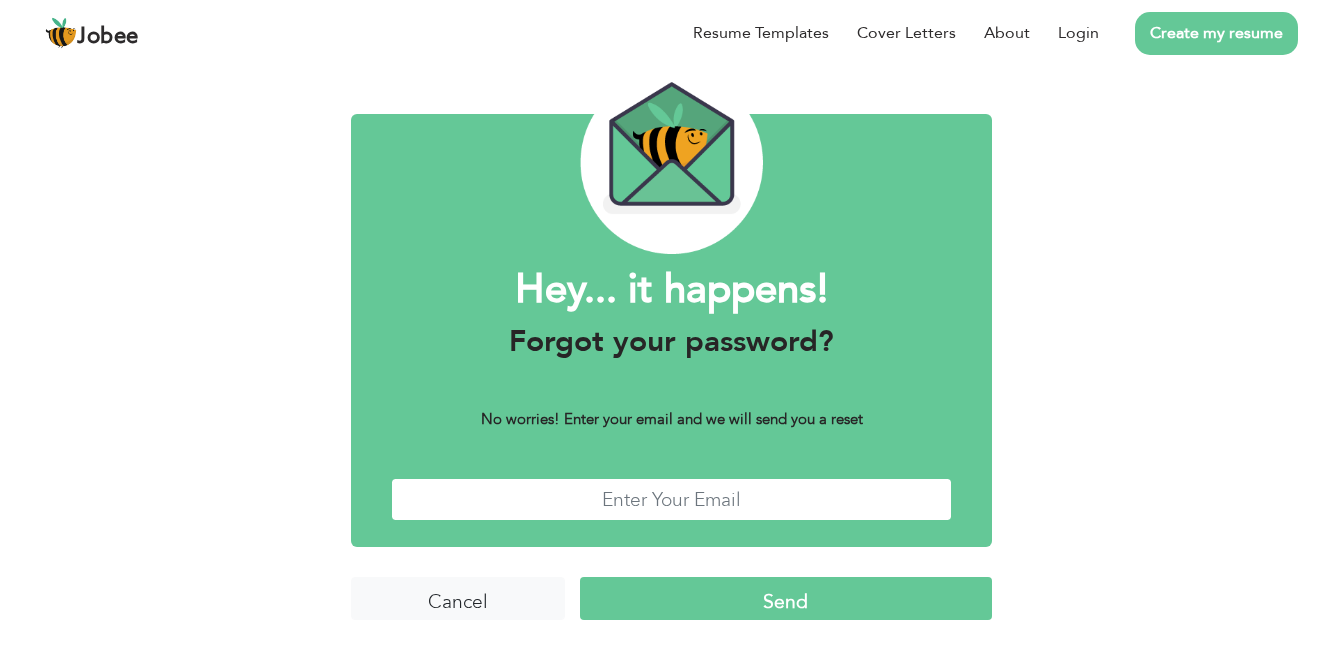 type on "[EMAIL]" 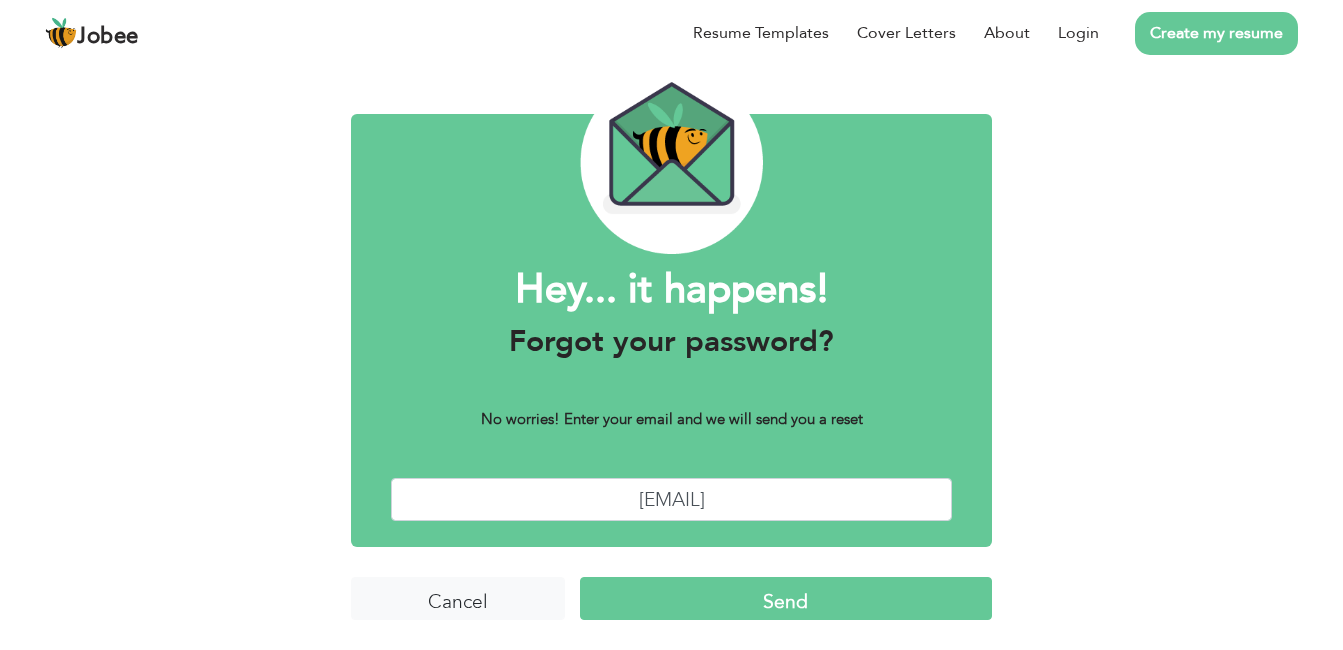 click on "Send" at bounding box center [786, 598] 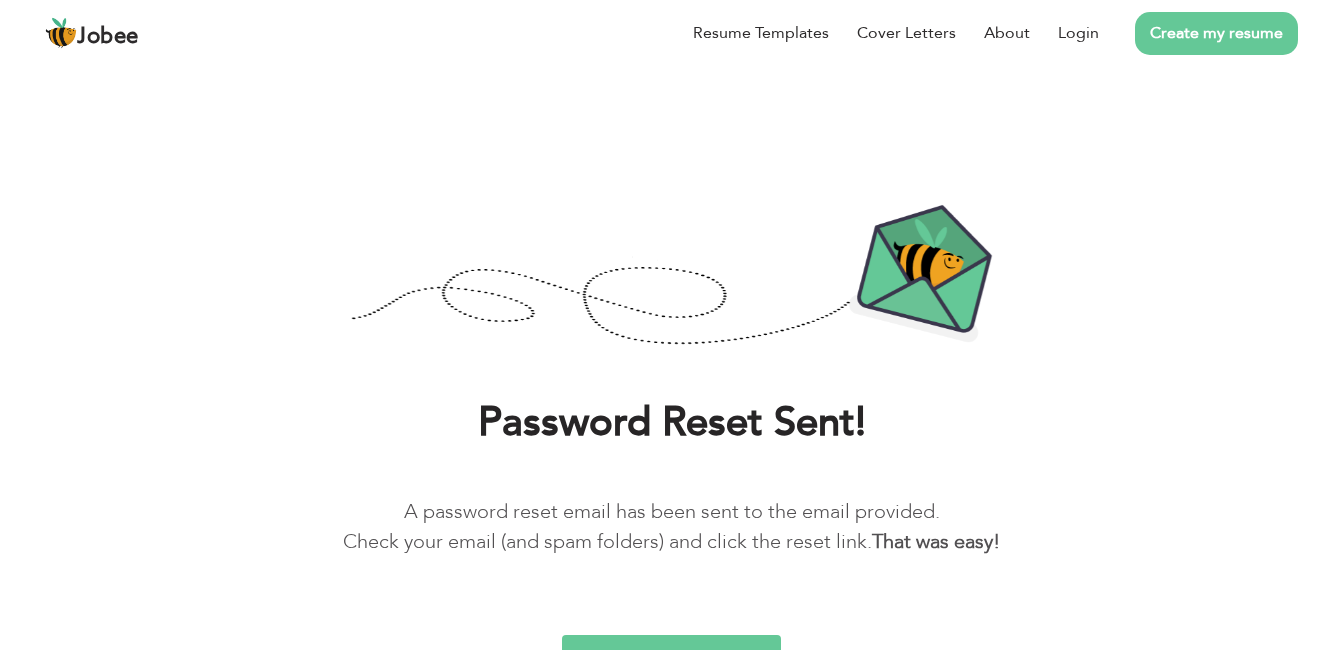 scroll, scrollTop: 0, scrollLeft: 0, axis: both 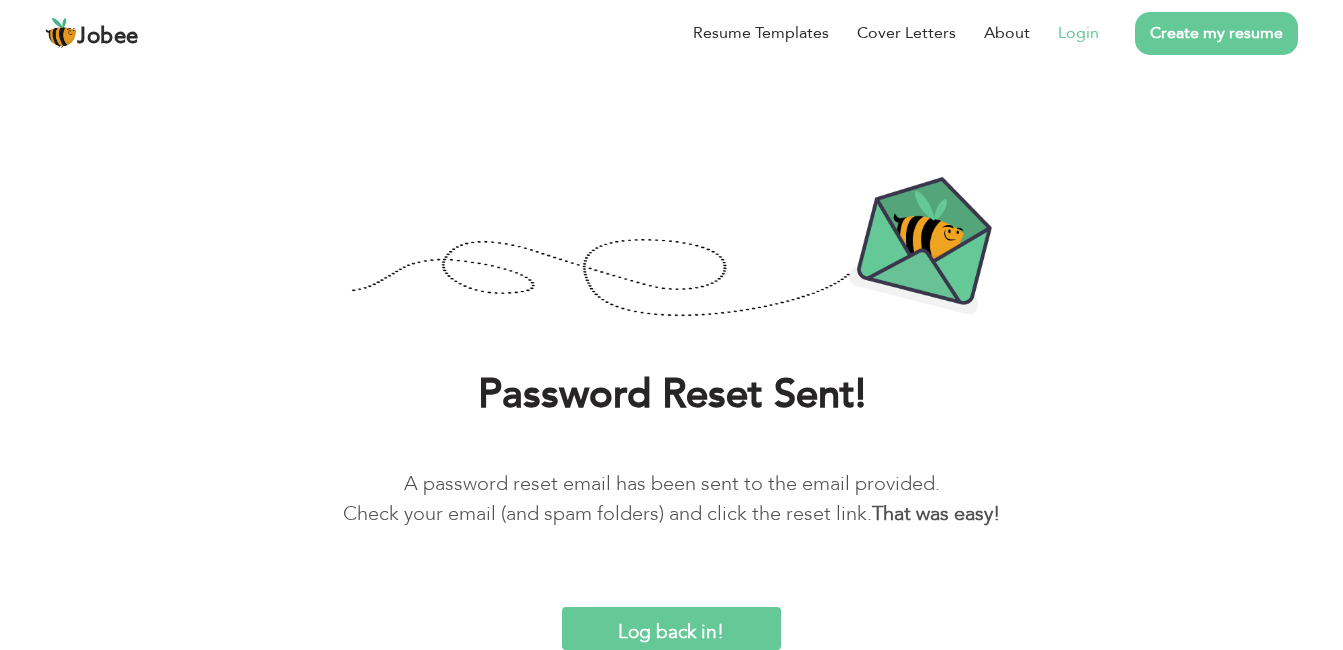 click on "Login" at bounding box center [1078, 33] 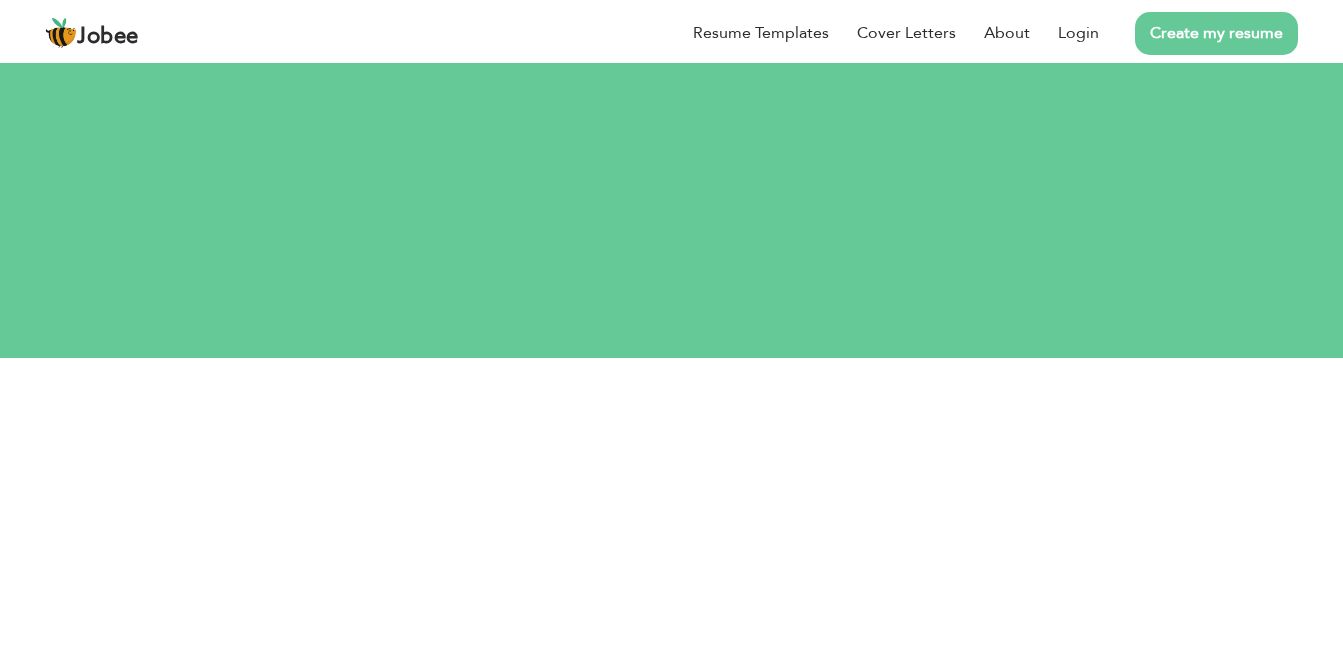 scroll, scrollTop: 0, scrollLeft: 0, axis: both 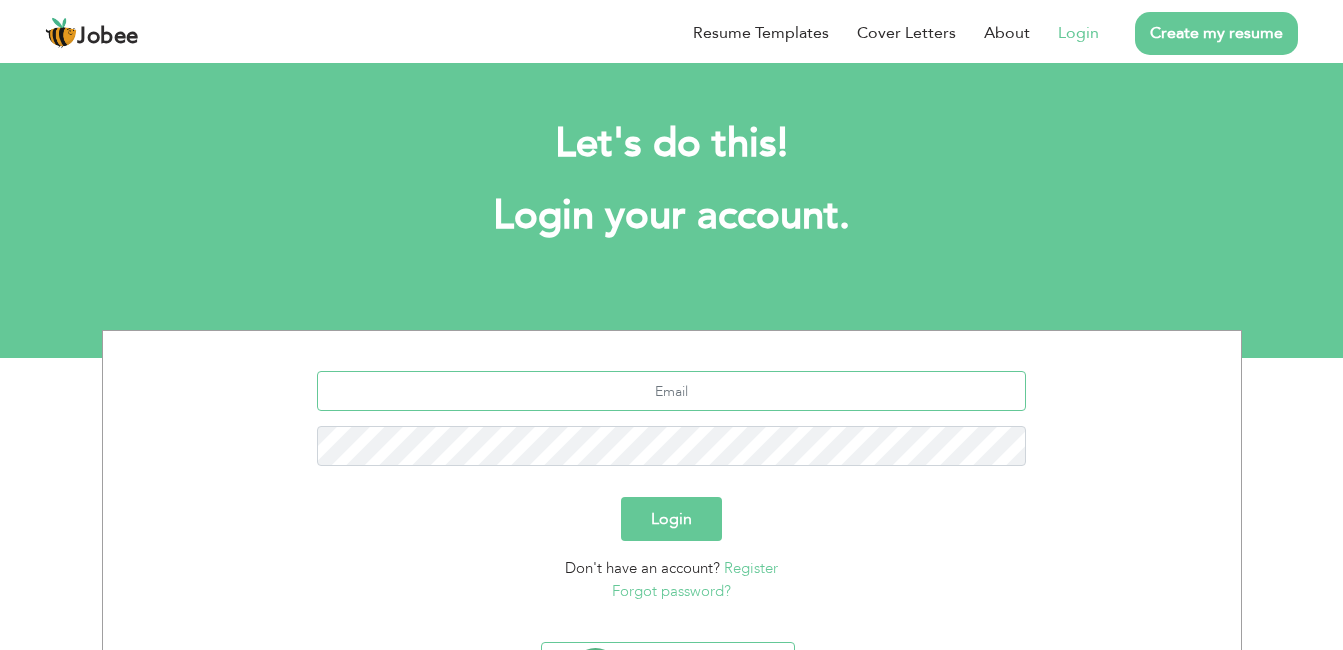 click at bounding box center [671, 391] 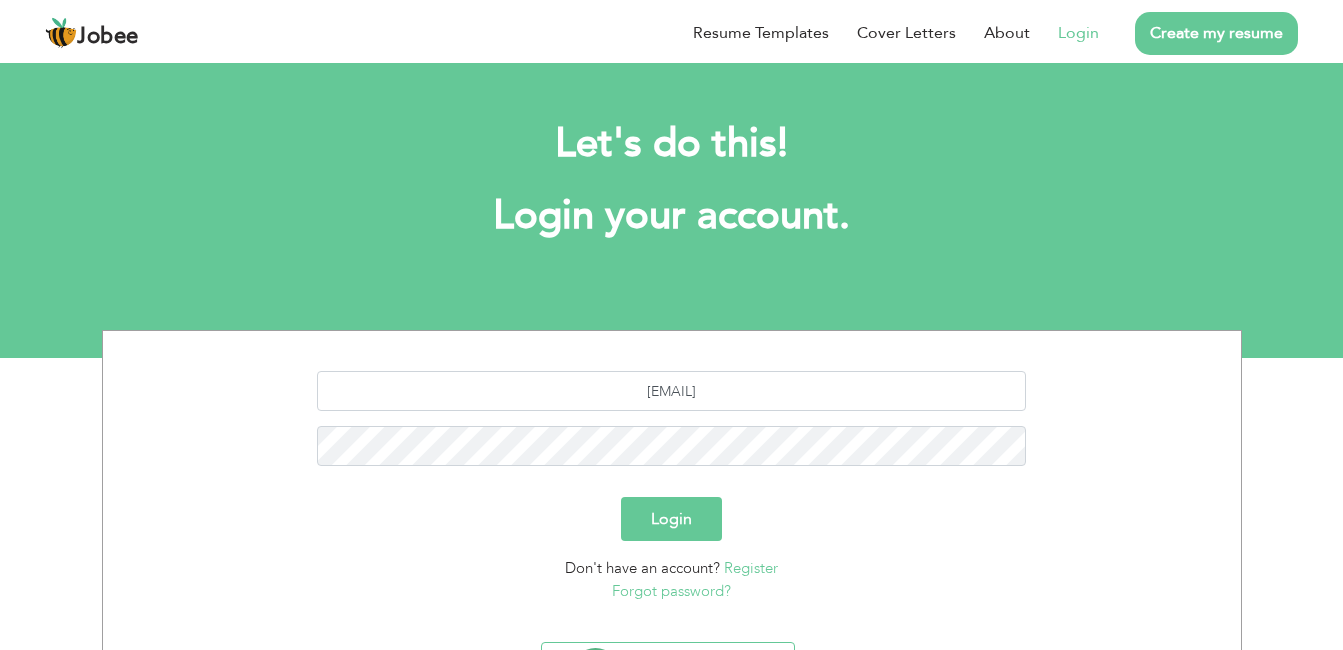 click on "Login" at bounding box center [671, 519] 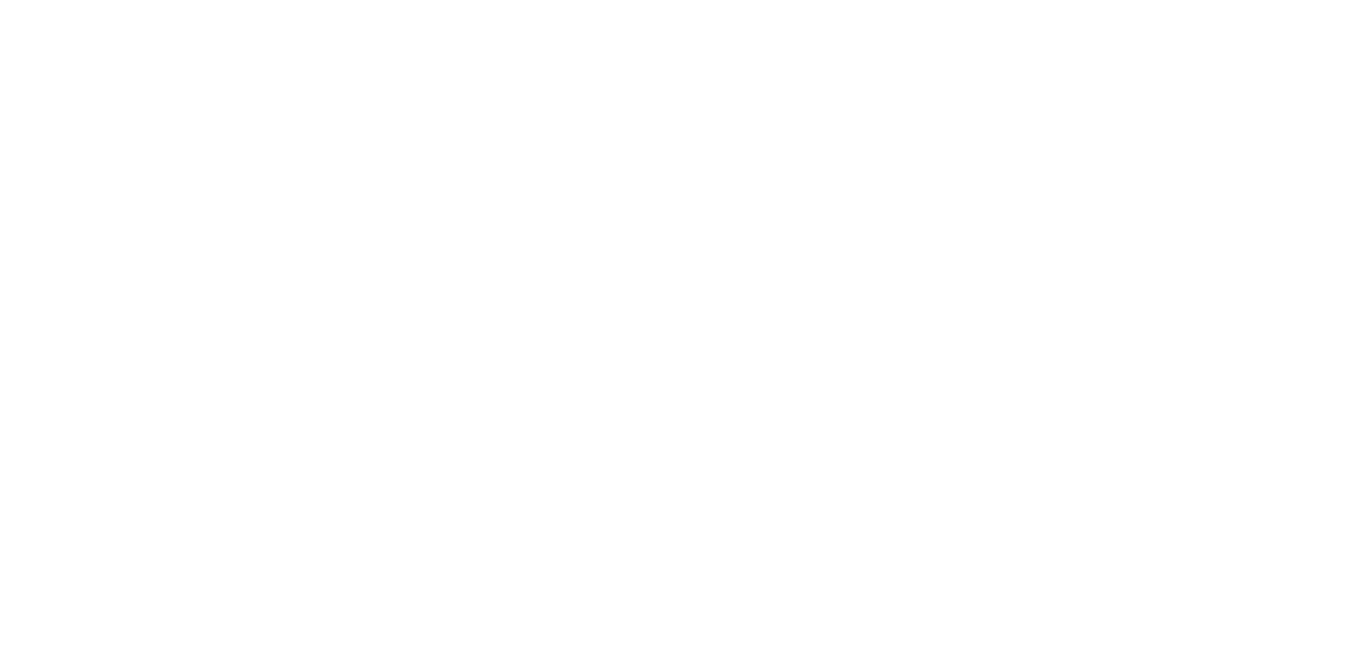 scroll, scrollTop: 0, scrollLeft: 0, axis: both 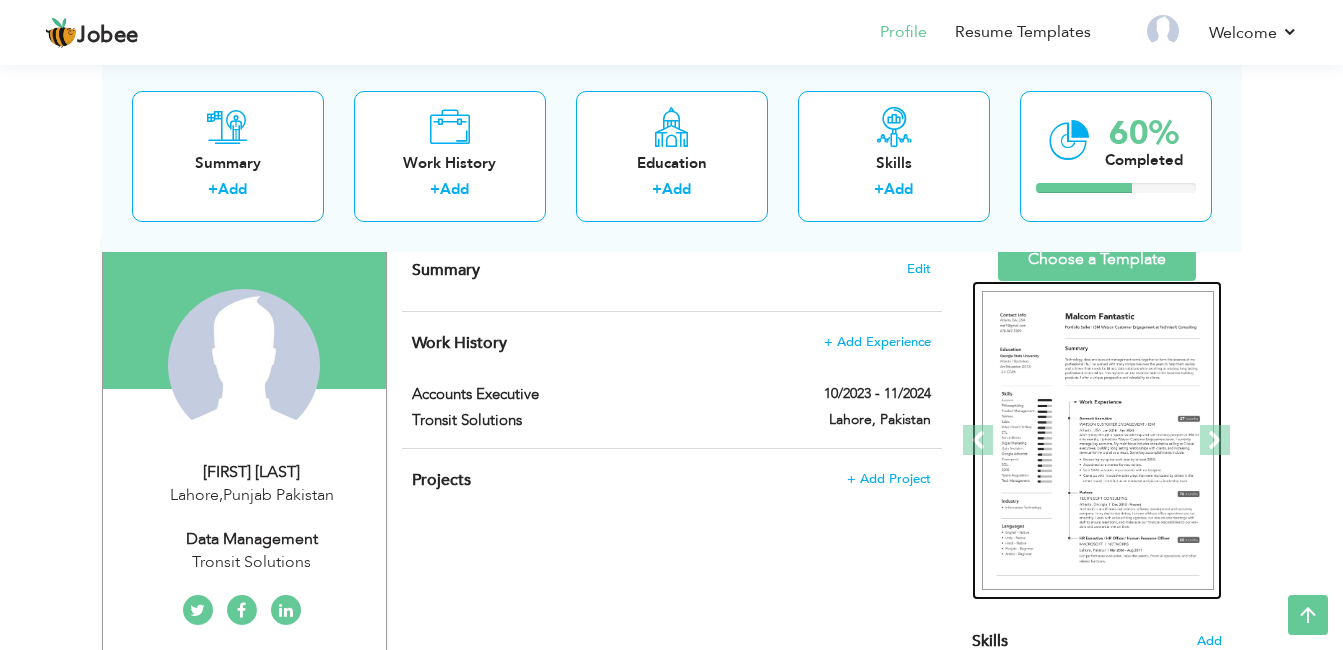 click at bounding box center (1098, 441) 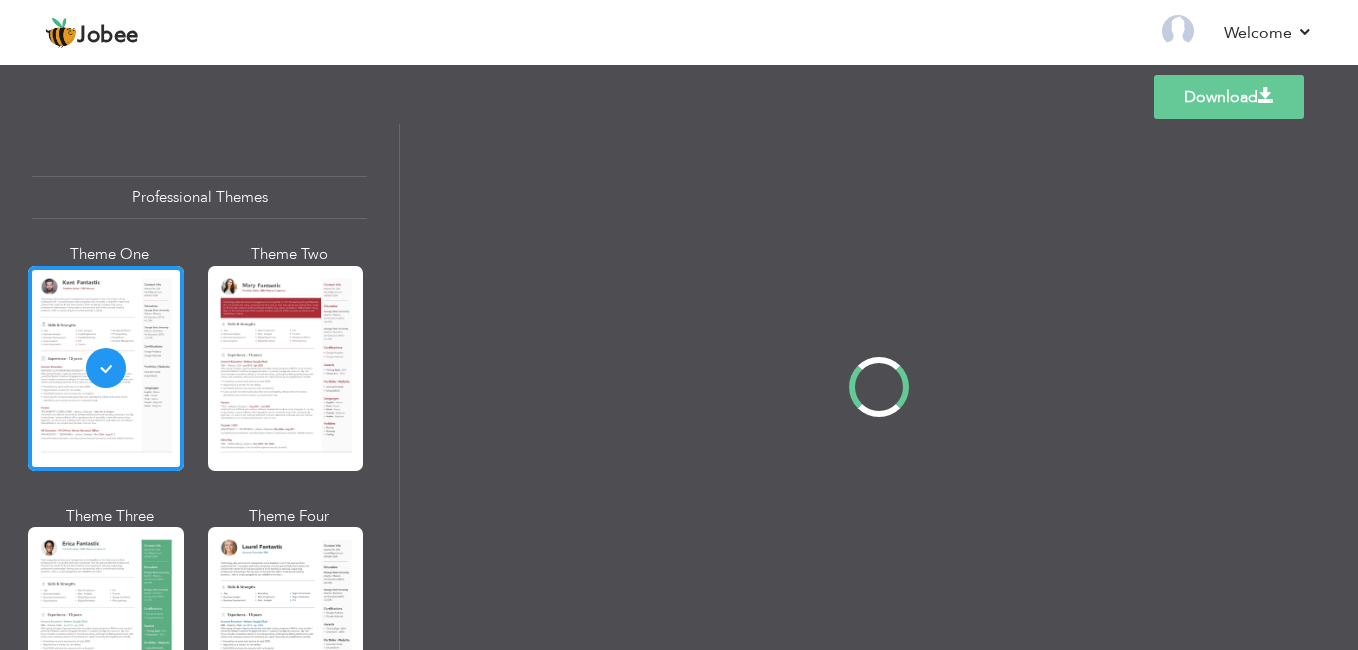 scroll, scrollTop: 0, scrollLeft: 0, axis: both 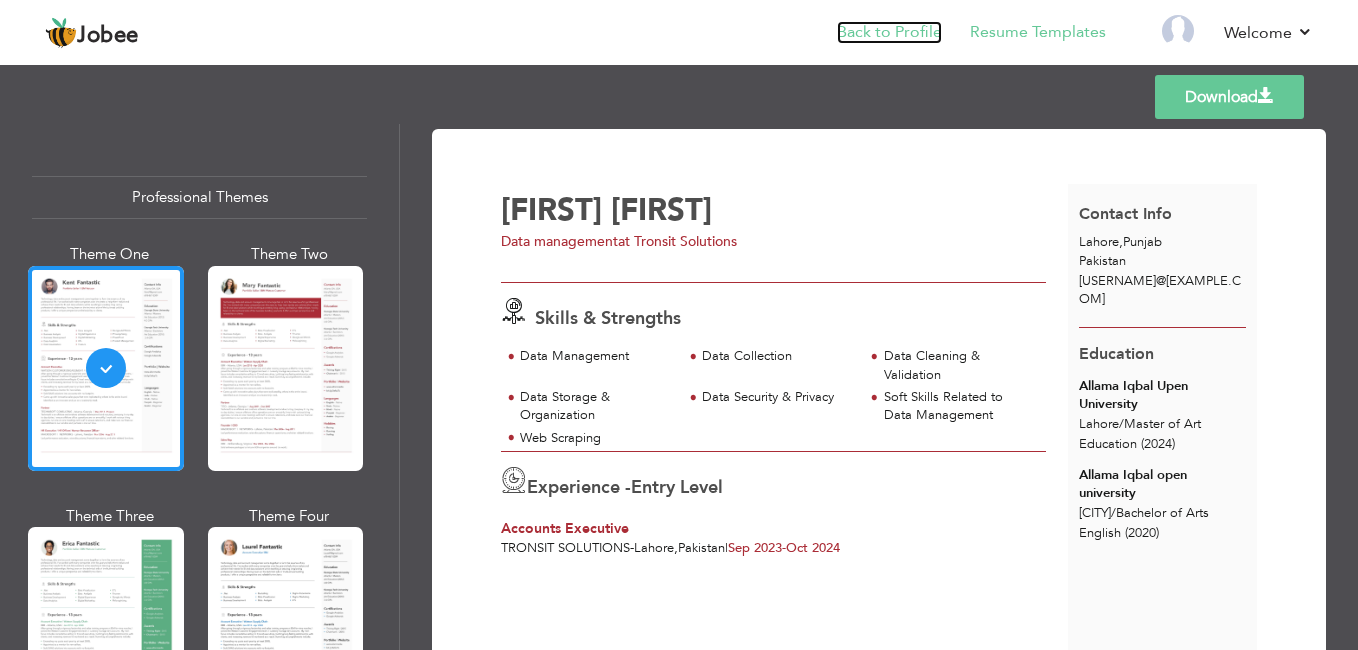 click on "Back to Profile" at bounding box center [889, 32] 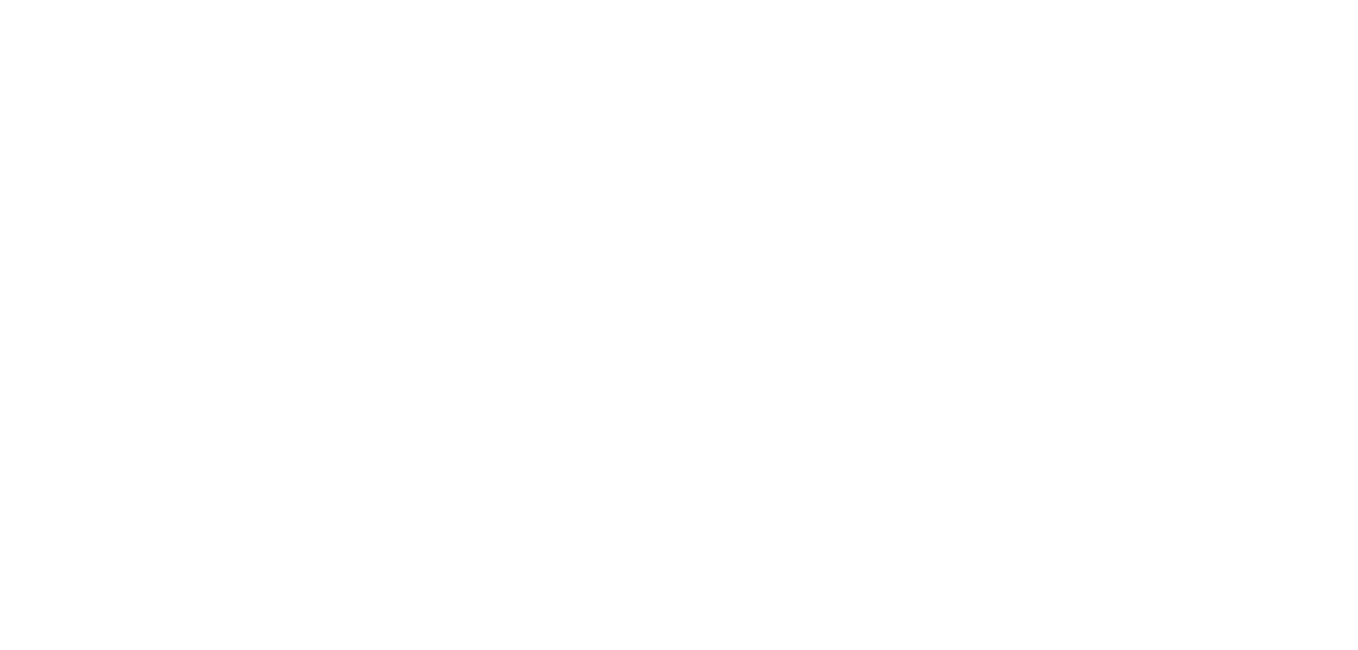 scroll, scrollTop: 0, scrollLeft: 0, axis: both 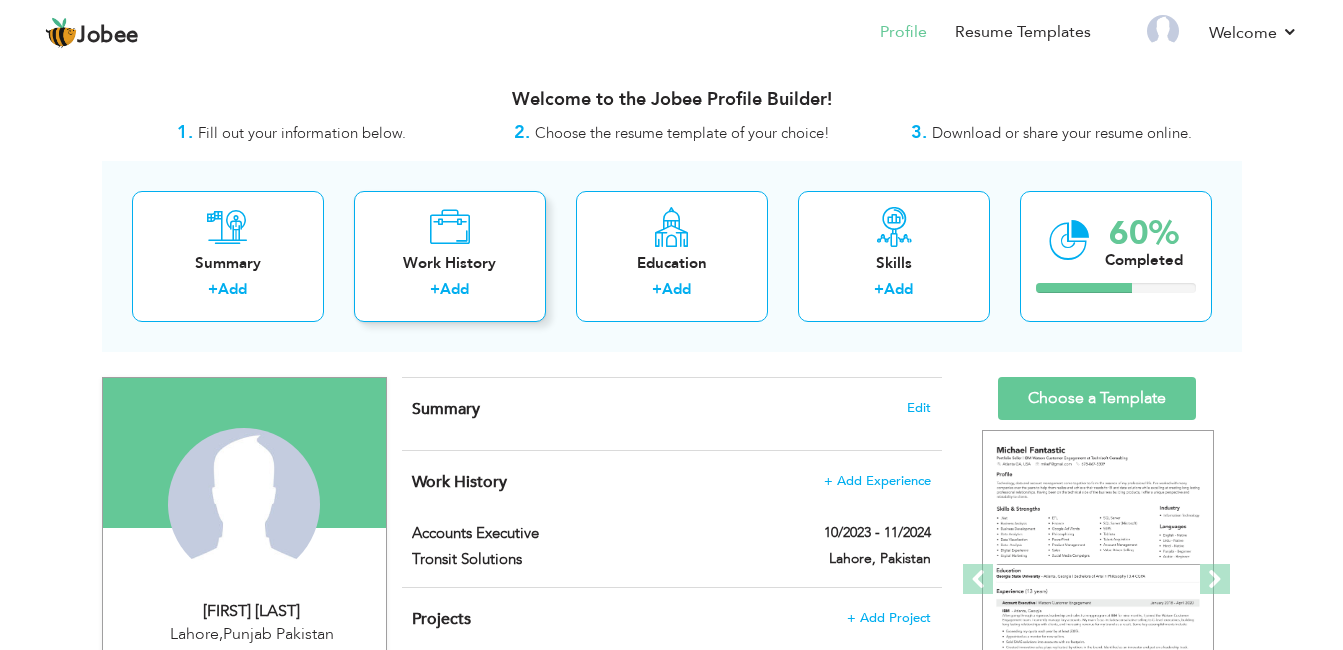 click on "Work History" at bounding box center (450, 263) 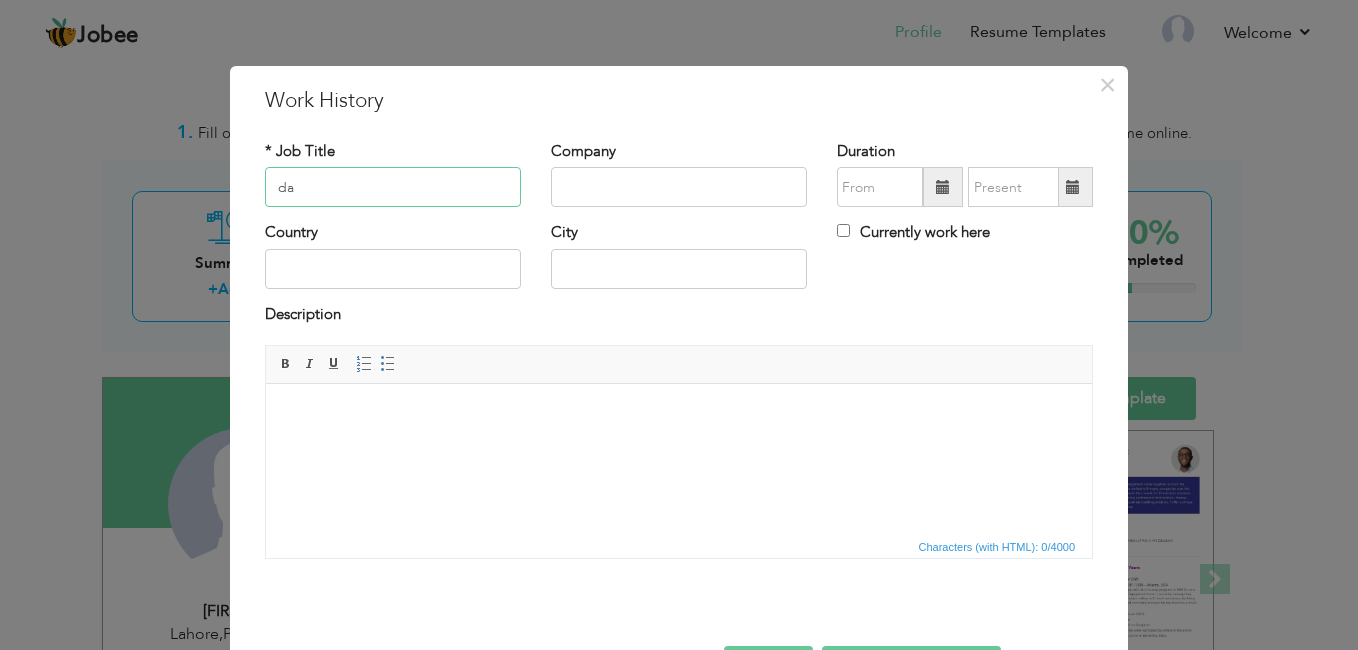 type on "d" 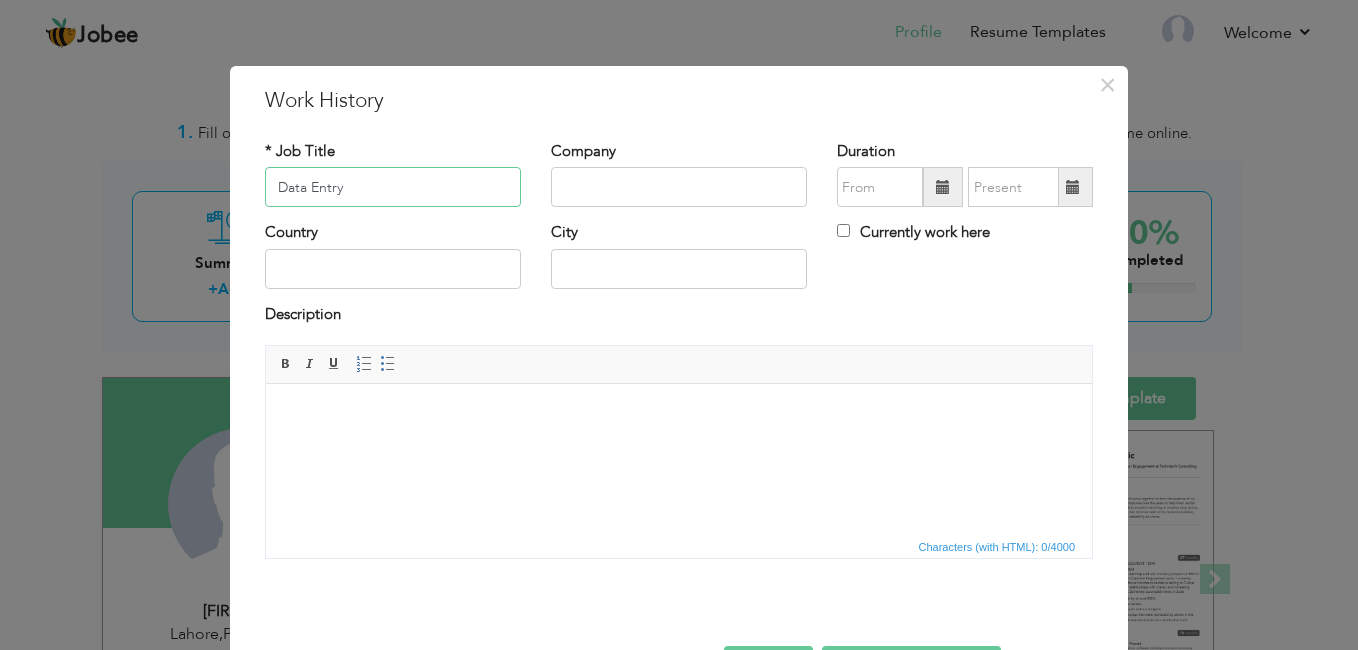 type on "Data Entry" 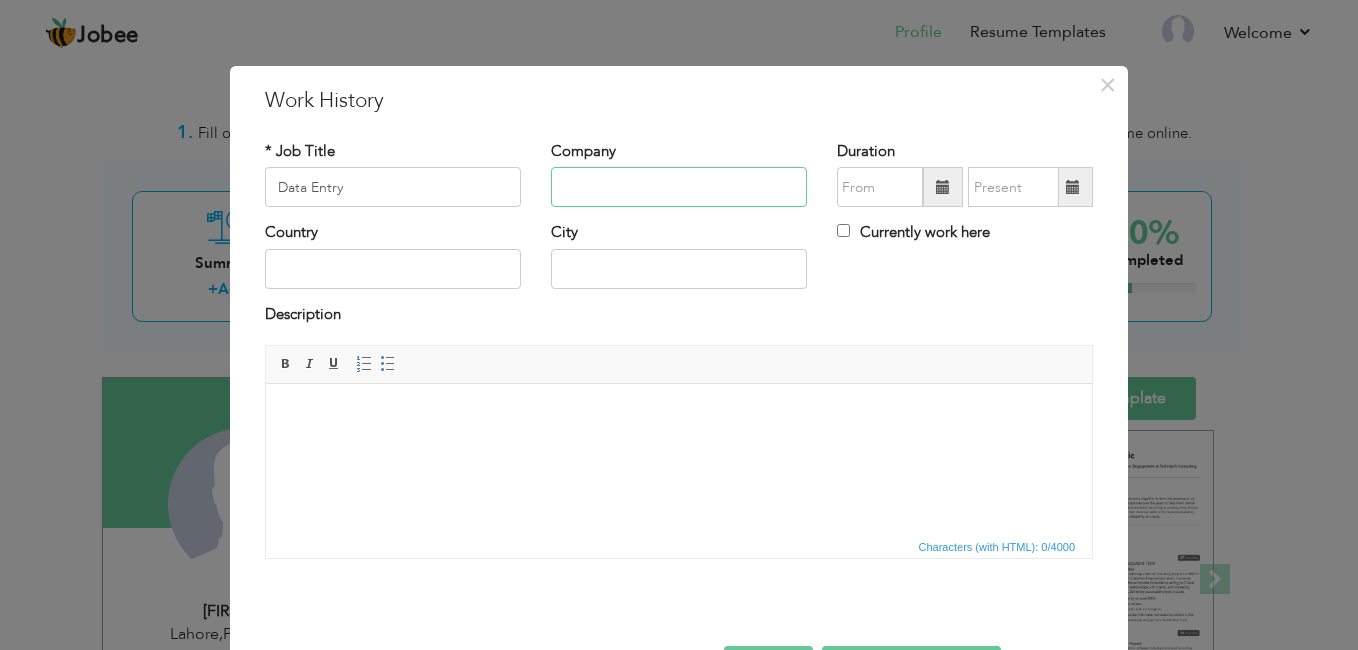 click at bounding box center (679, 187) 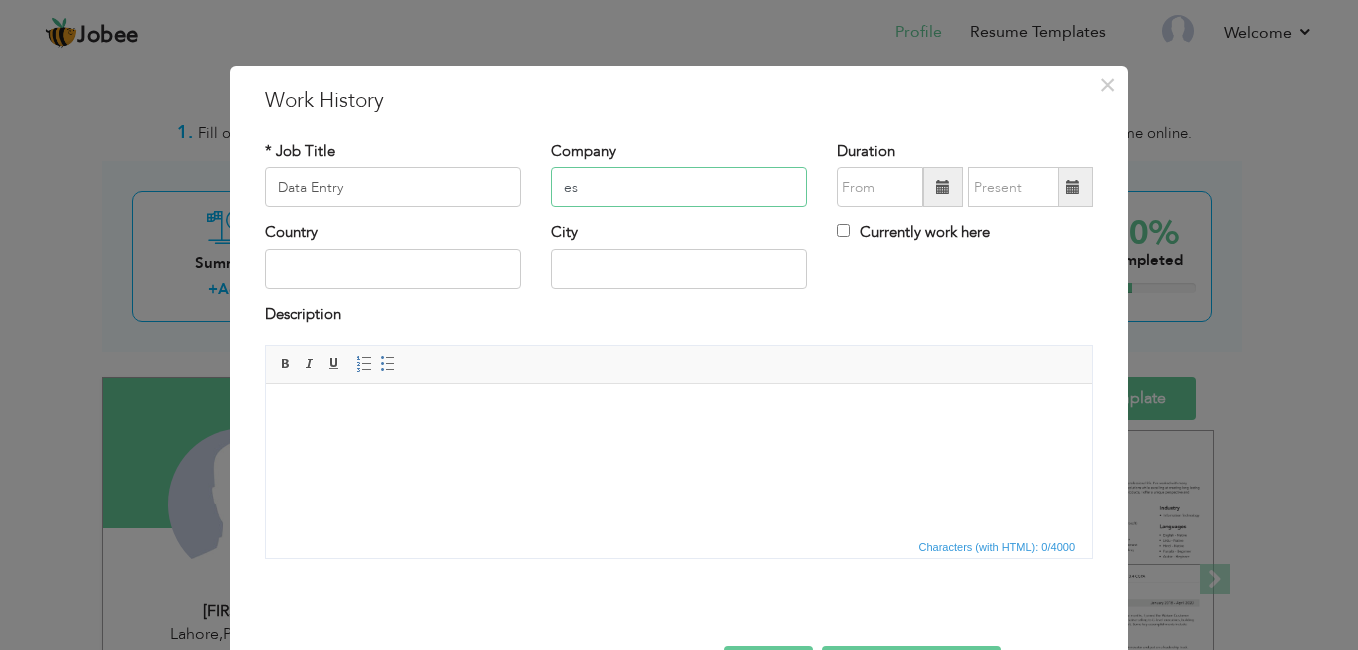 type on "e" 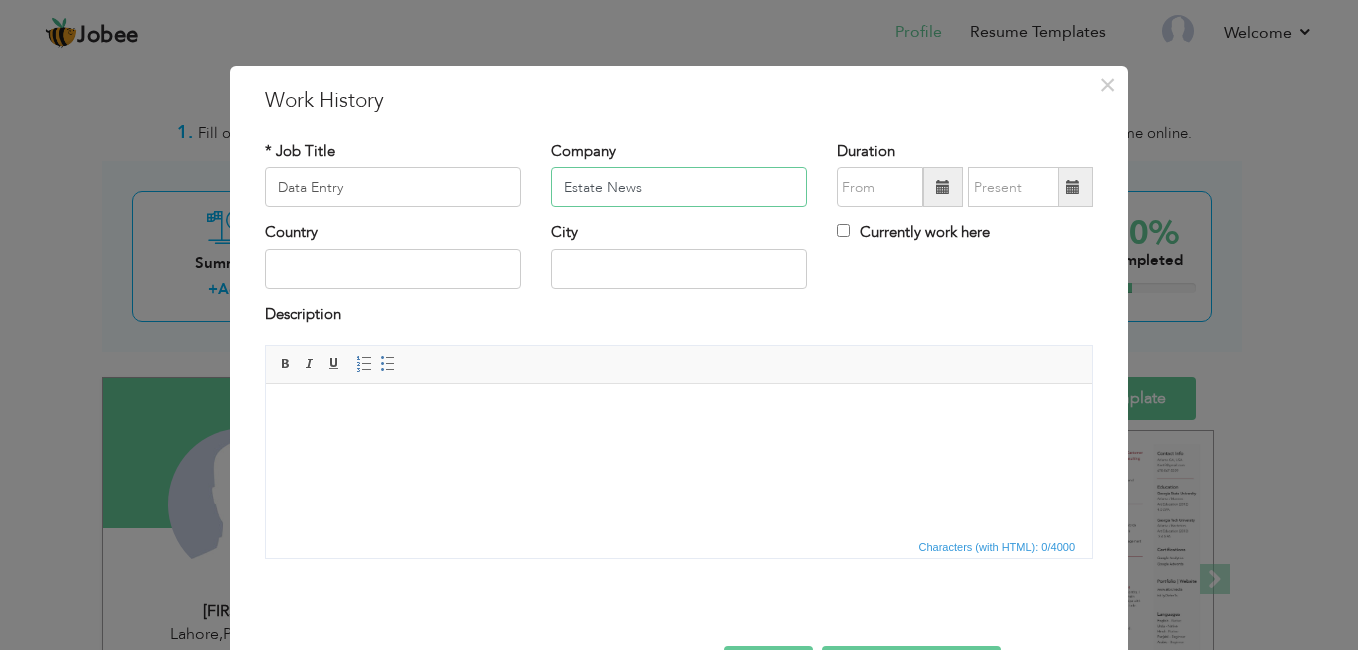 type on "Estate News" 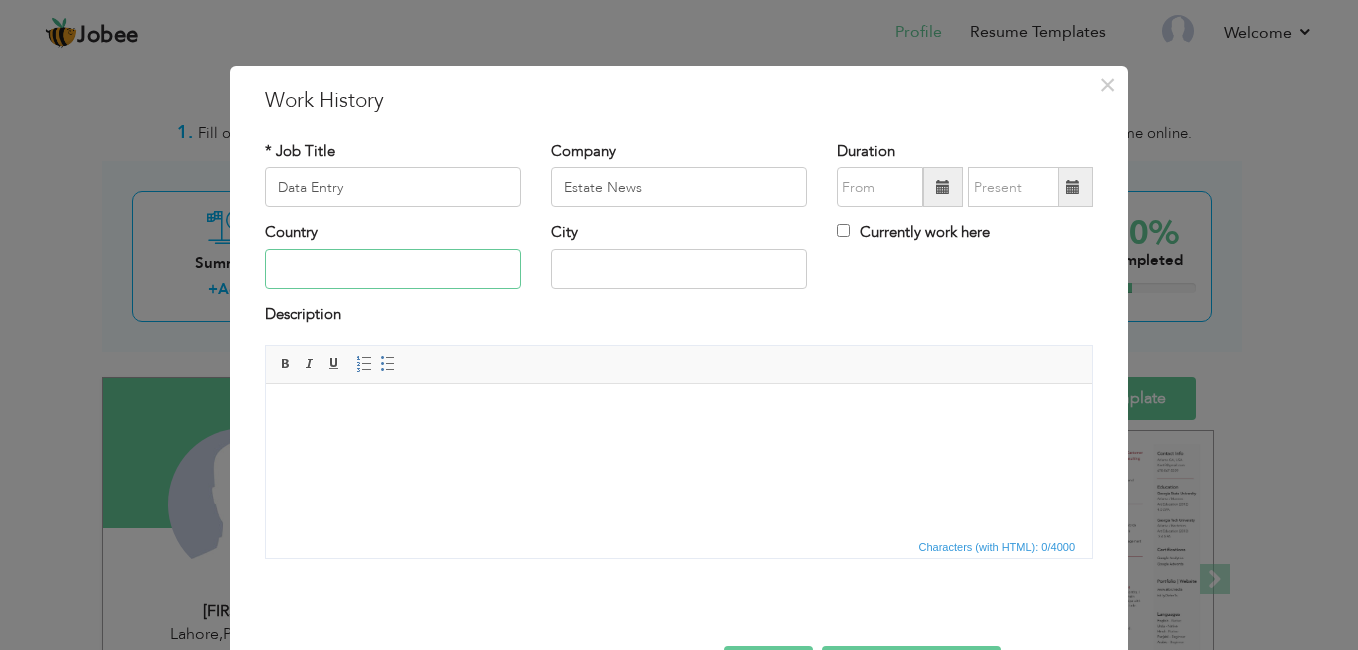 click at bounding box center (393, 269) 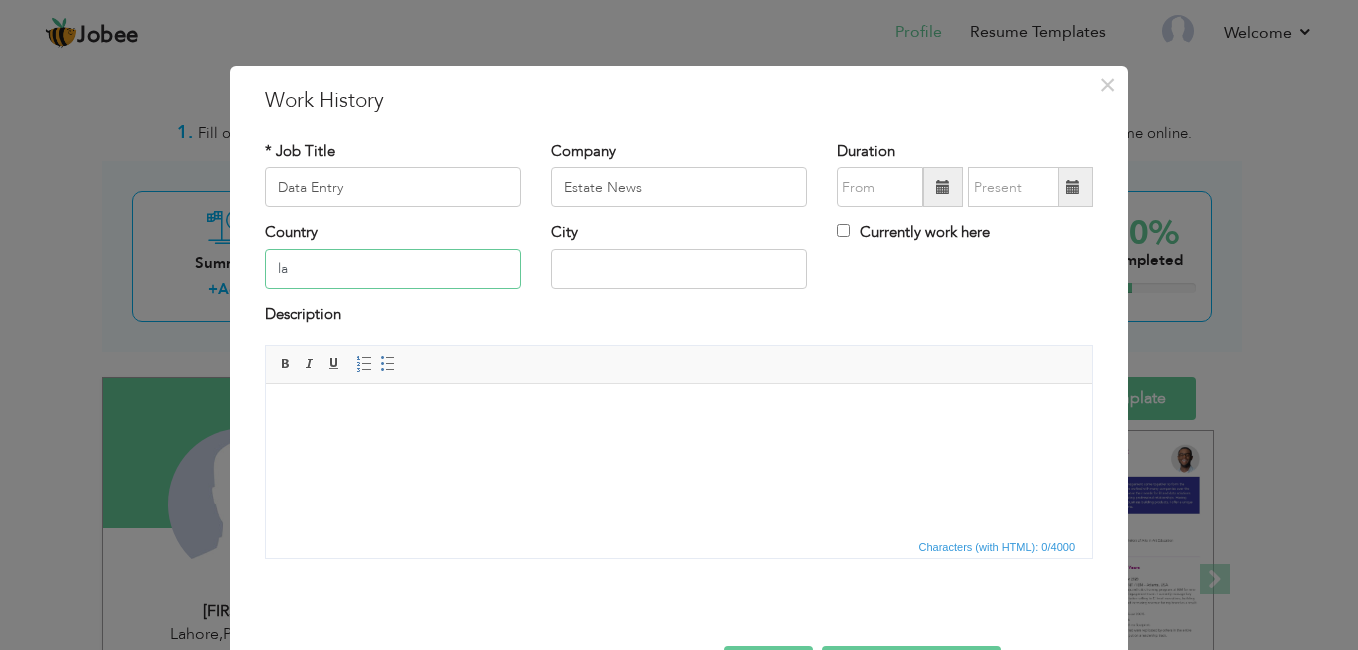 type on "l" 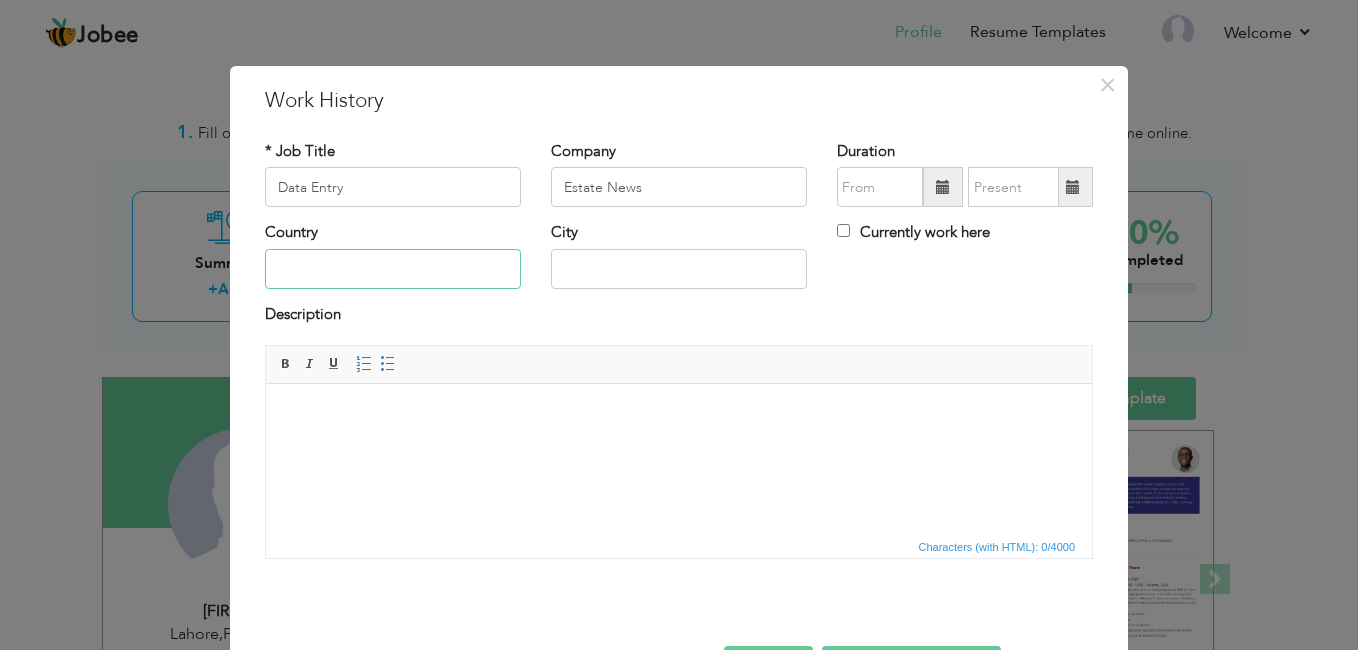 type on "L" 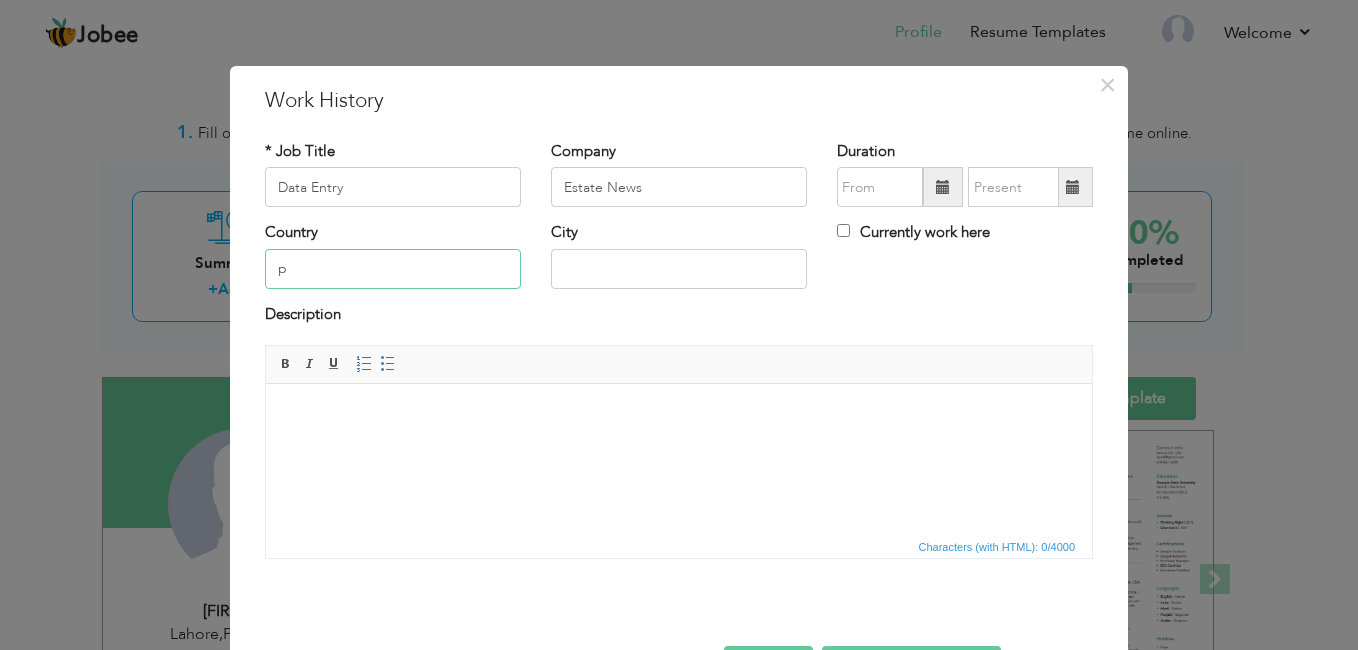 type on "Pakistan" 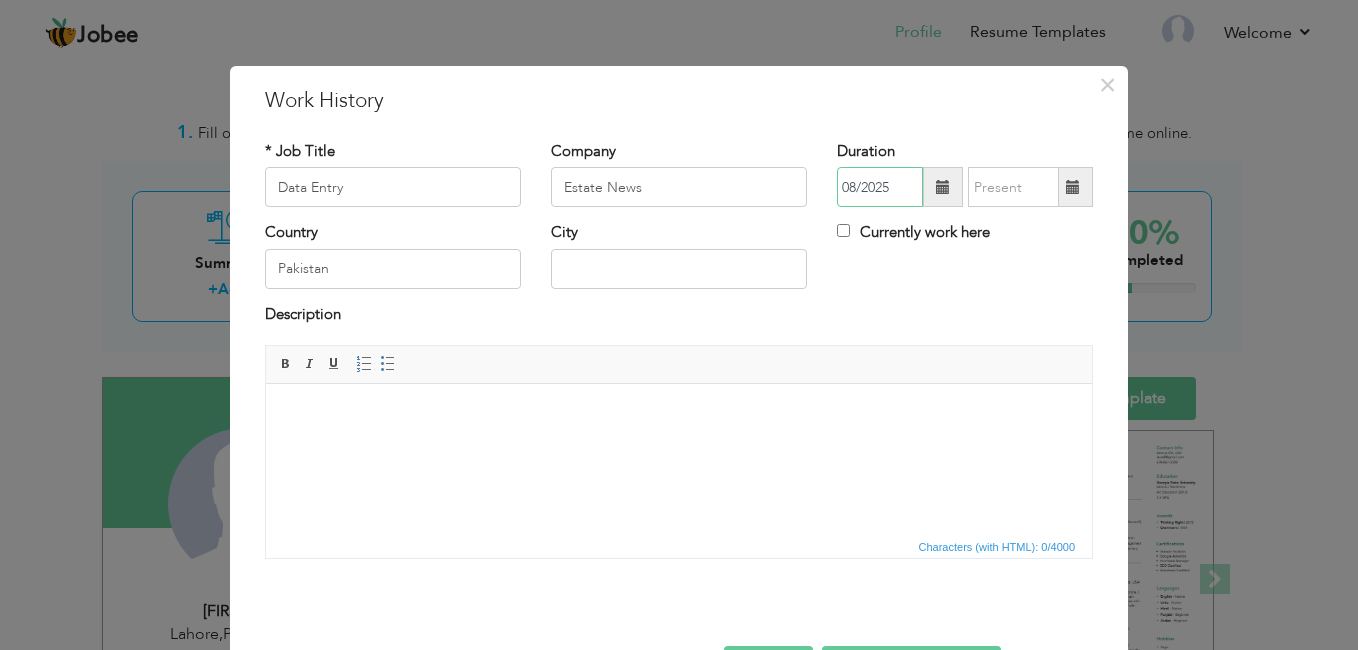 type on "10/2023" 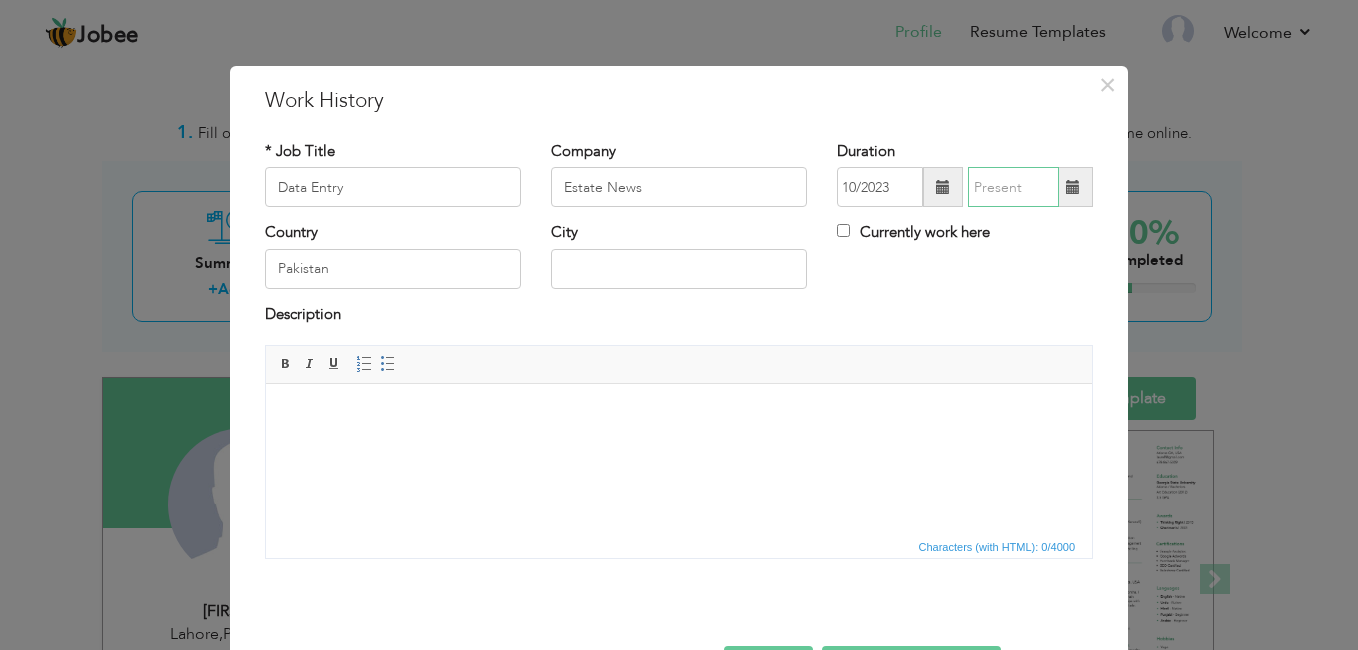 type on "08/2025" 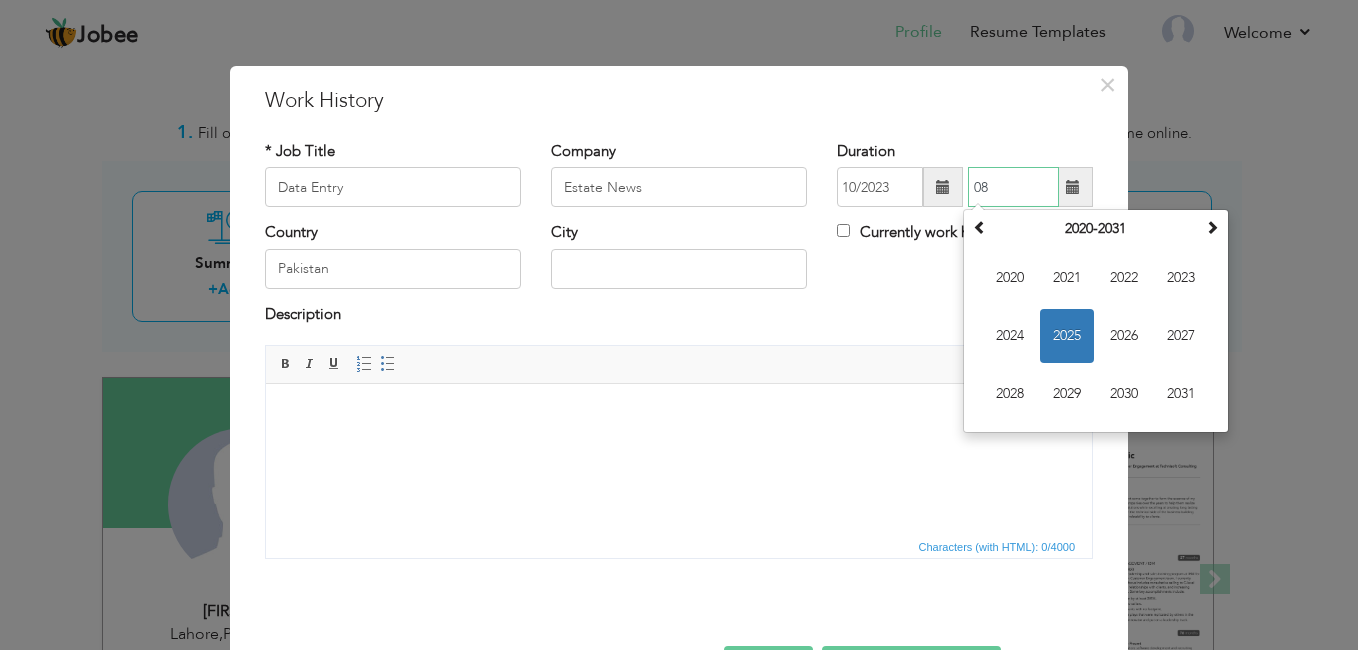 type on "0" 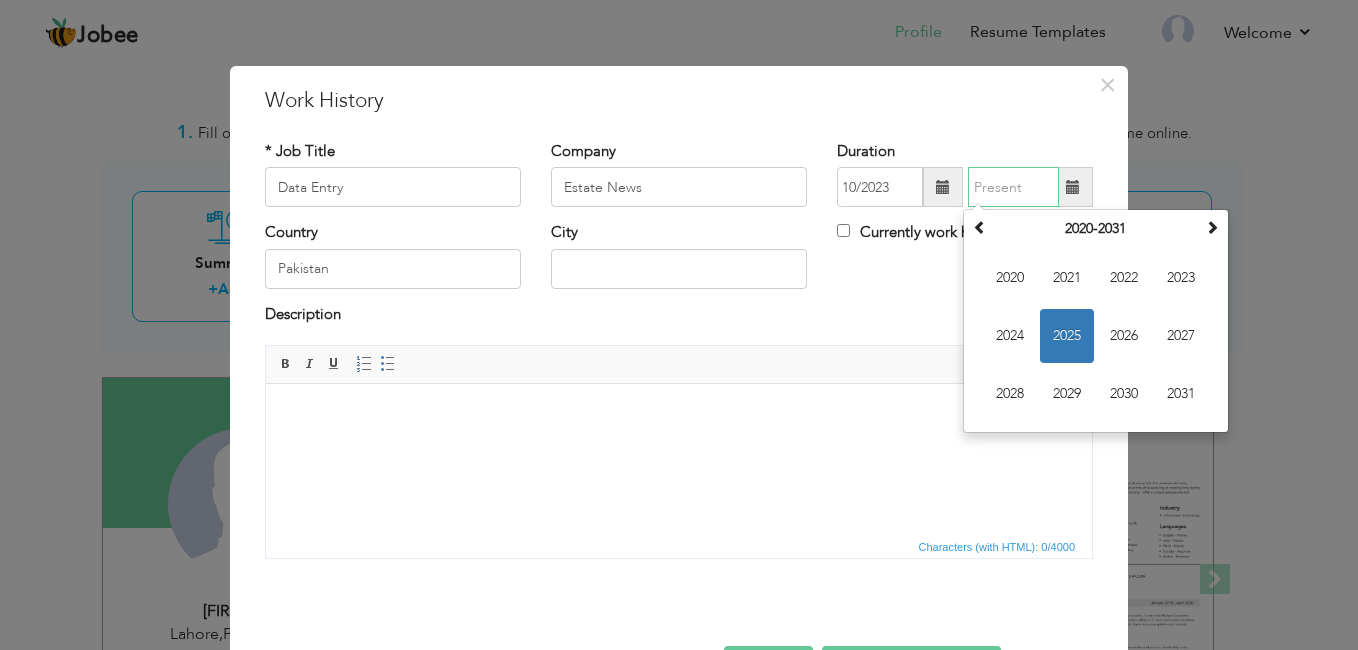 type 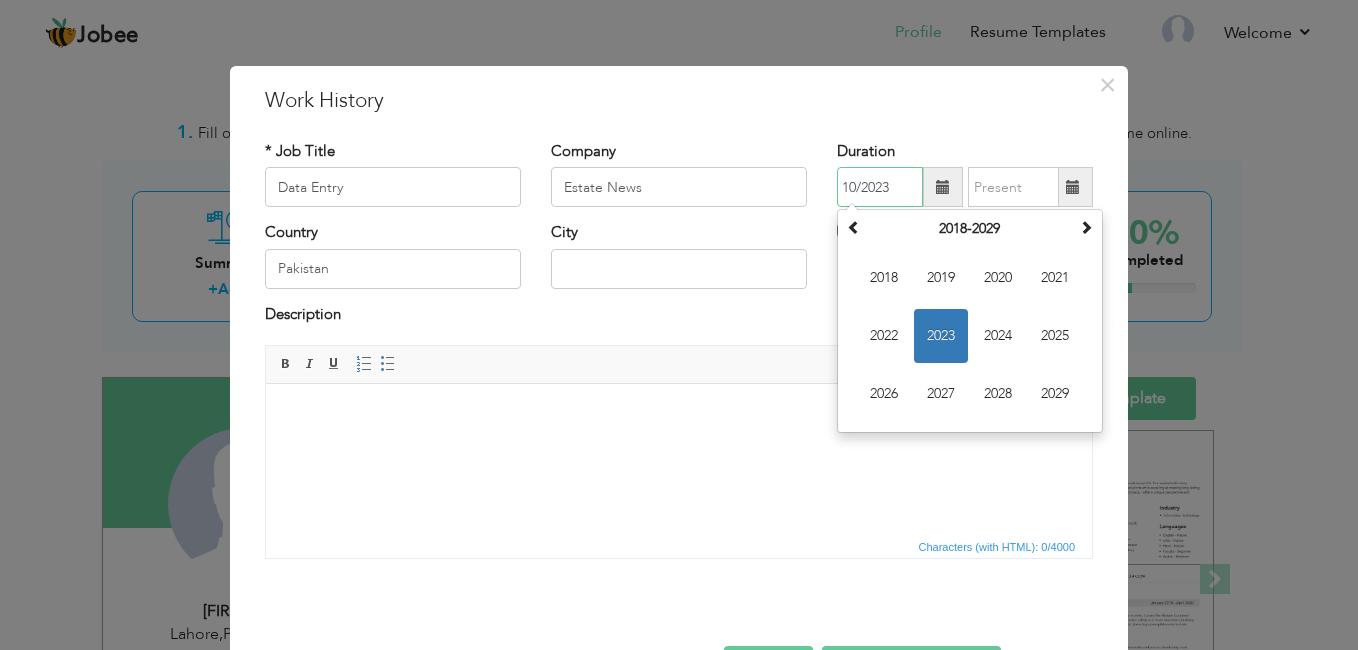 click on "10/2023" at bounding box center [880, 187] 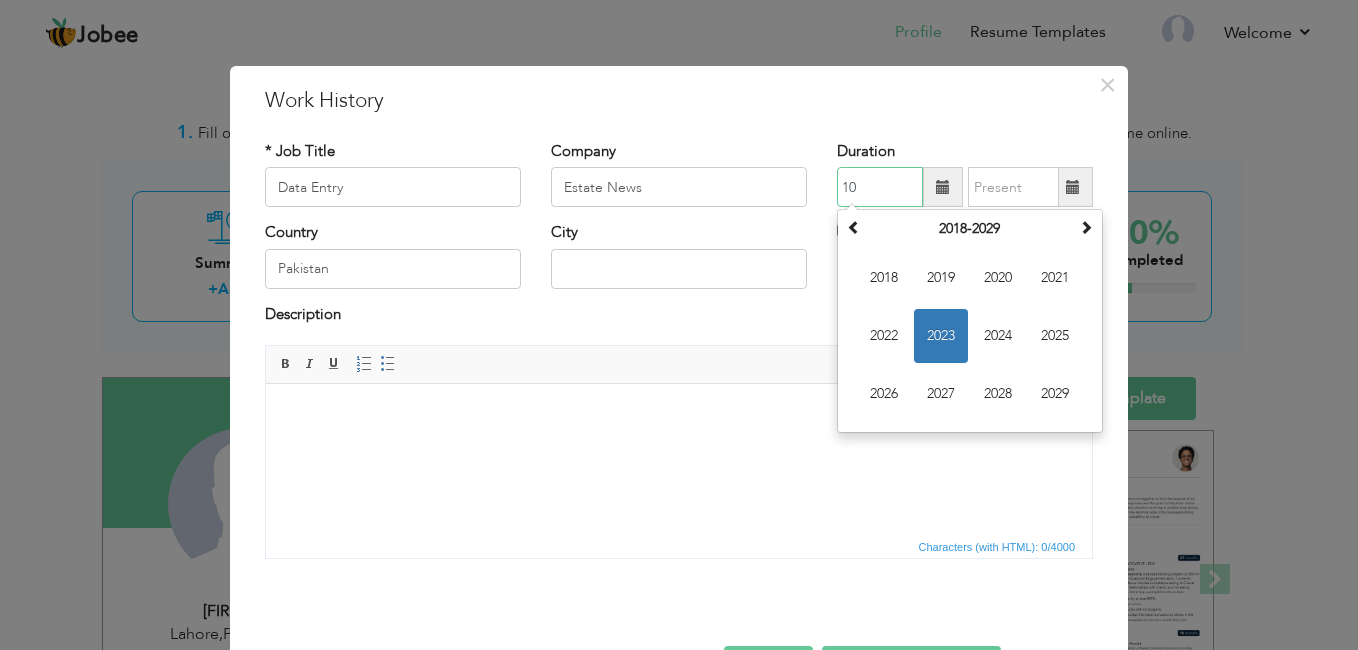 type on "1" 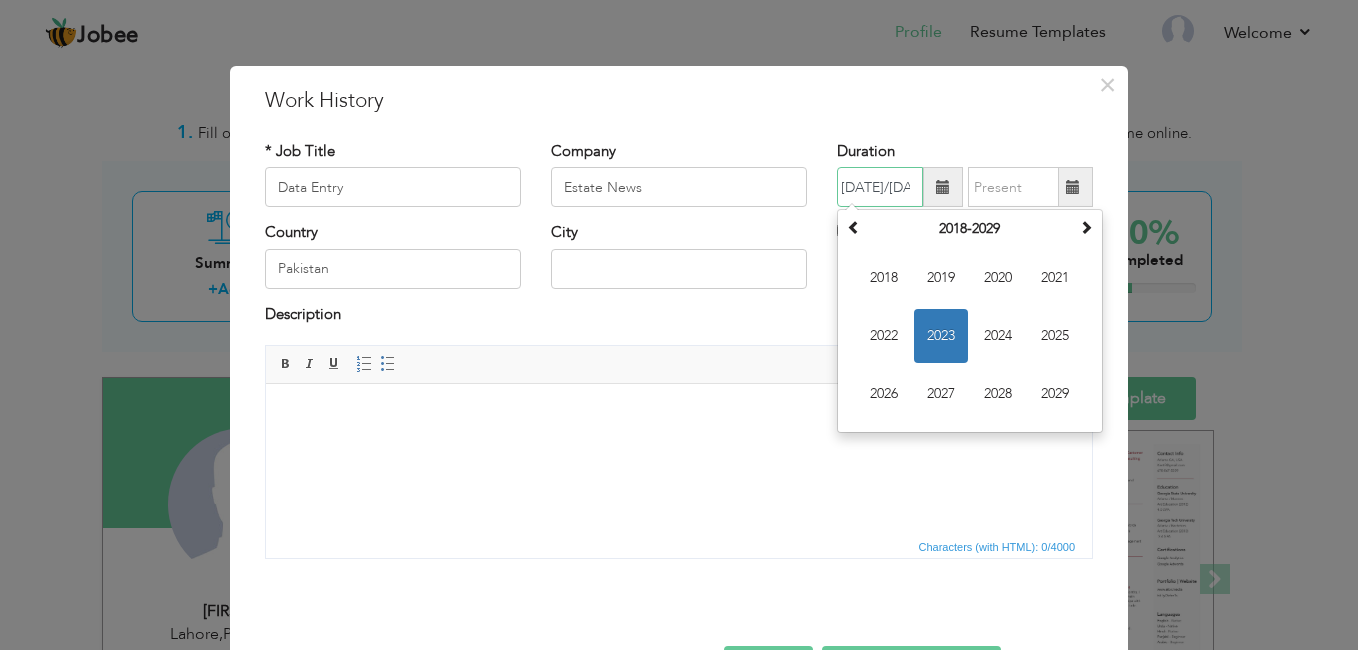 scroll, scrollTop: 0, scrollLeft: 0, axis: both 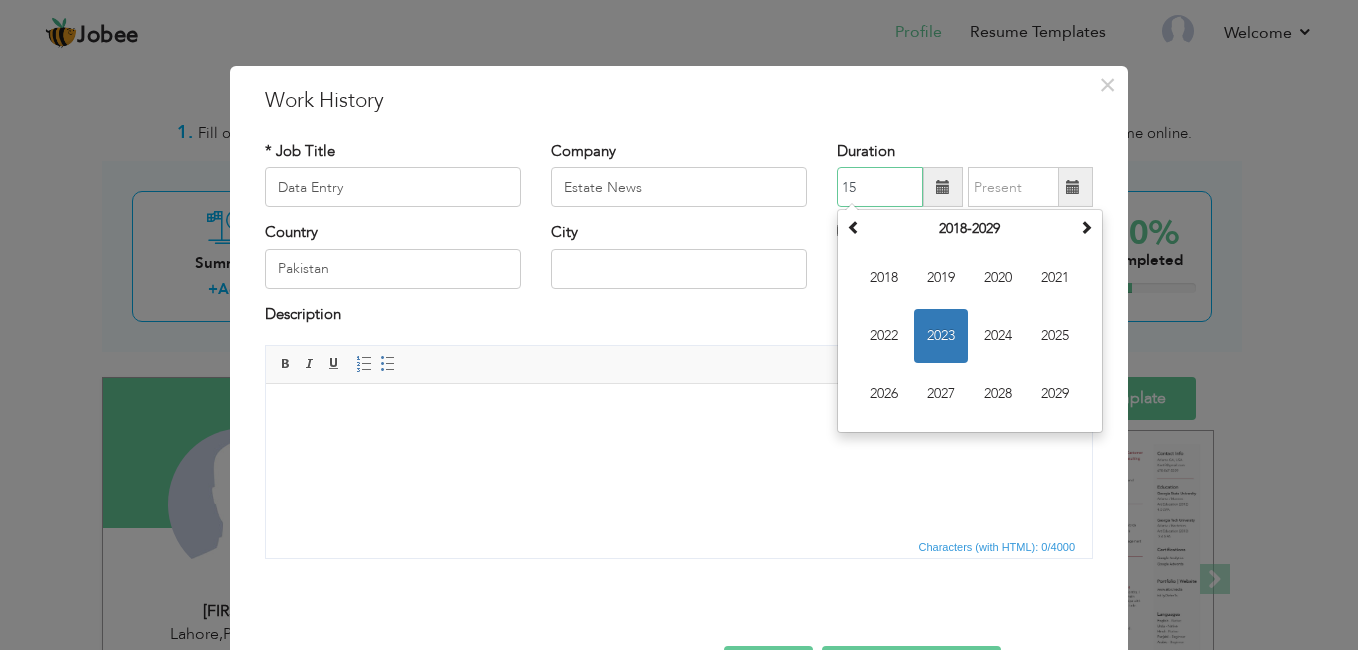 type on "1" 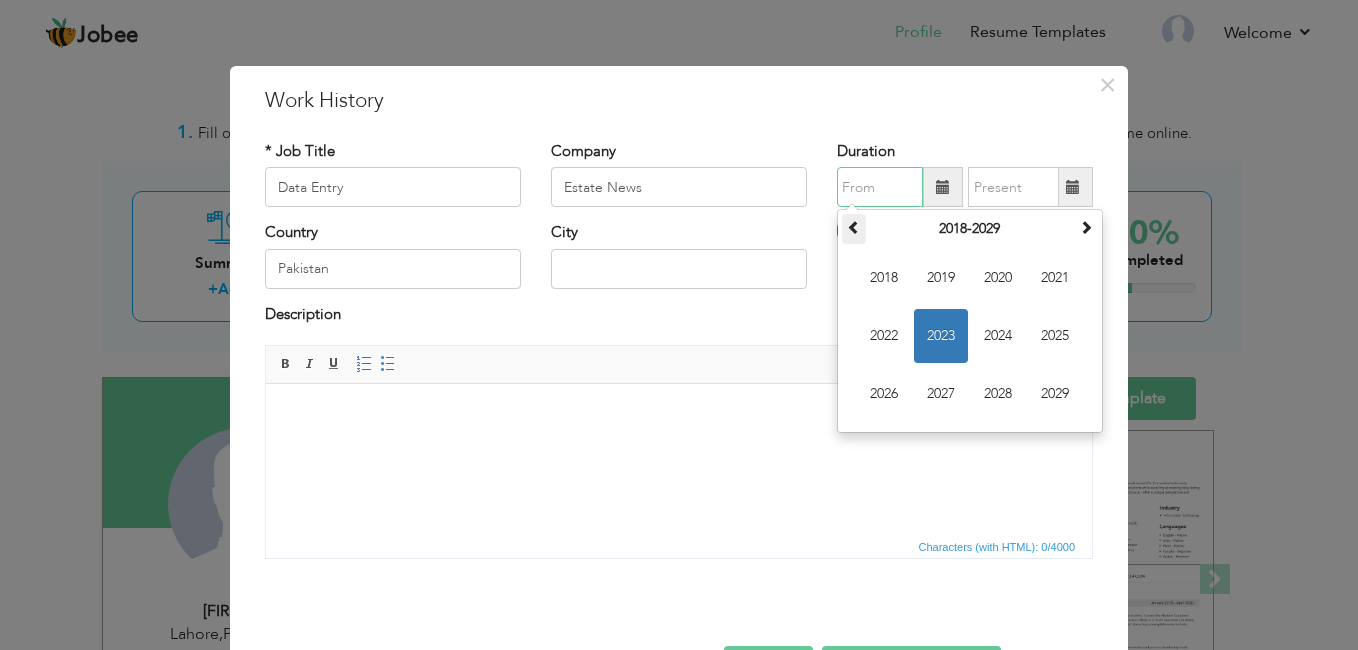 click at bounding box center (854, 227) 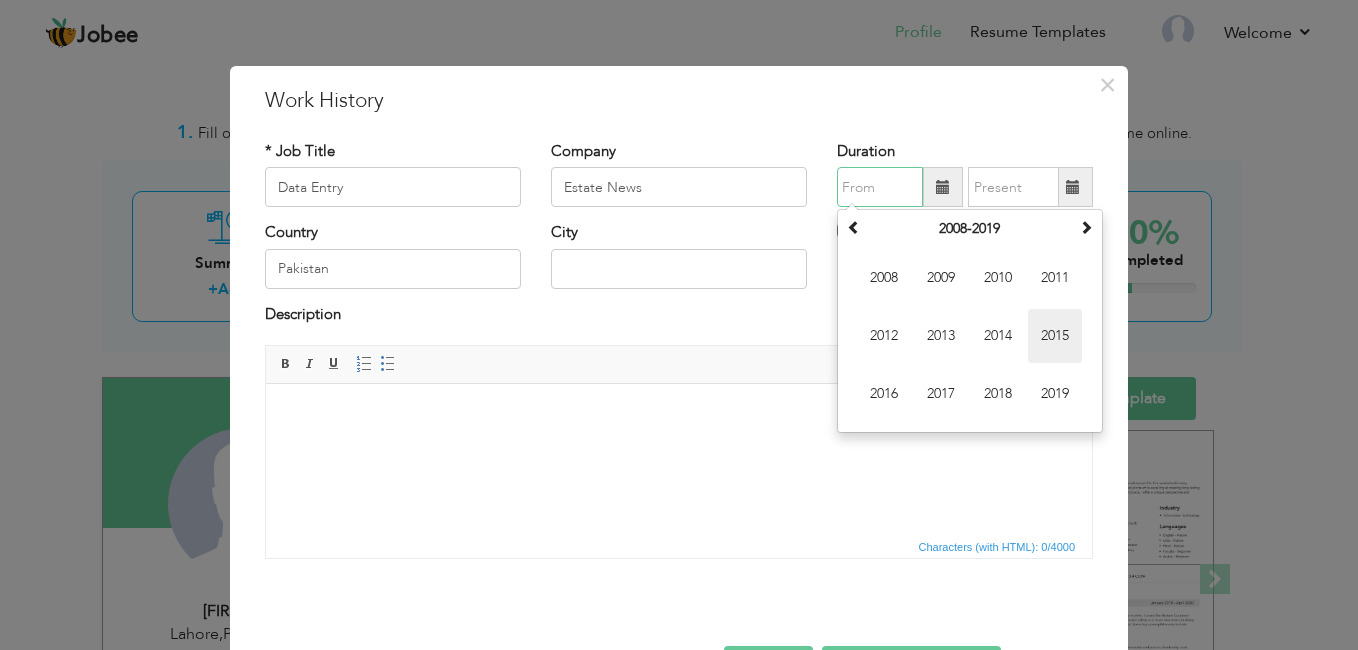 click on "2015" at bounding box center [1055, 336] 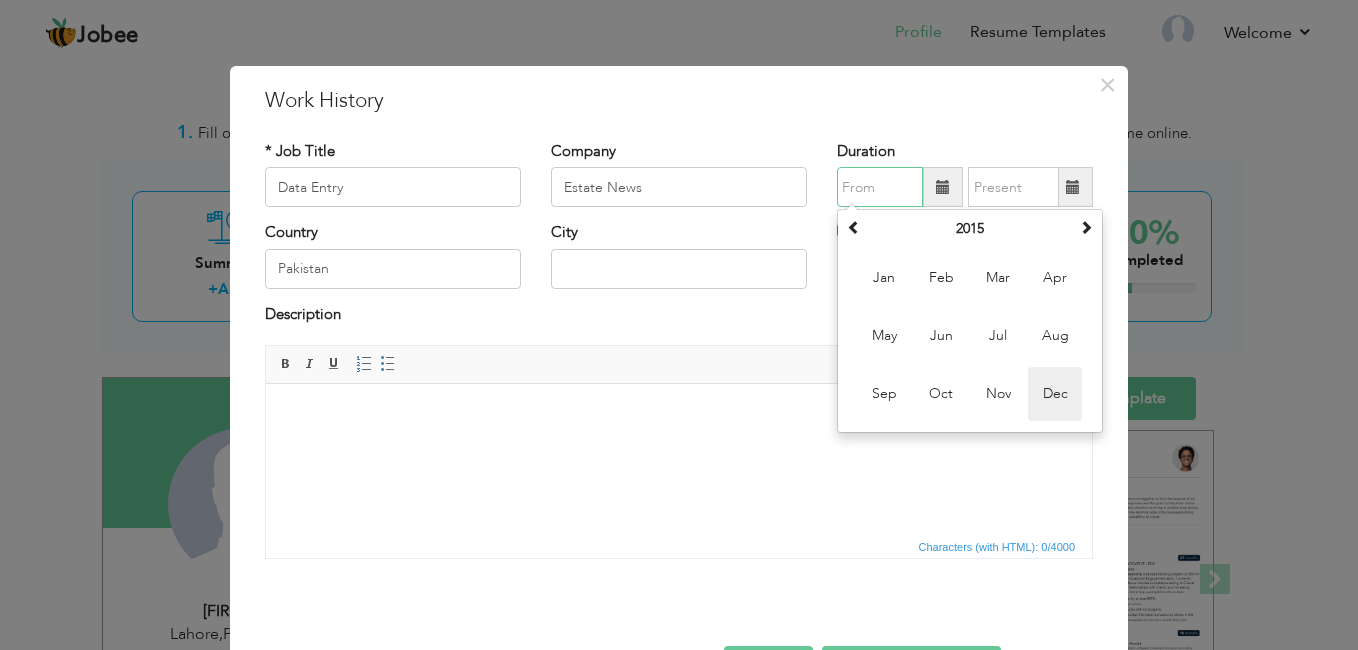 click on "Dec" at bounding box center (1055, 394) 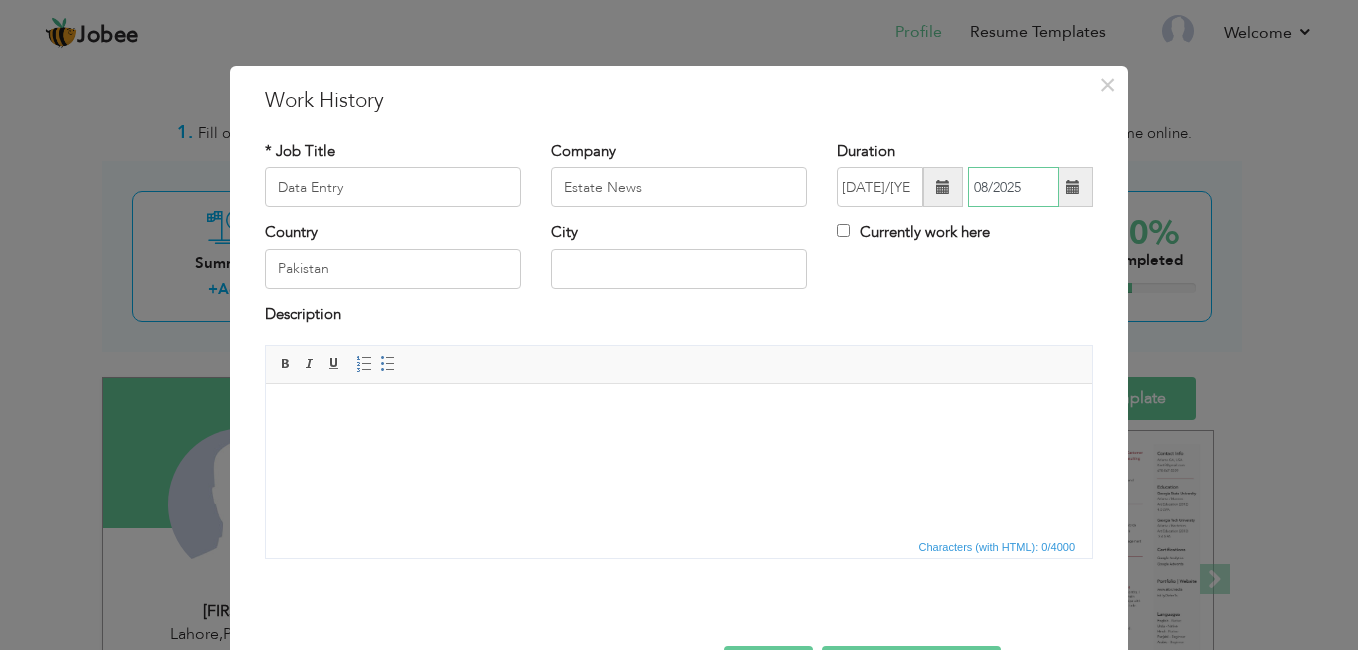 click on "08/2025" at bounding box center (1013, 187) 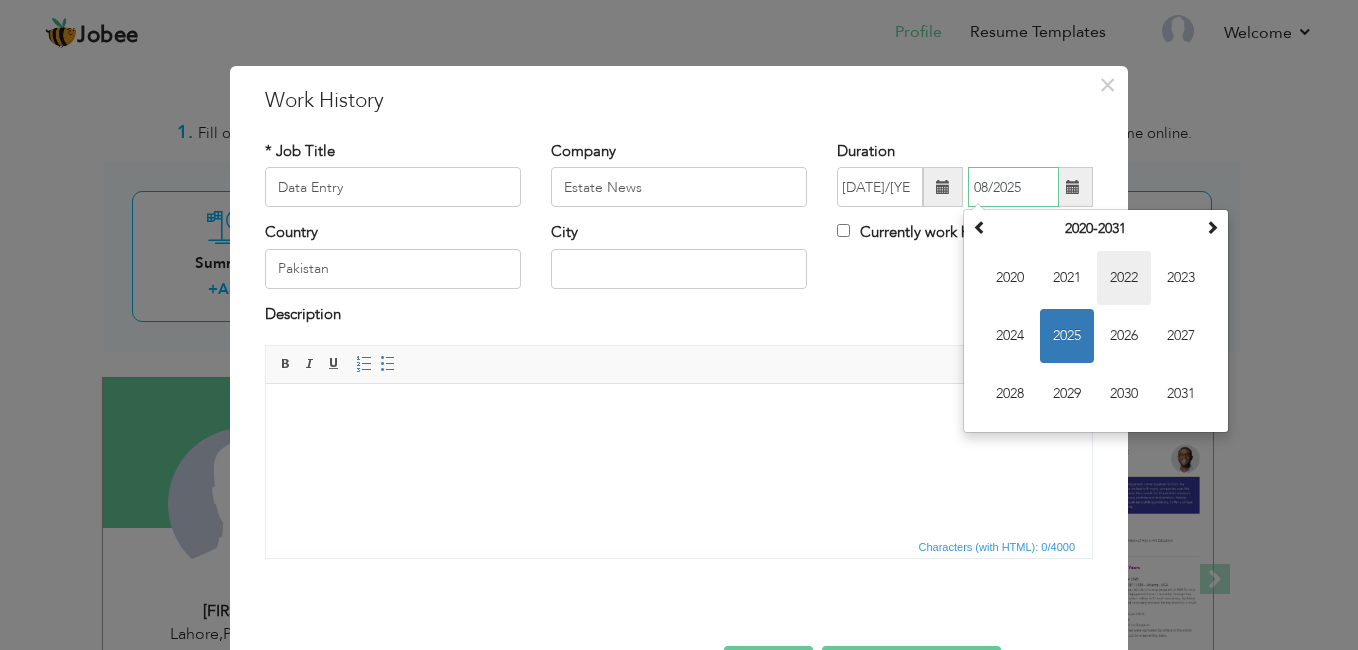 click on "2022" at bounding box center (1124, 278) 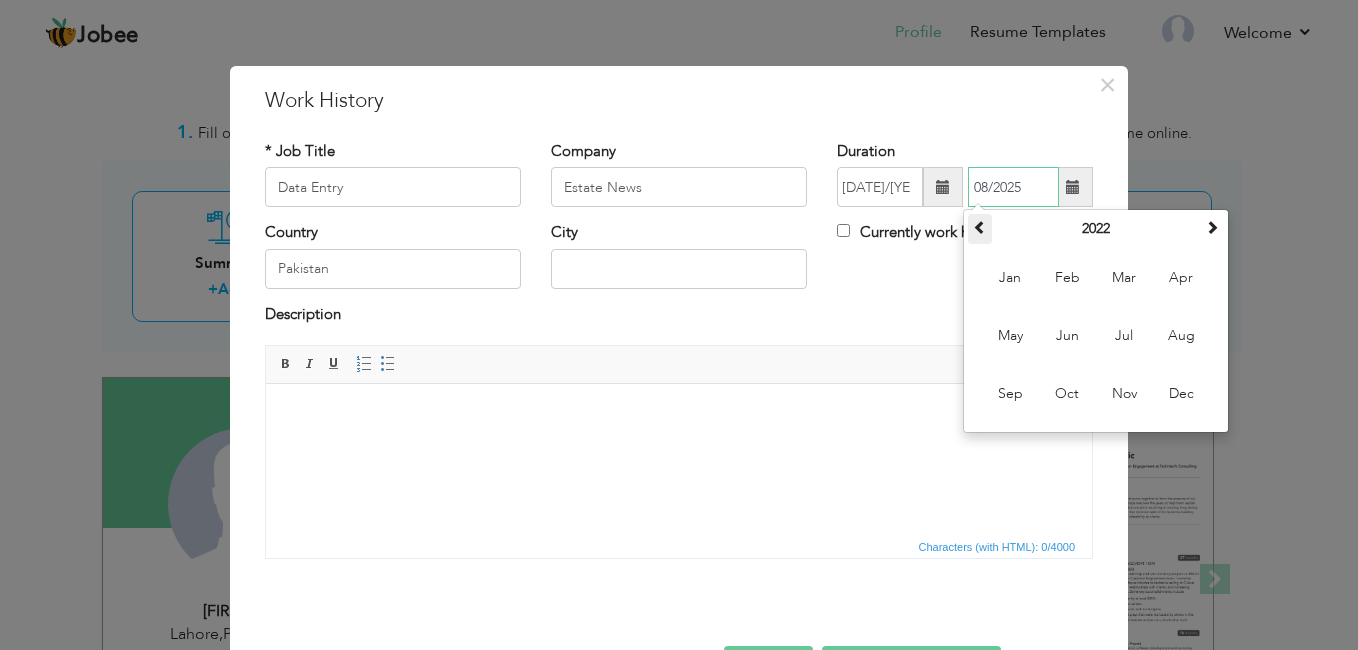click at bounding box center [980, 227] 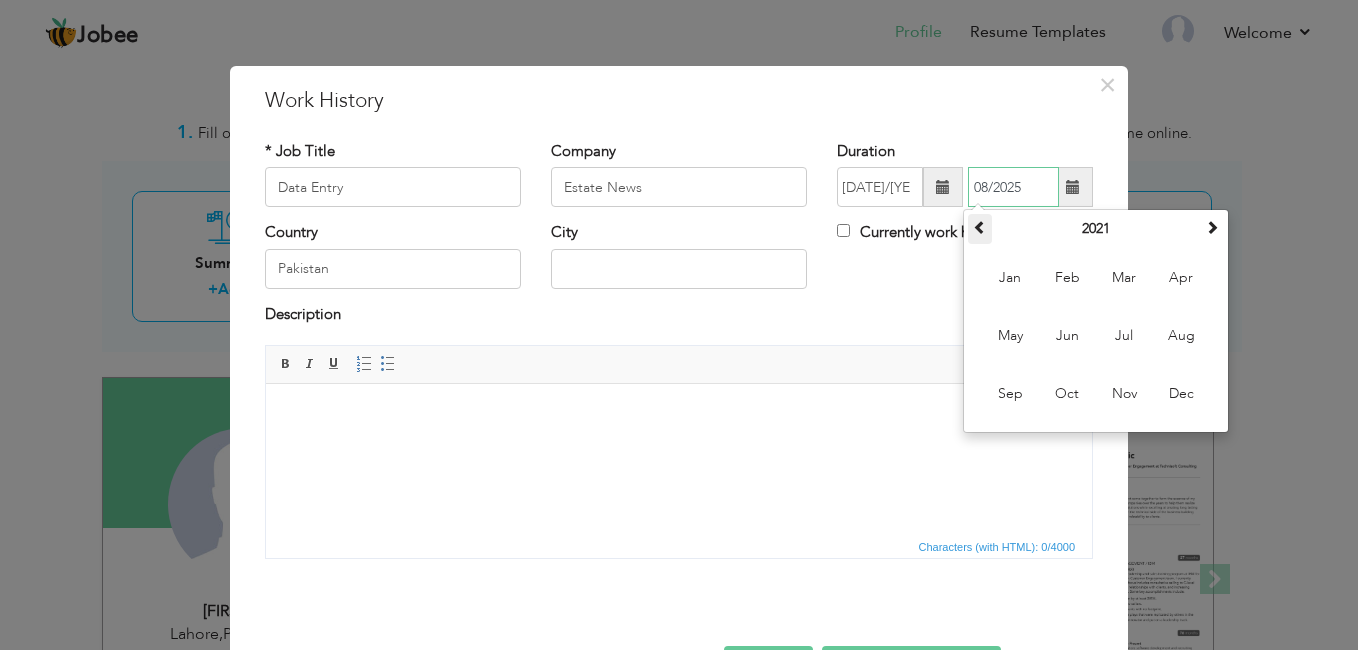 click at bounding box center (980, 227) 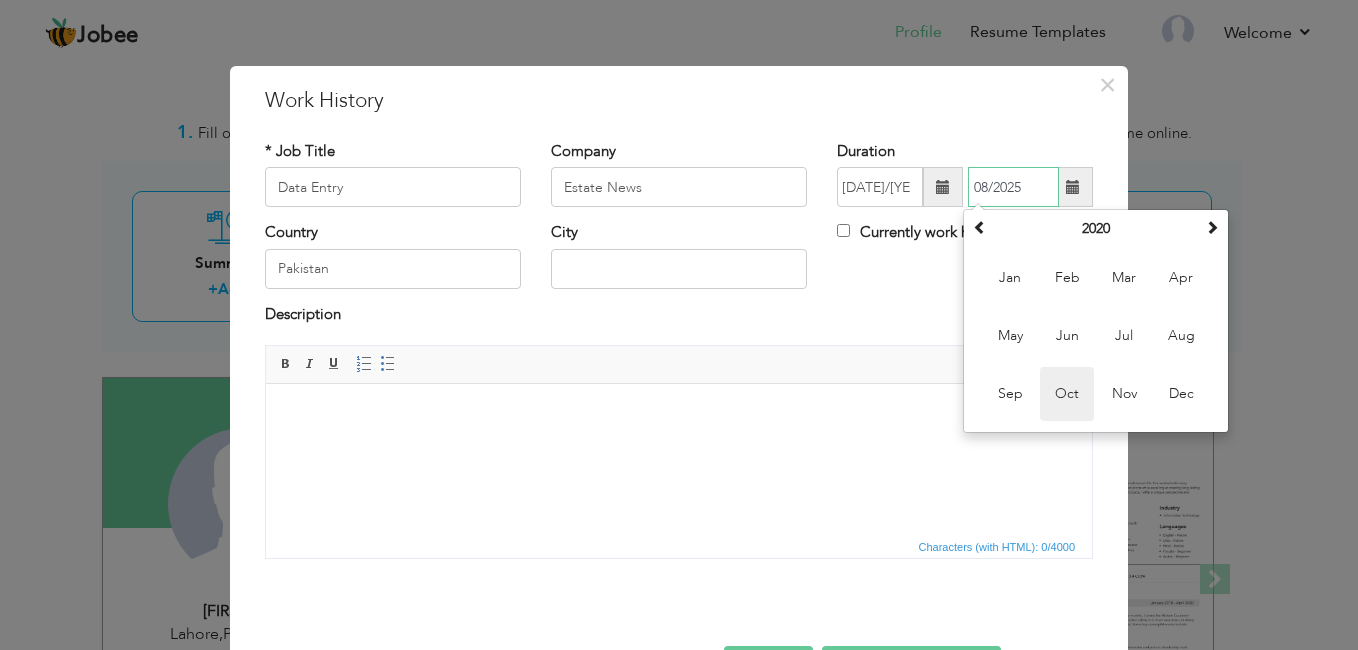 click on "Oct" at bounding box center (1067, 394) 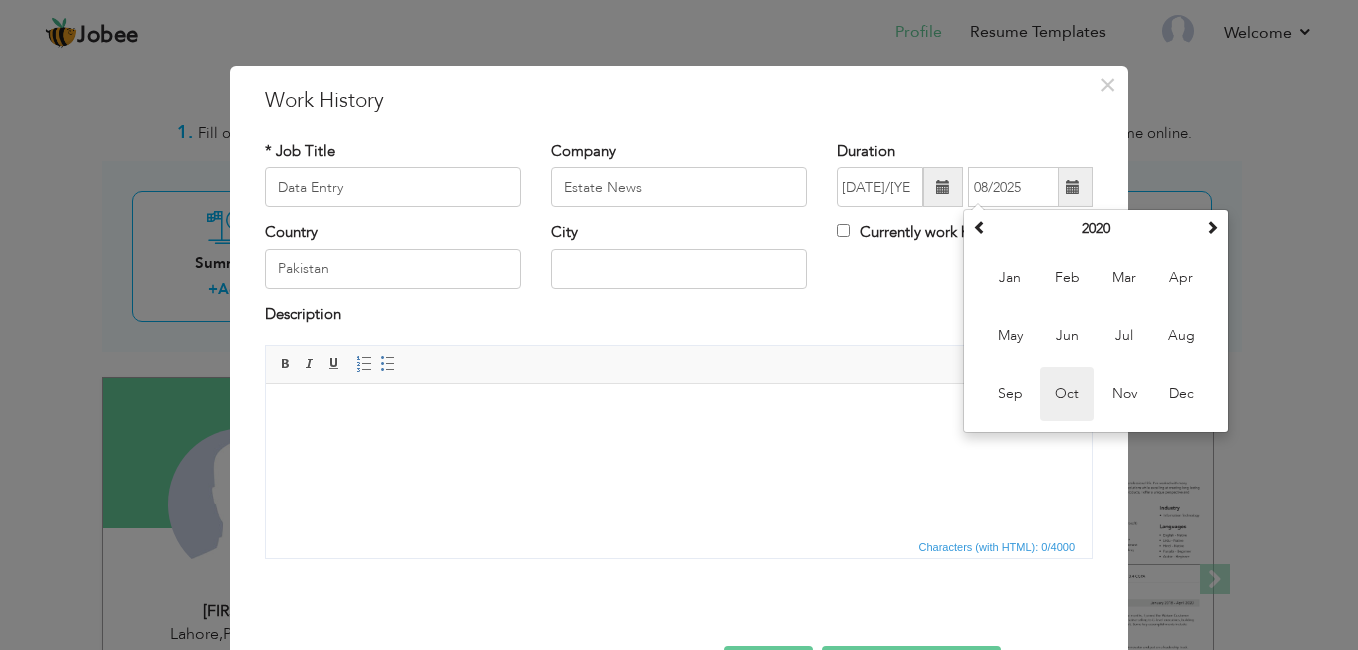 type on "10/2020" 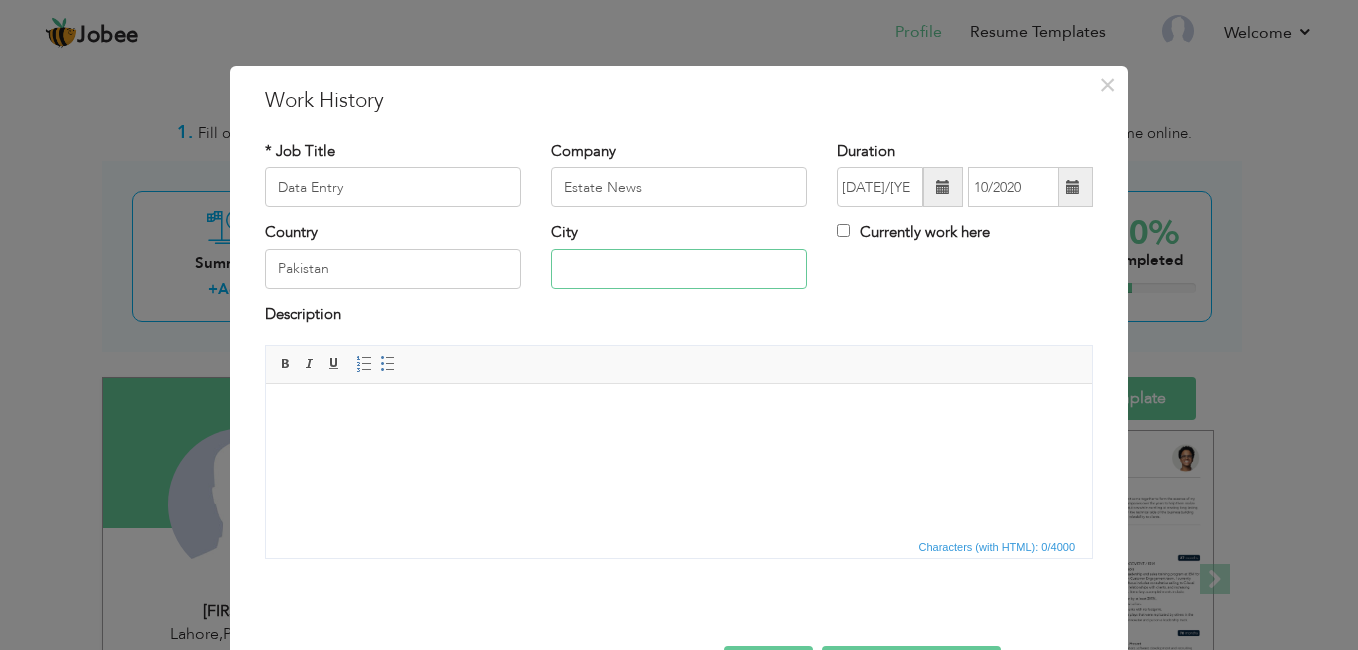 click at bounding box center (679, 269) 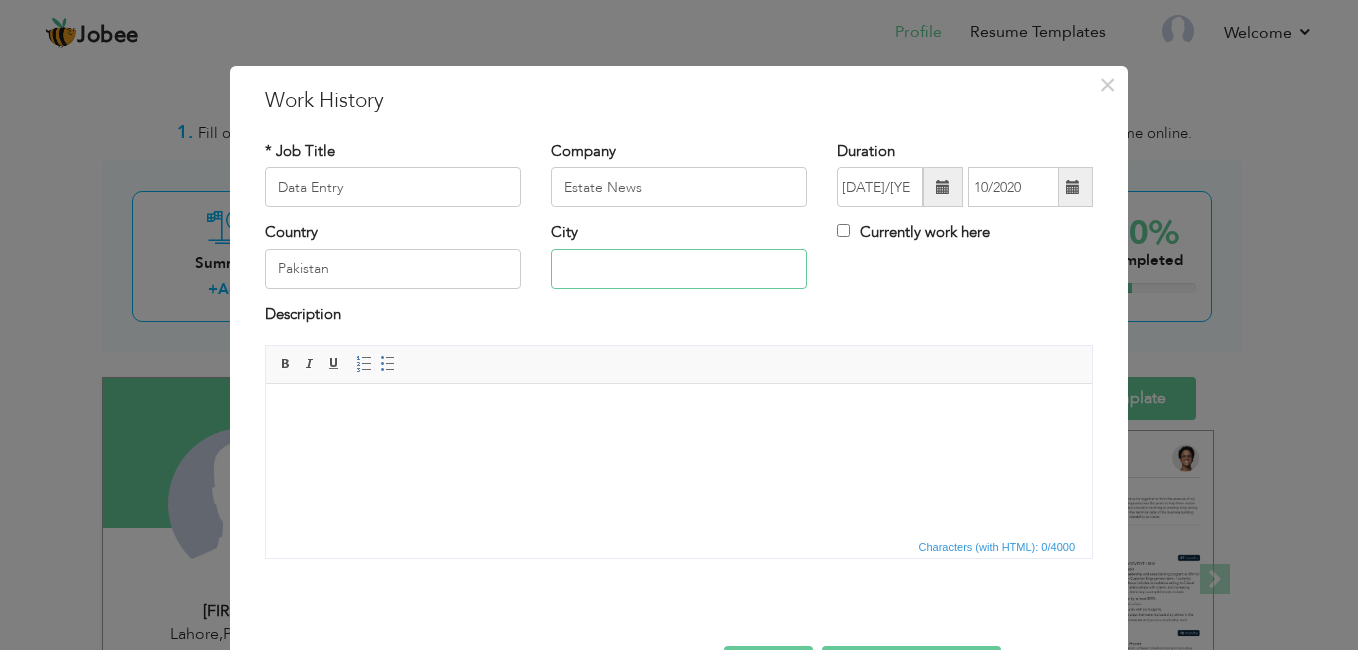 type on "l" 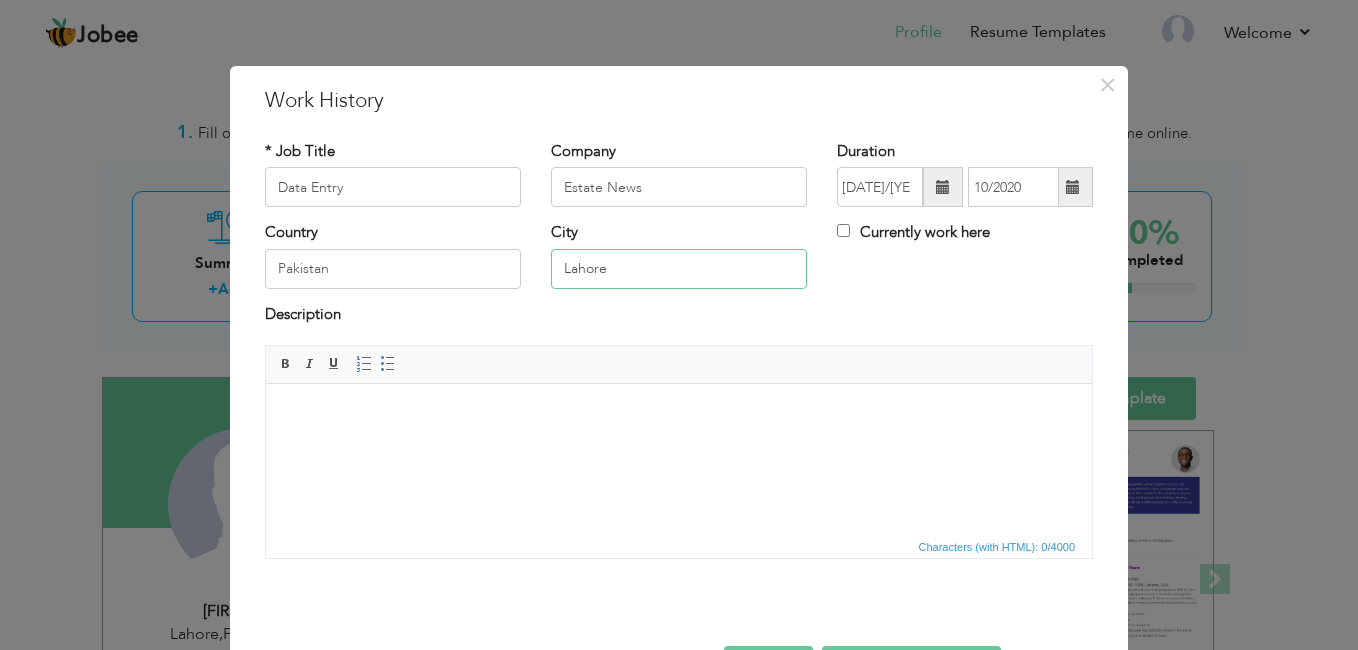 type on "Lahore" 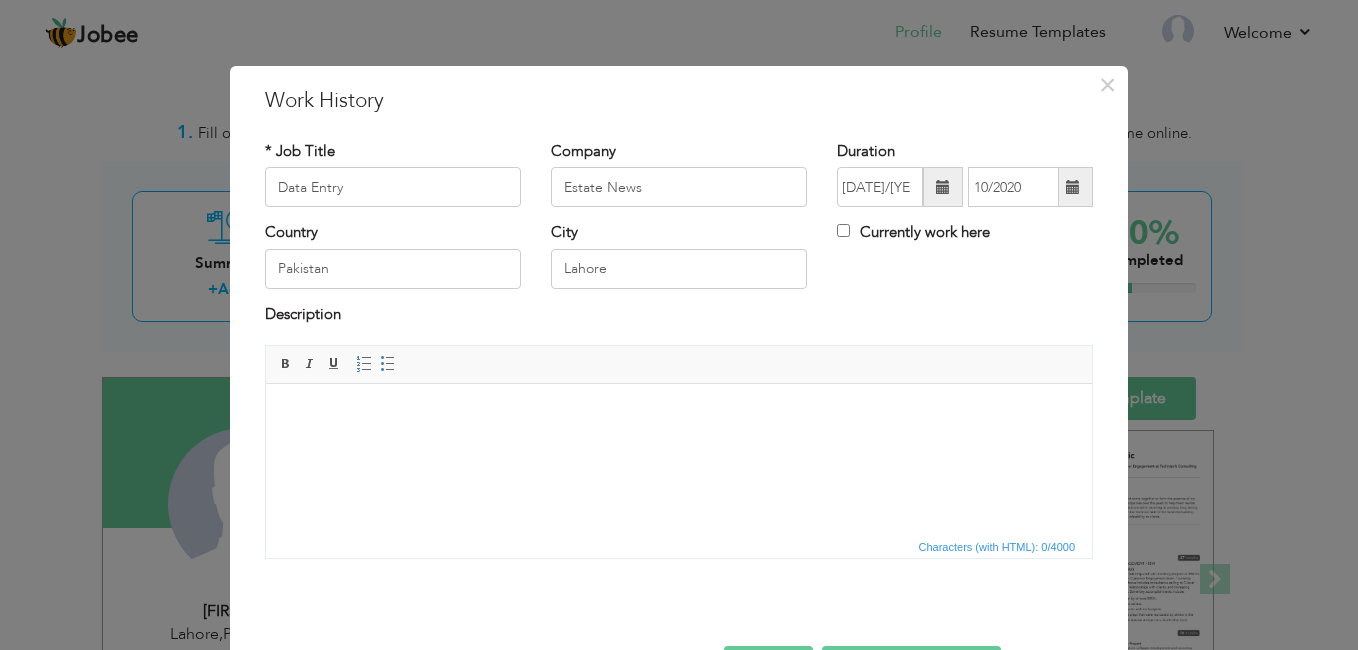 click at bounding box center [679, 414] 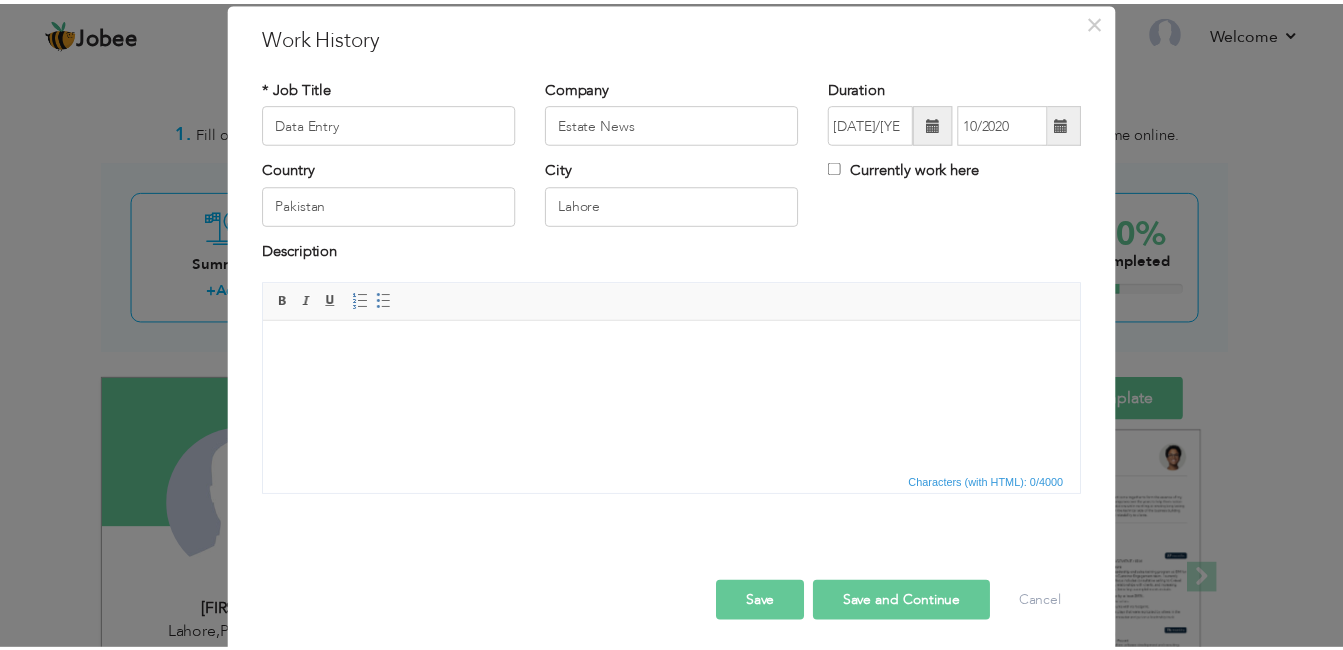 scroll, scrollTop: 71, scrollLeft: 0, axis: vertical 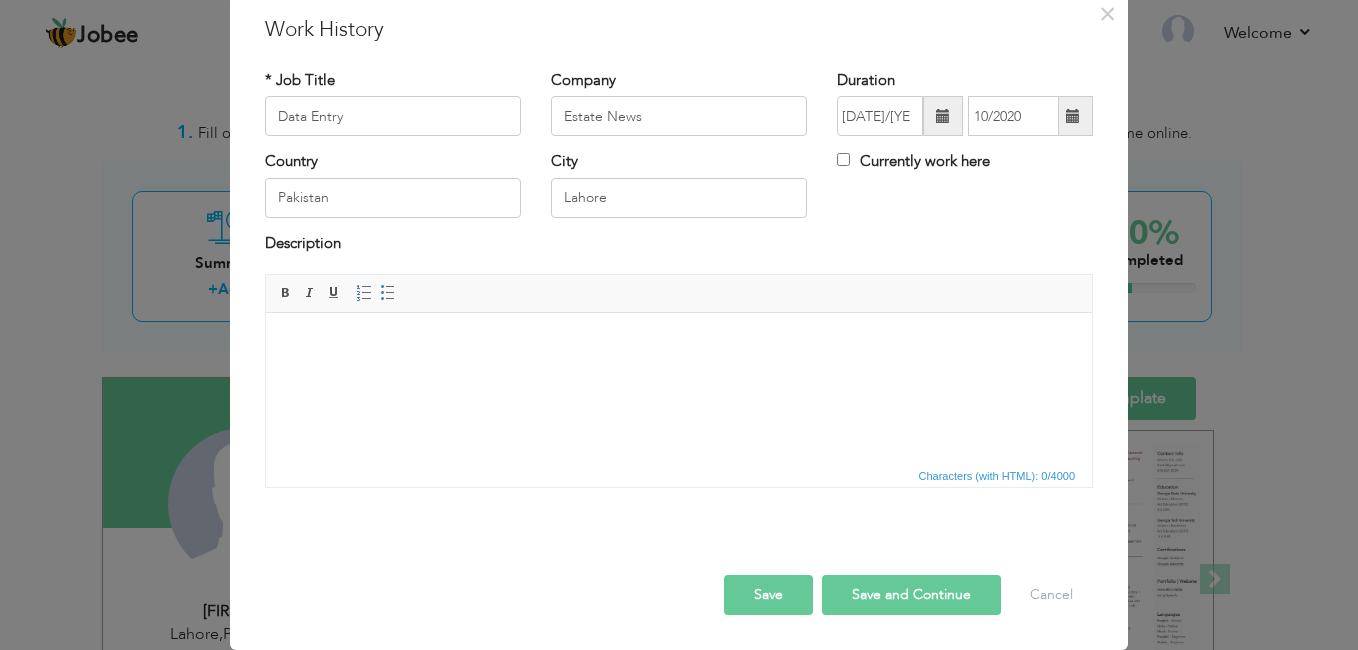 click on "Save" at bounding box center [768, 595] 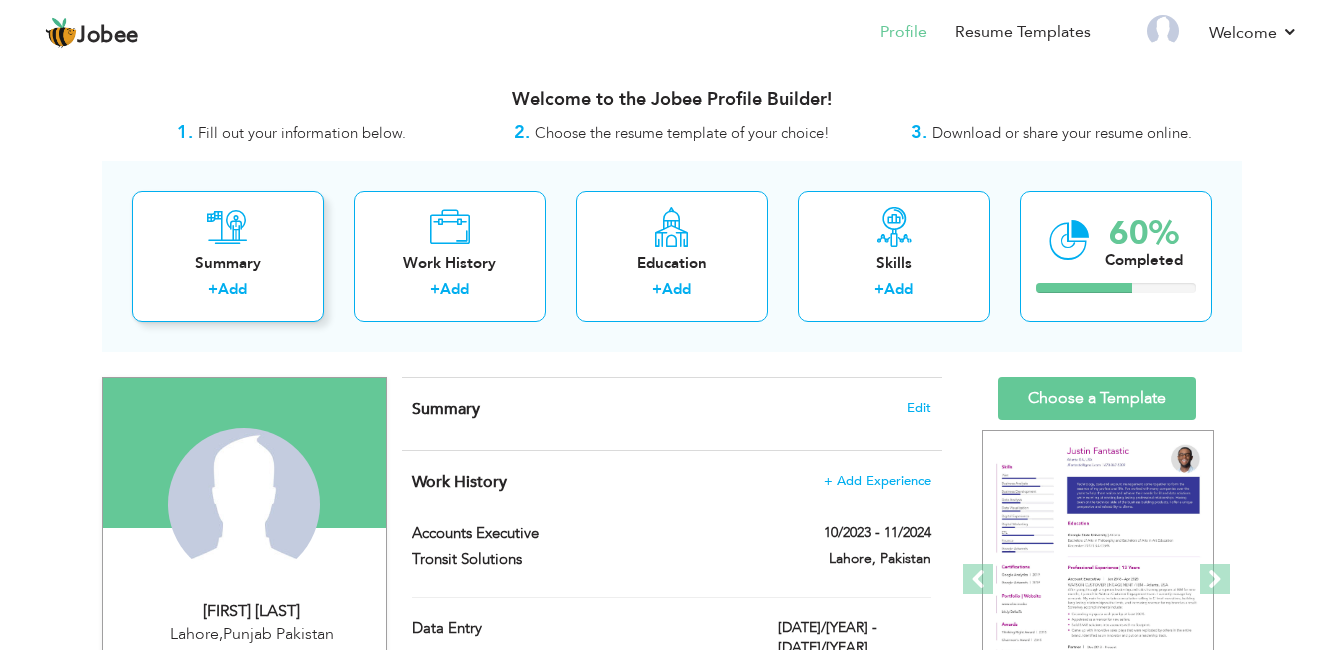 click on "Summary
+  Add" at bounding box center (228, 256) 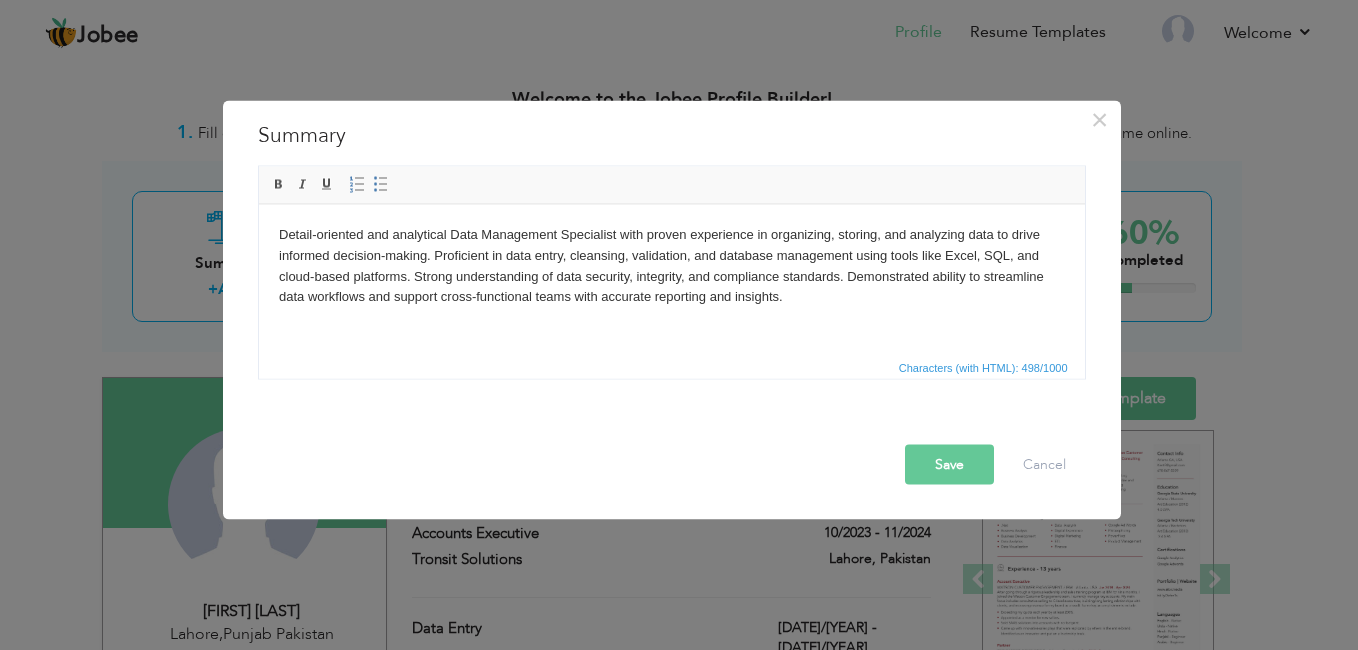 click on "Save" at bounding box center (949, 465) 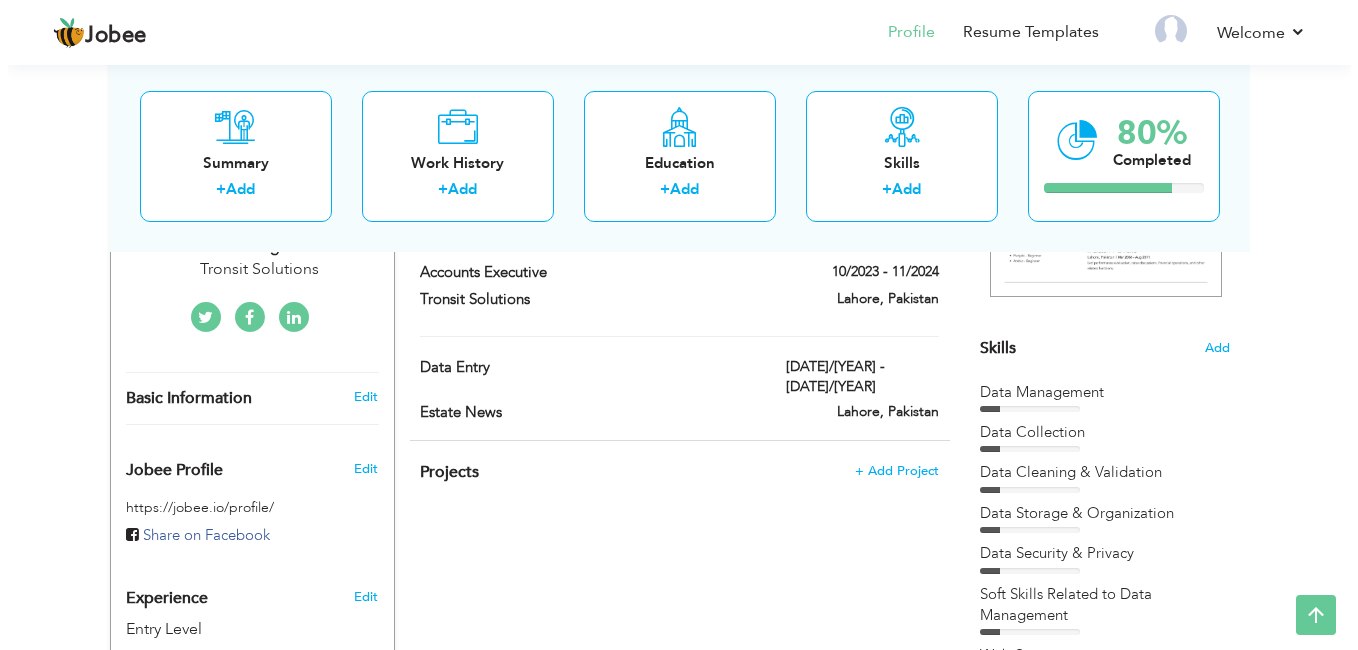 scroll, scrollTop: 435, scrollLeft: 0, axis: vertical 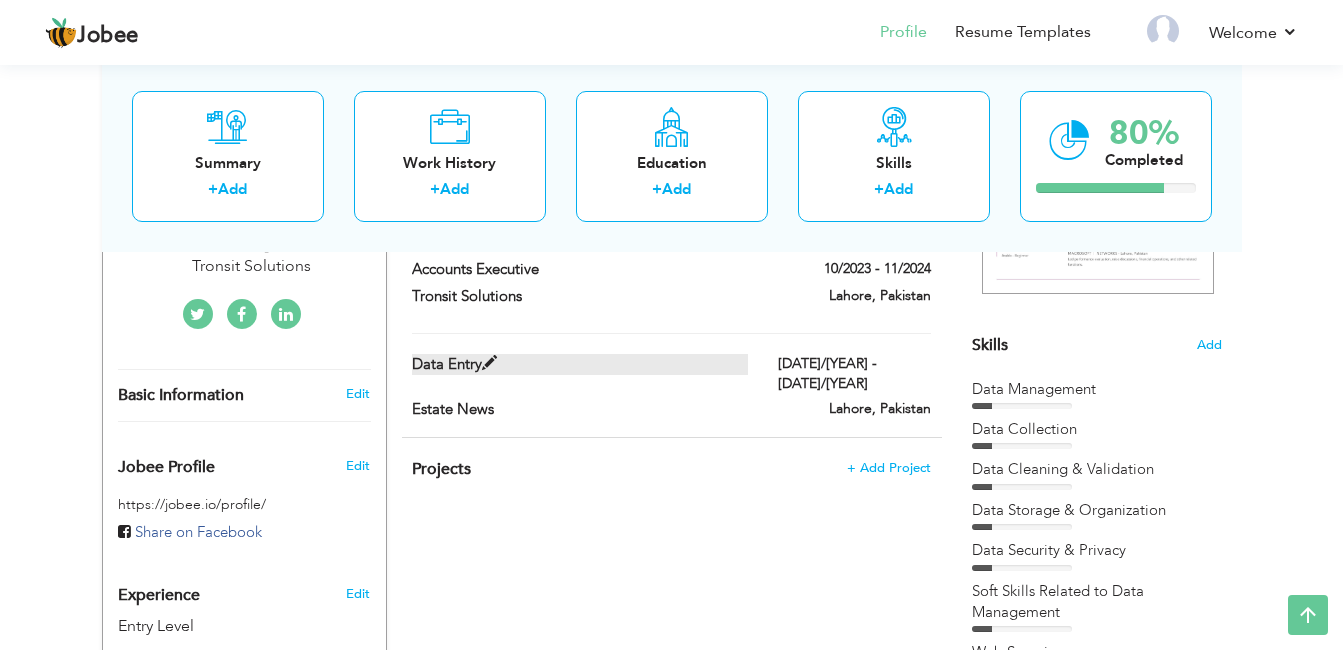 click on "Data Entry" at bounding box center (580, 364) 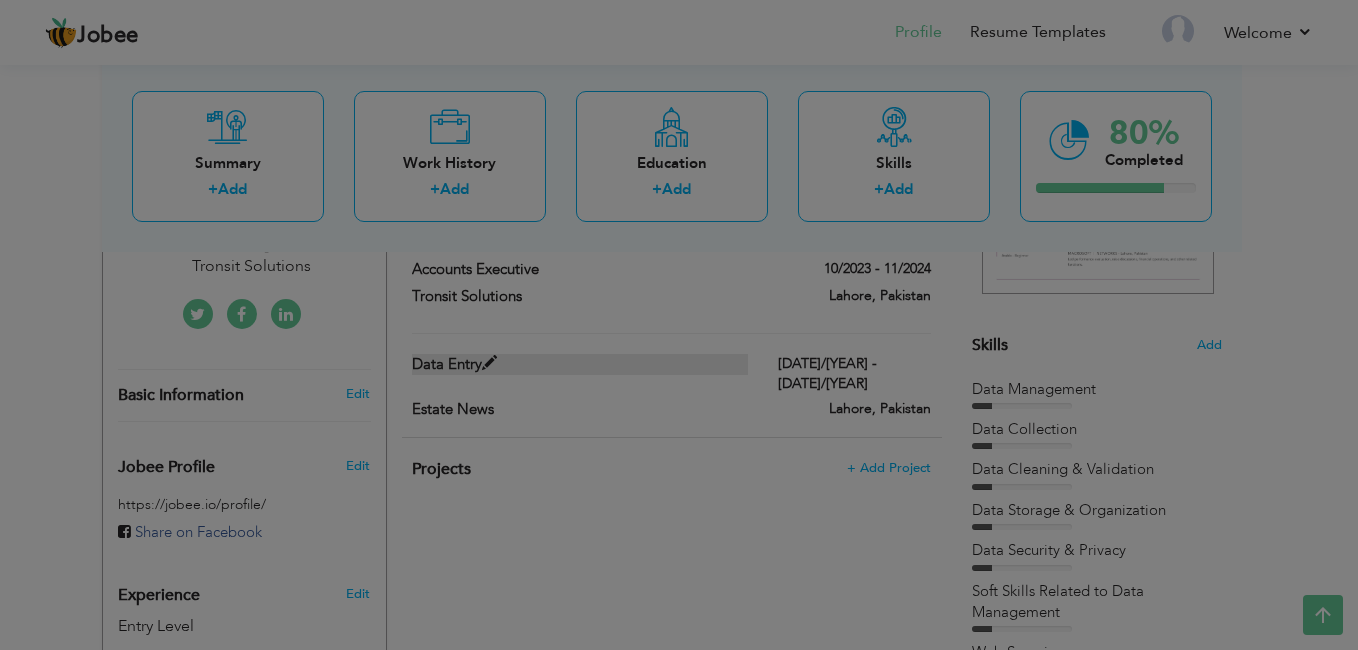 scroll, scrollTop: 0, scrollLeft: 0, axis: both 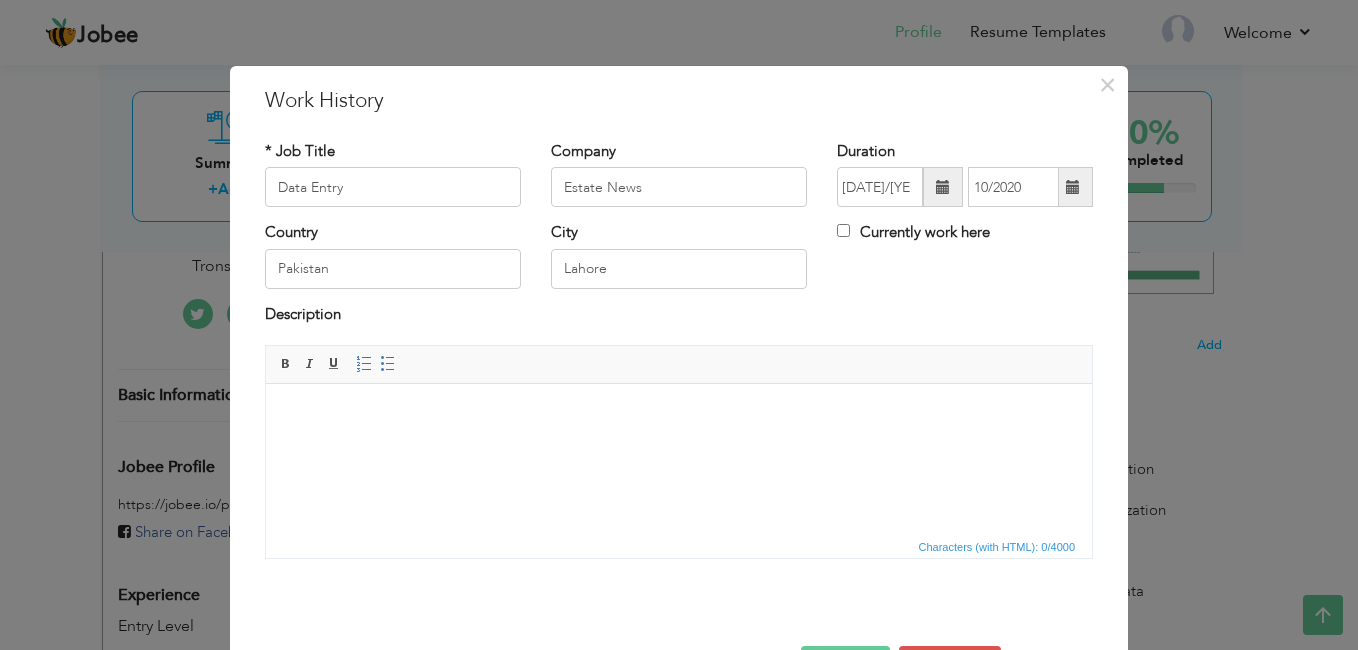 click at bounding box center [679, 414] 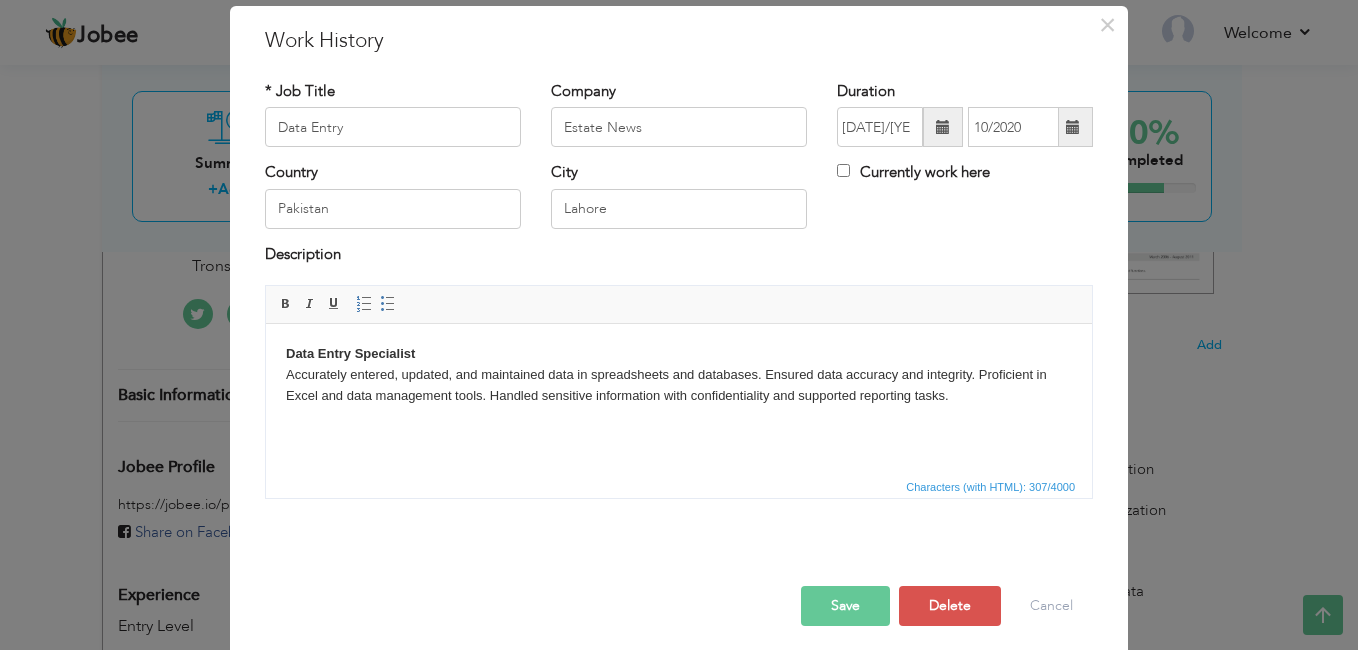 scroll, scrollTop: 66, scrollLeft: 0, axis: vertical 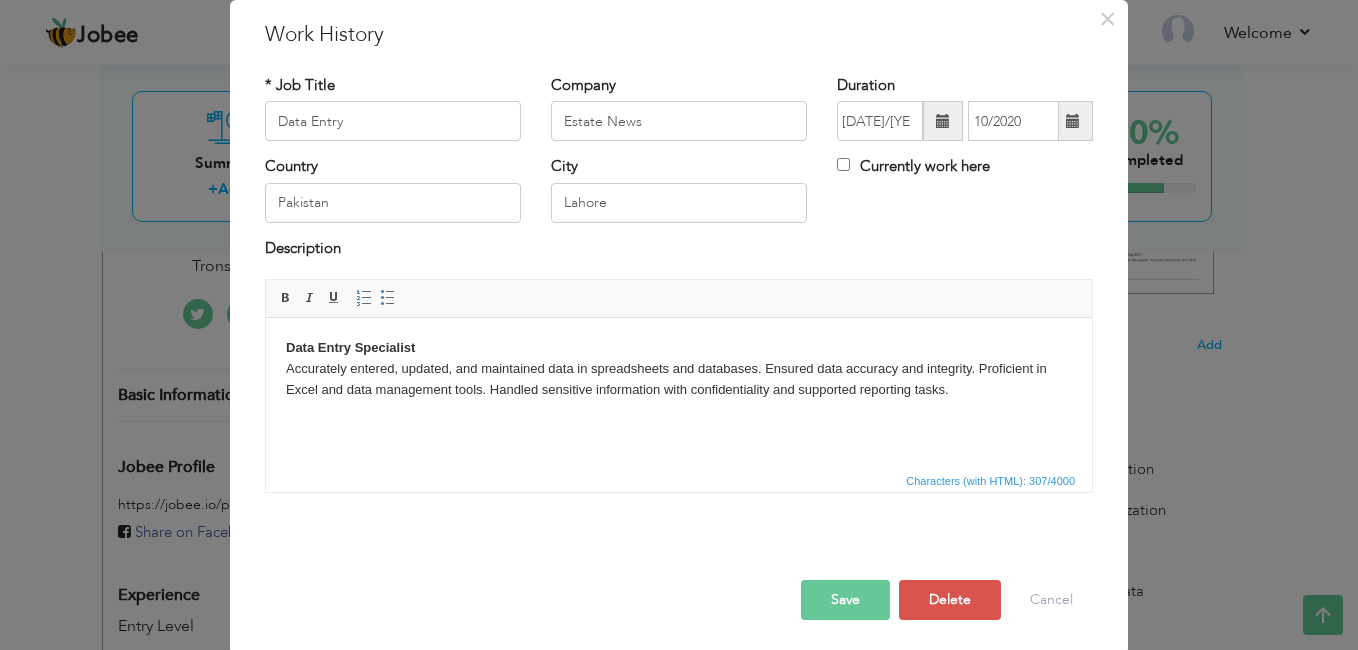 click on "Data Entry Specialist Accurately entered, updated, and maintained data in spreadsheets and databases. Ensured data accuracy and integrity. Proficient in Excel and data management tools. Handled sensitive information with confidentiality and supported reporting tasks." at bounding box center (679, 379) 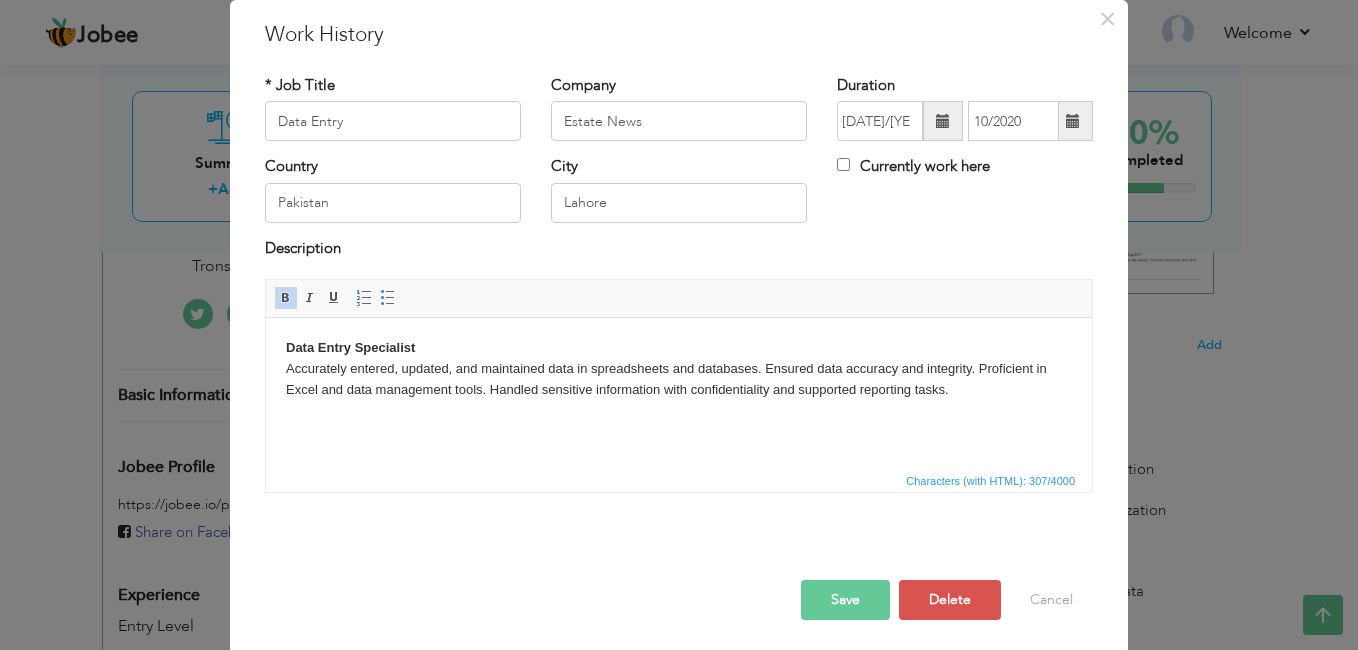 type 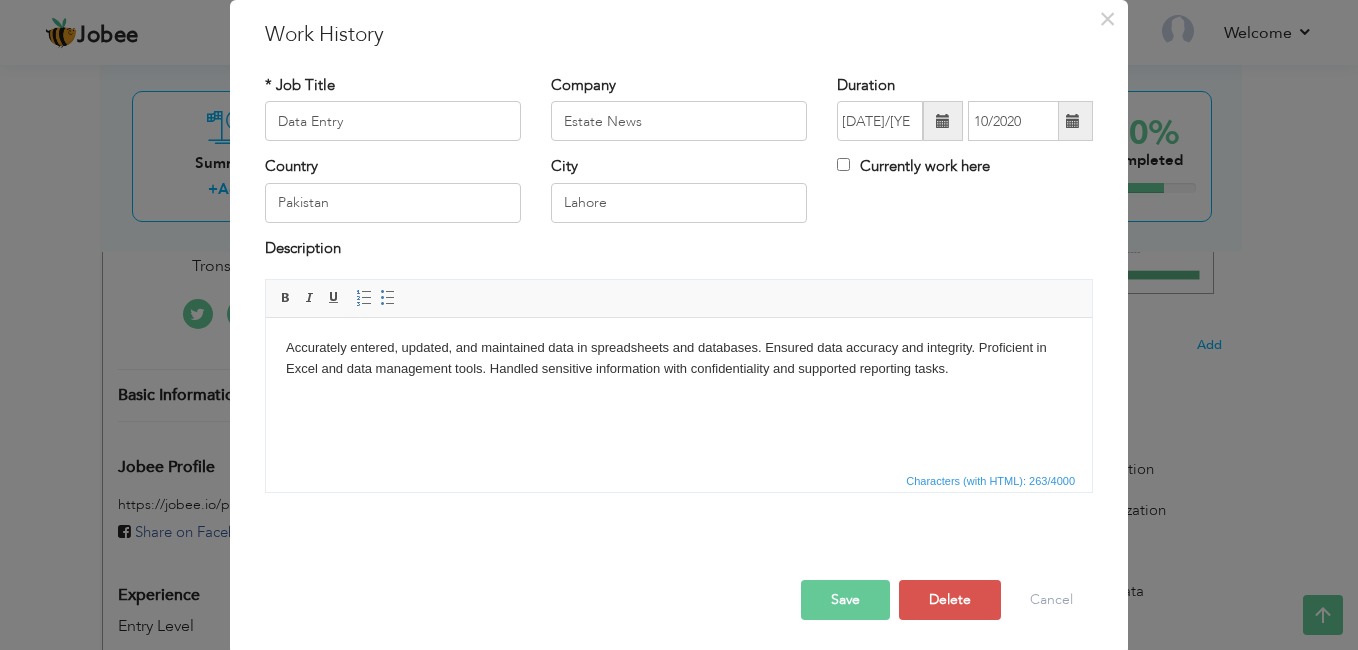 click on "Save" at bounding box center (845, 600) 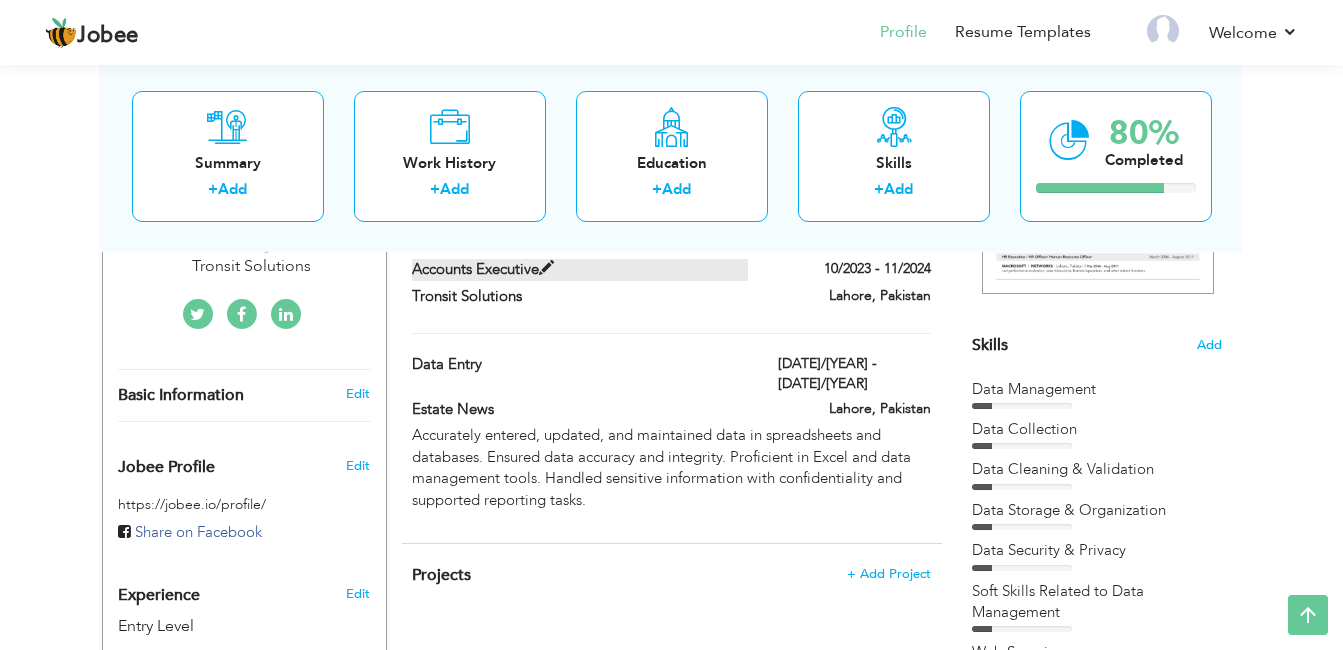 click on "Accounts Executive" at bounding box center (580, 269) 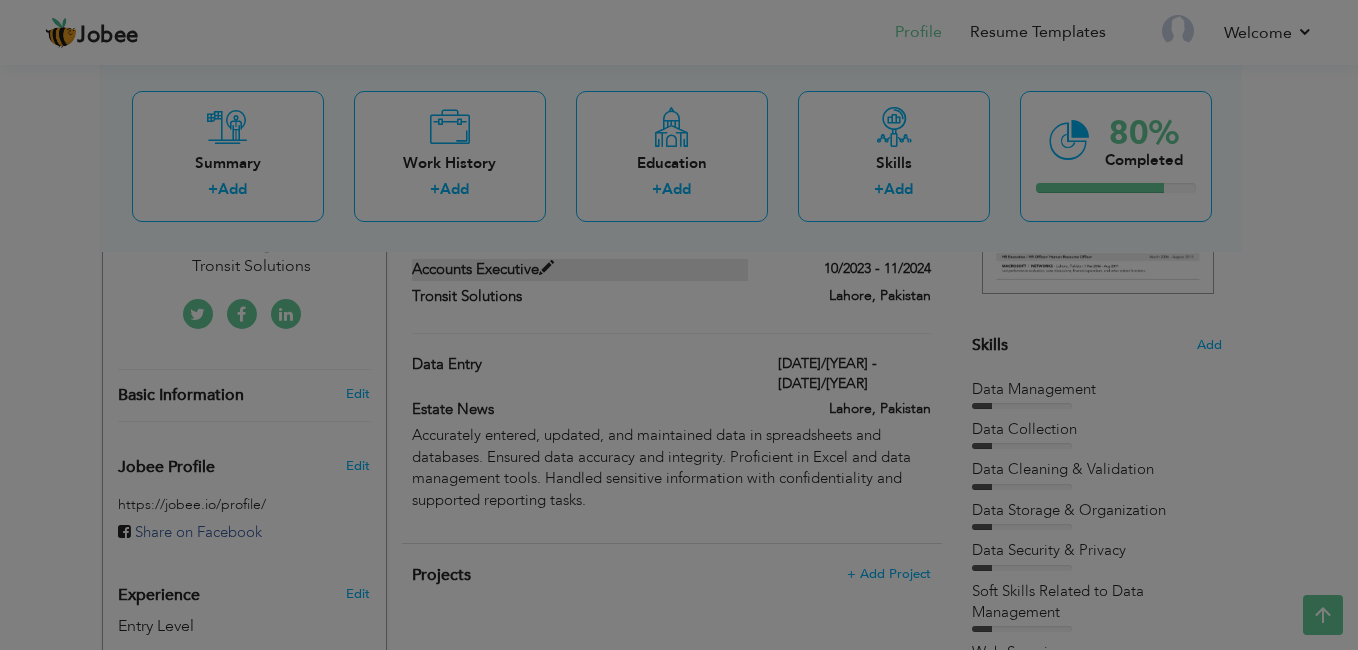 scroll, scrollTop: 0, scrollLeft: 0, axis: both 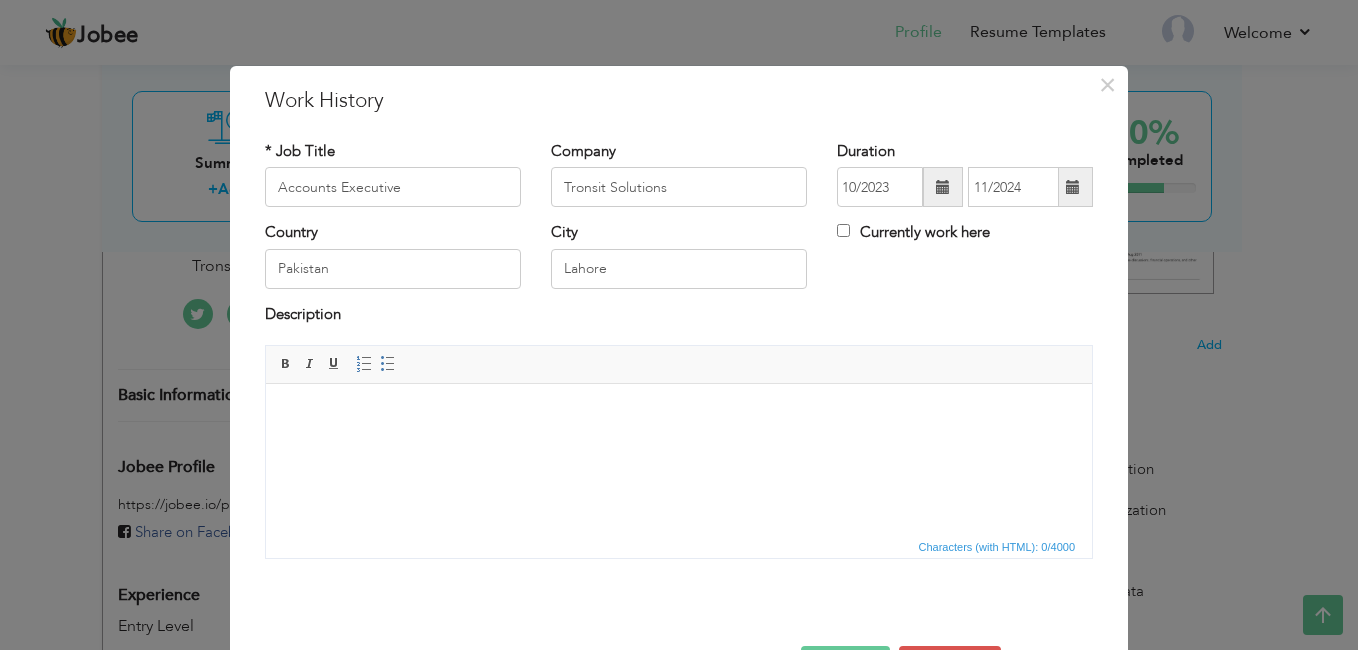 click at bounding box center (679, 414) 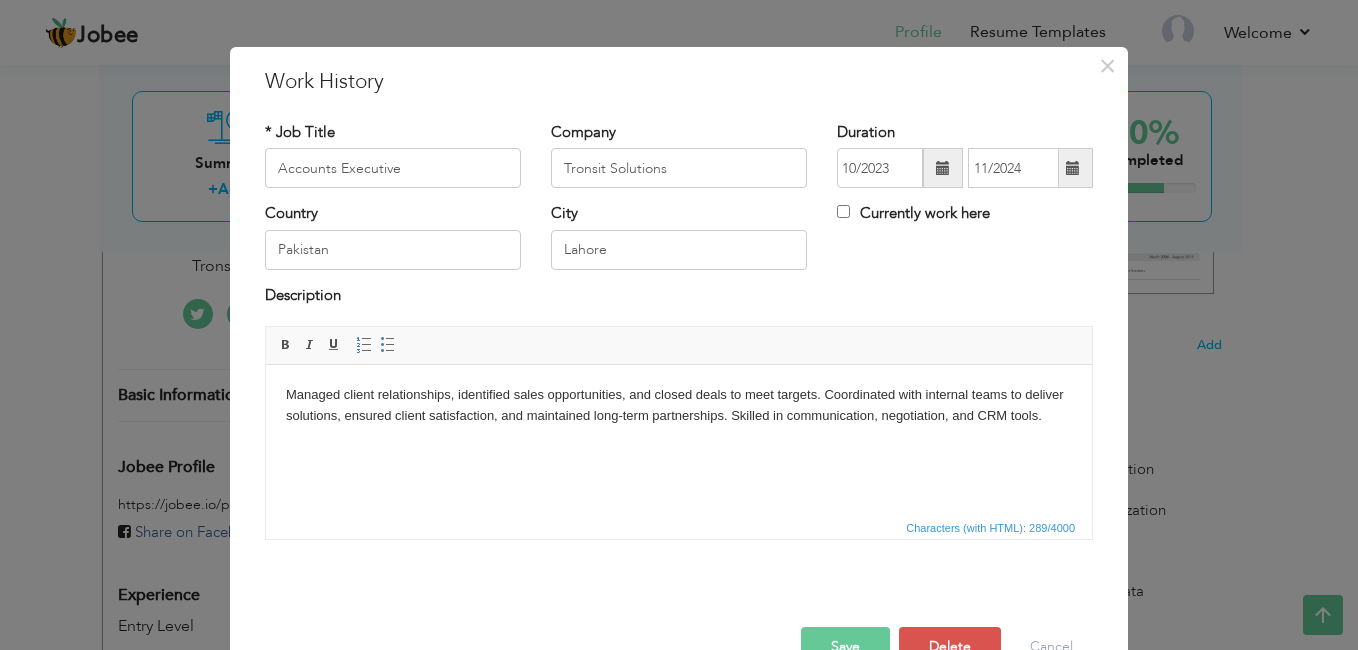 scroll, scrollTop: 71, scrollLeft: 0, axis: vertical 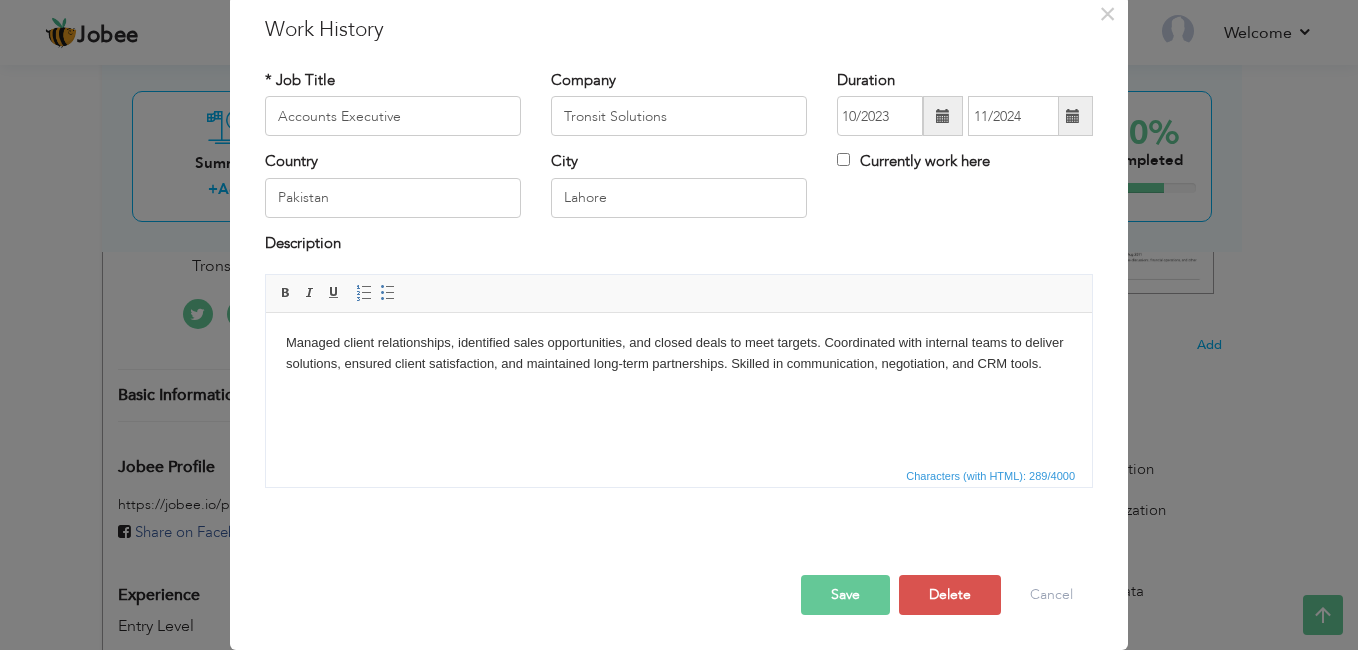 click on "Save" at bounding box center (845, 595) 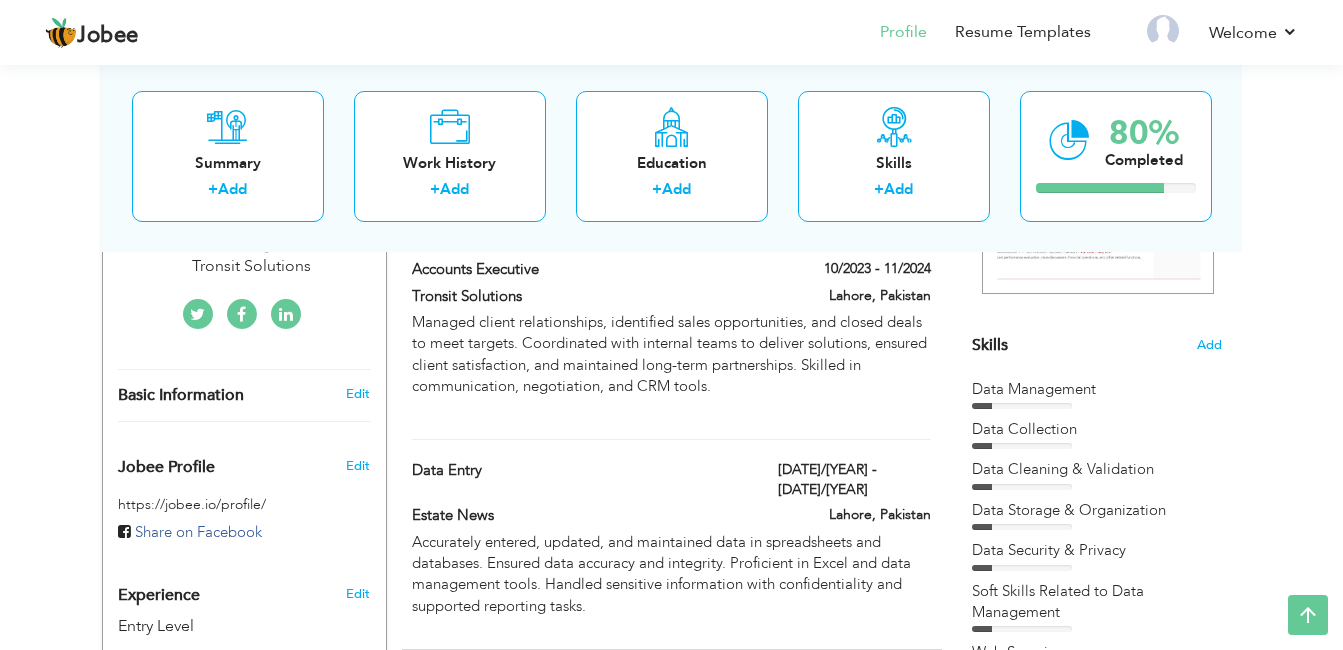 click on "Accurately entered, updated, and maintained data in spreadsheets and databases. Ensured data accuracy and integrity. Proficient in Excel and data management tools. Handled sensitive information with confidentiality and supported reporting tasks." at bounding box center (671, 585) 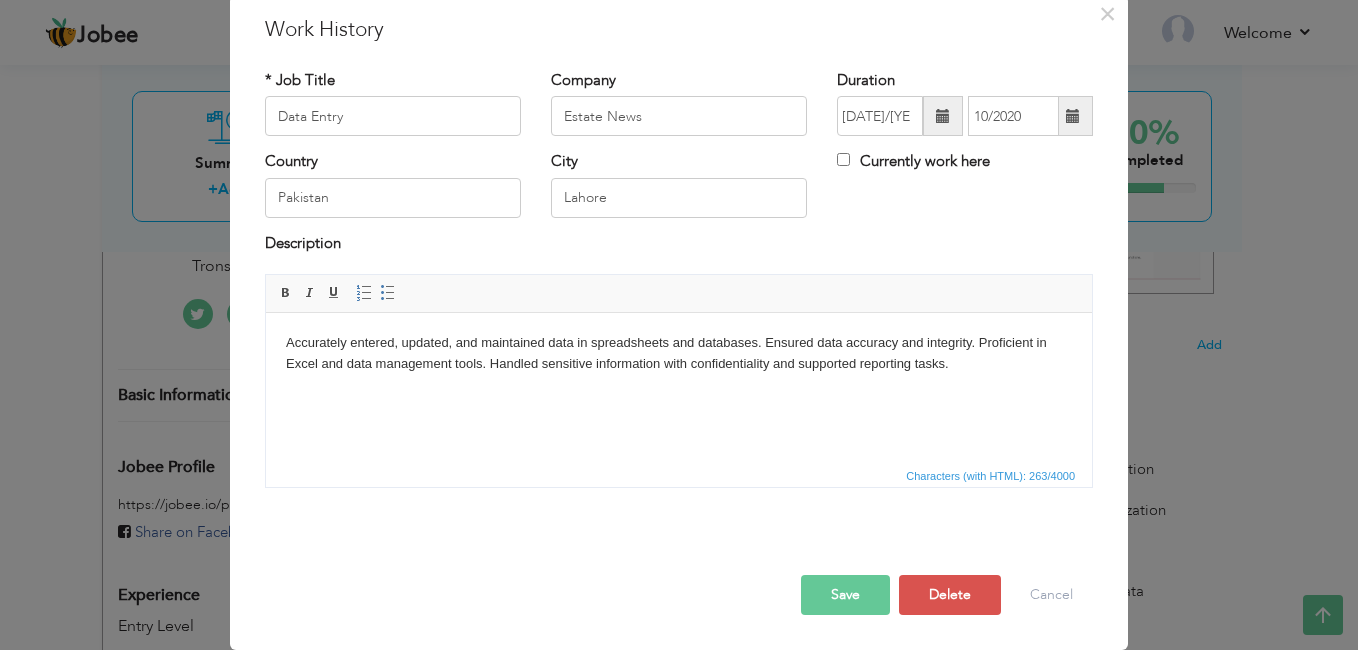 scroll, scrollTop: 0, scrollLeft: 0, axis: both 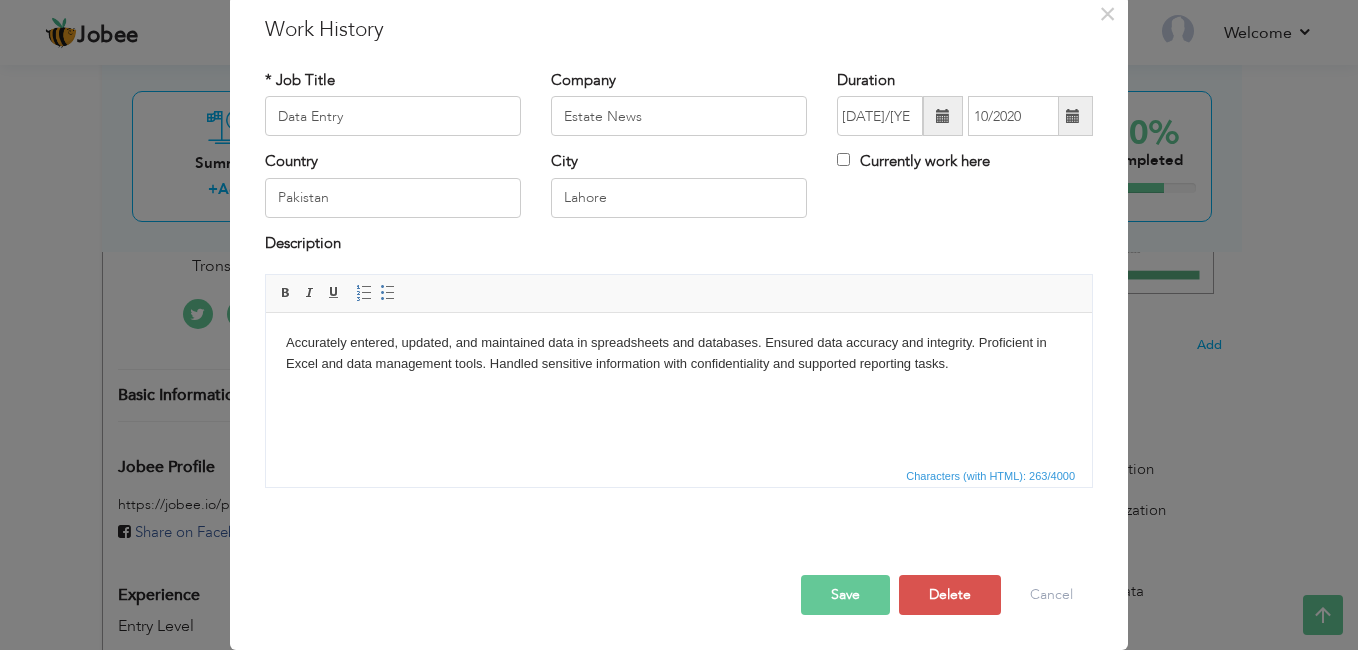 click on "Save" at bounding box center [845, 595] 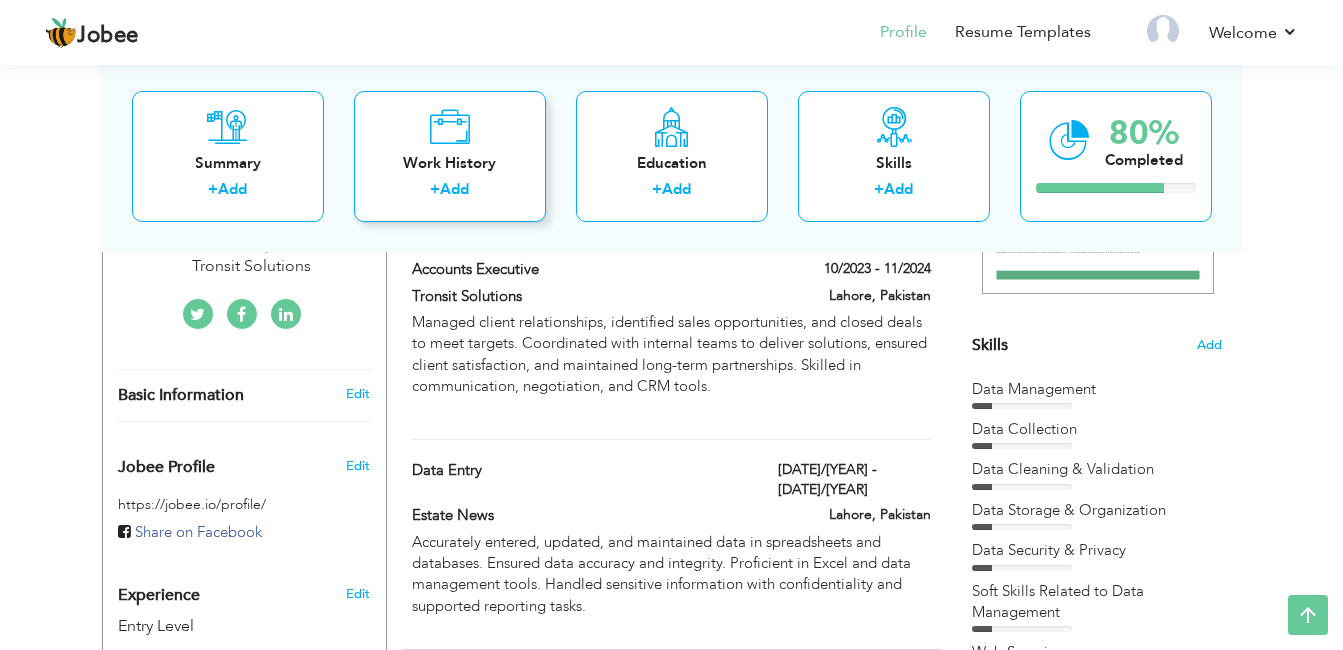 click on "Work History
+  Add" at bounding box center (450, 155) 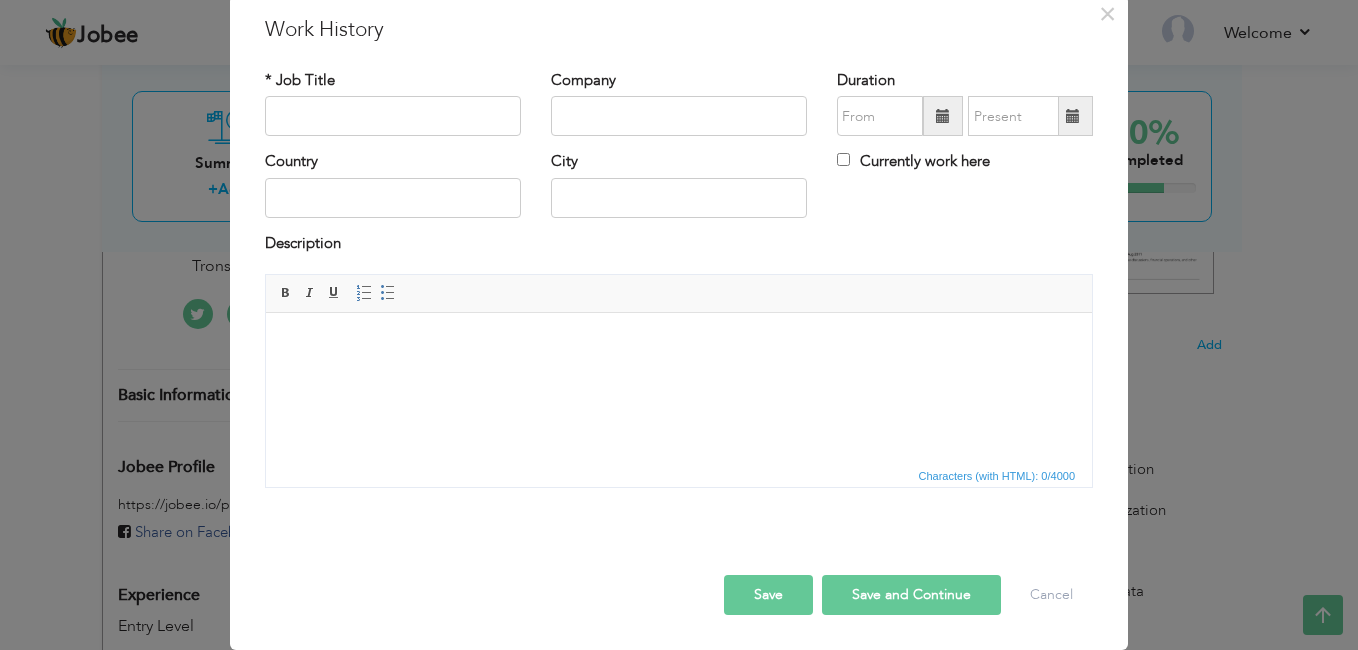 scroll, scrollTop: 0, scrollLeft: 0, axis: both 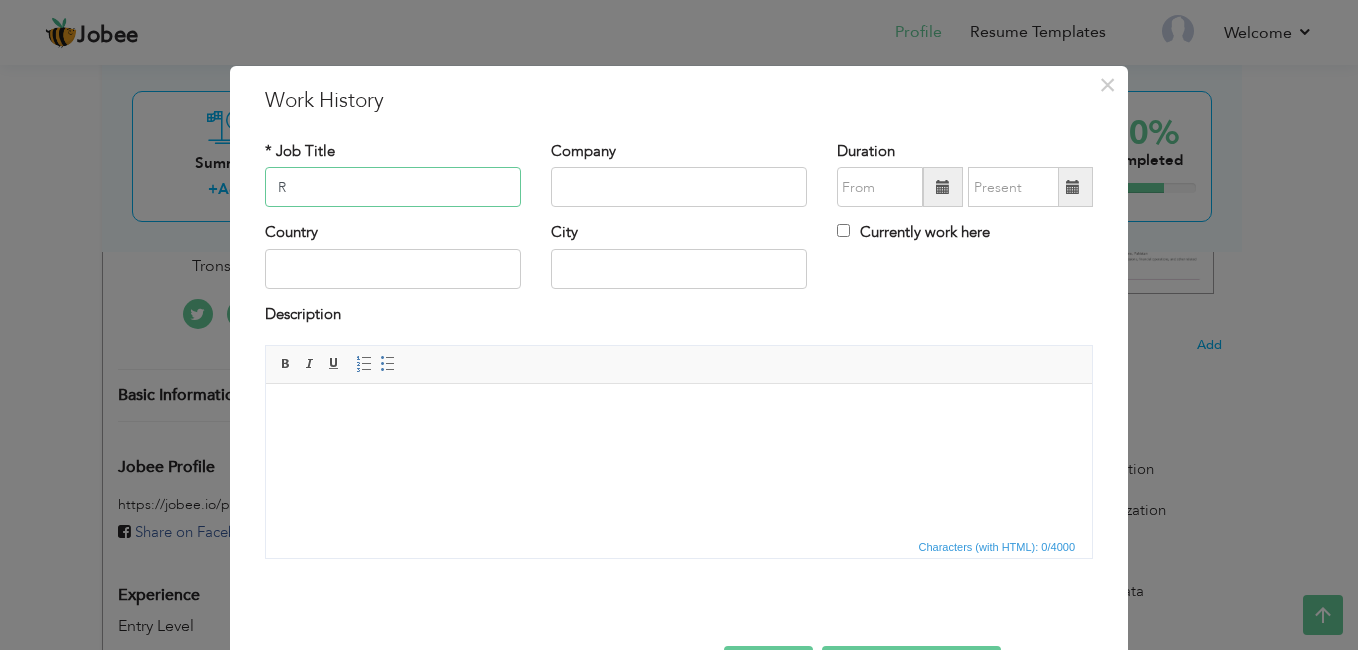 type on "R" 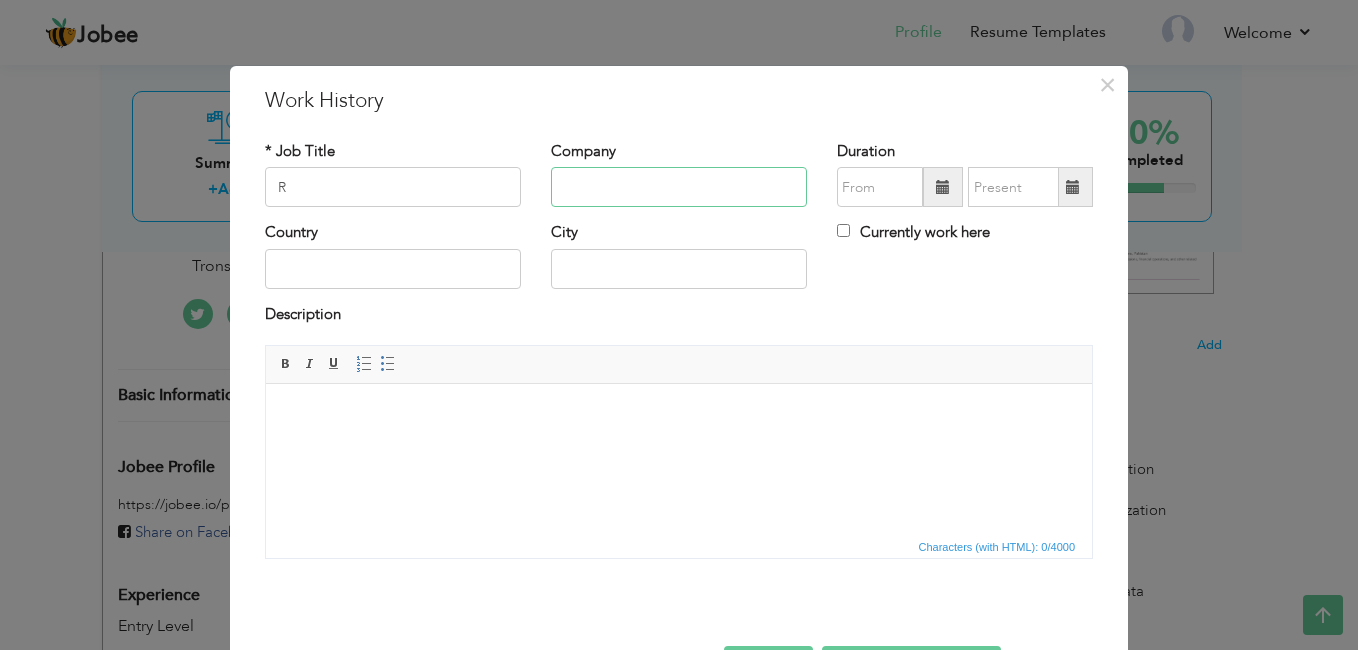 click at bounding box center [679, 187] 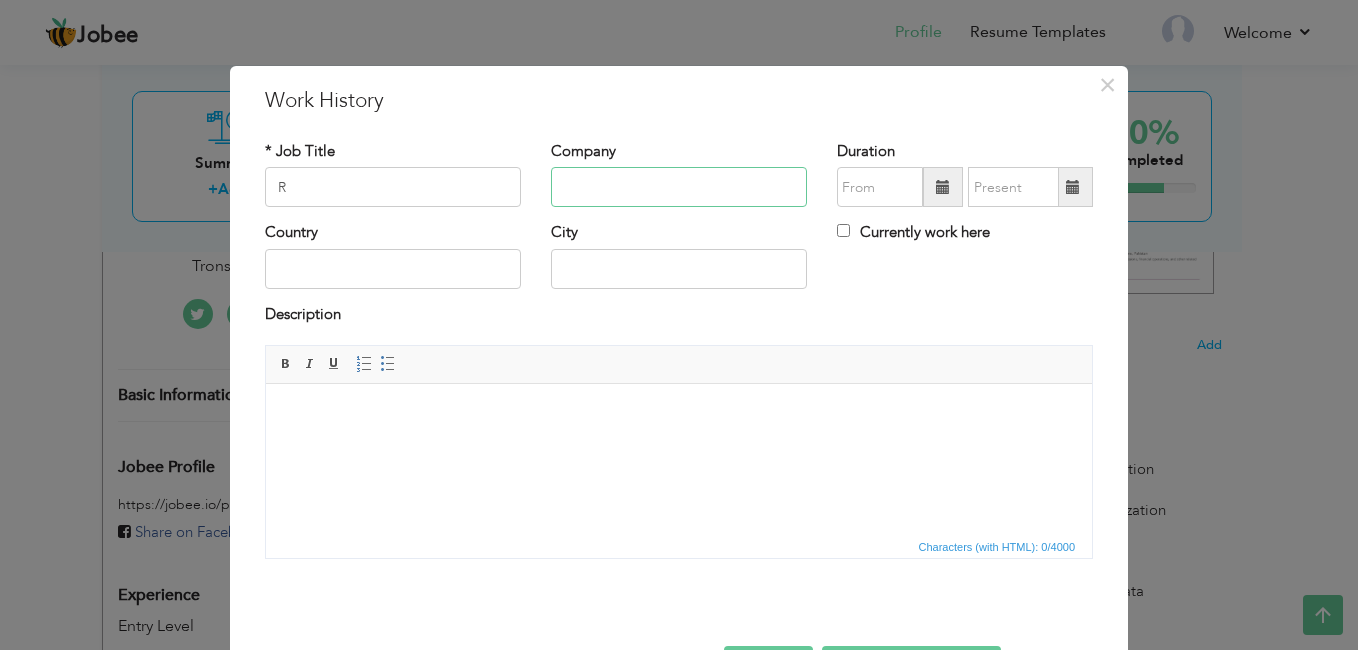 type on "e" 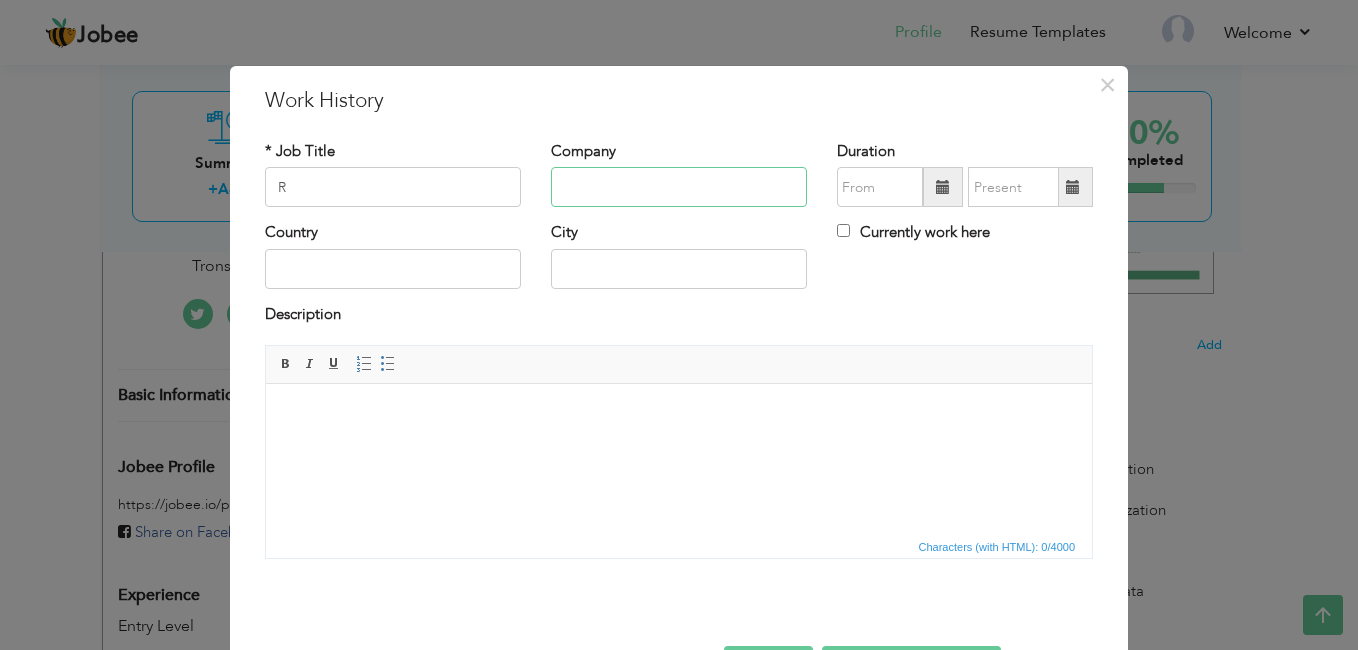 type on "K" 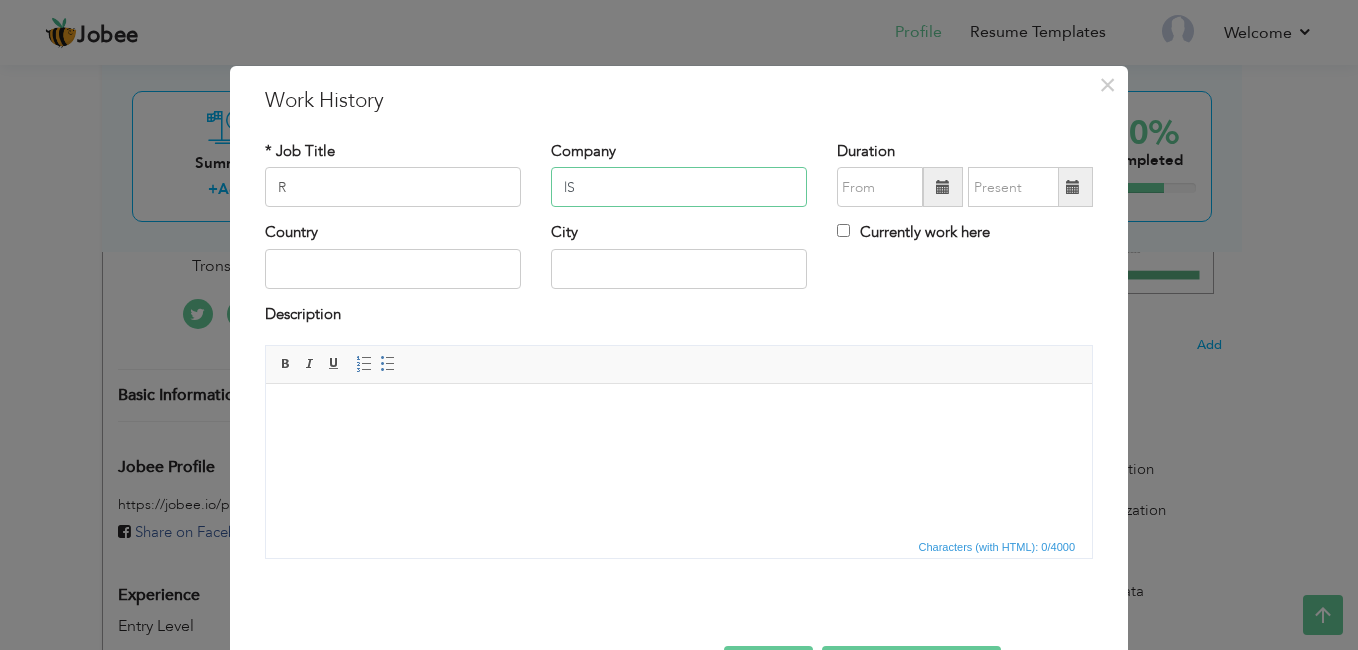 type on "l" 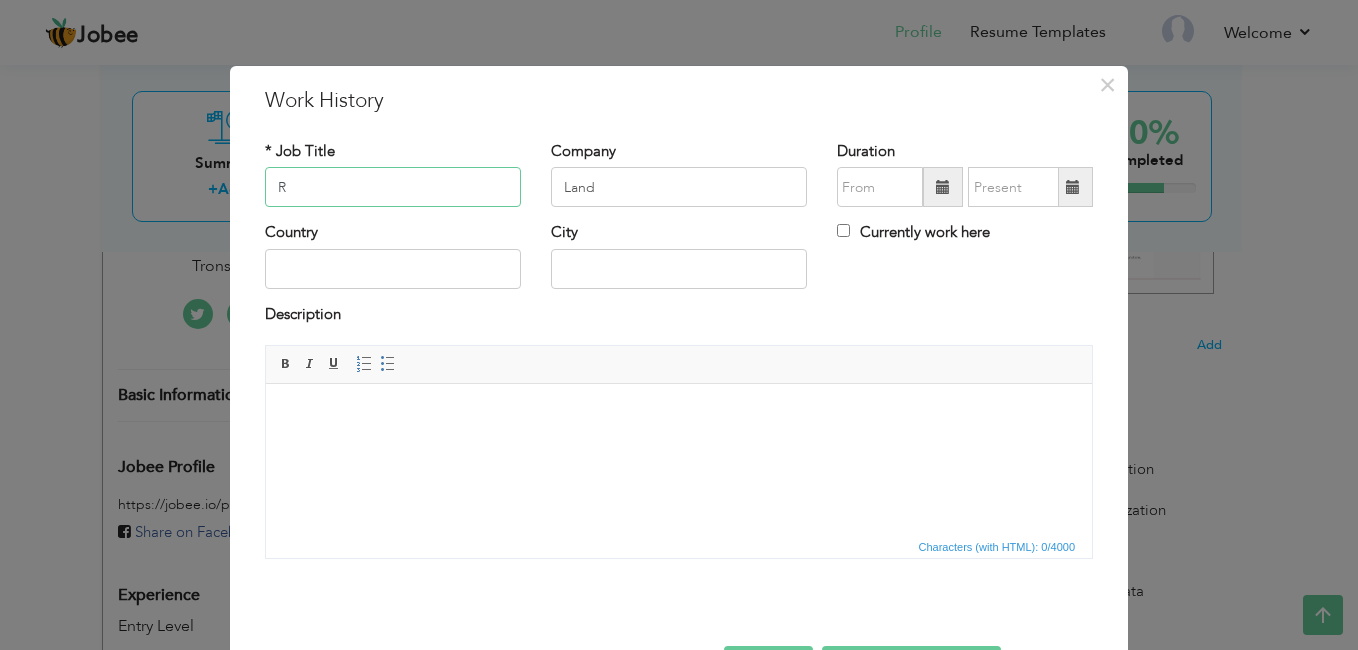 click on "R" at bounding box center [393, 187] 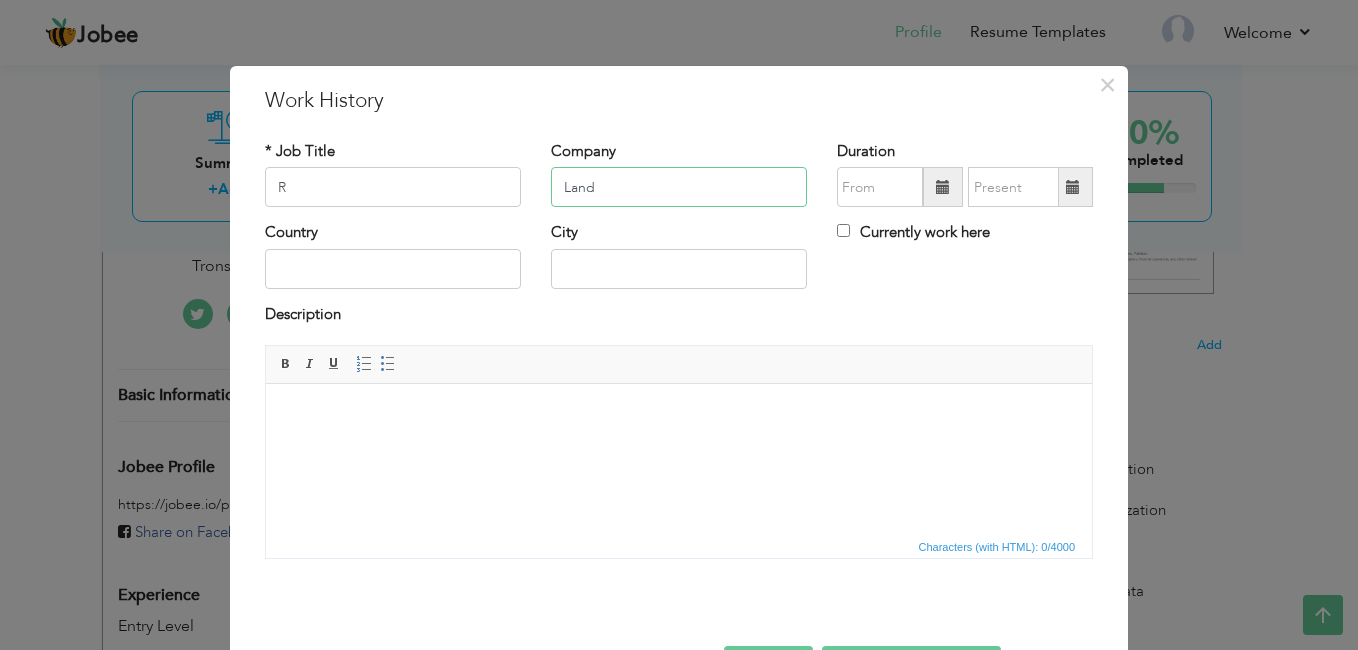 click on "Land" at bounding box center (679, 187) 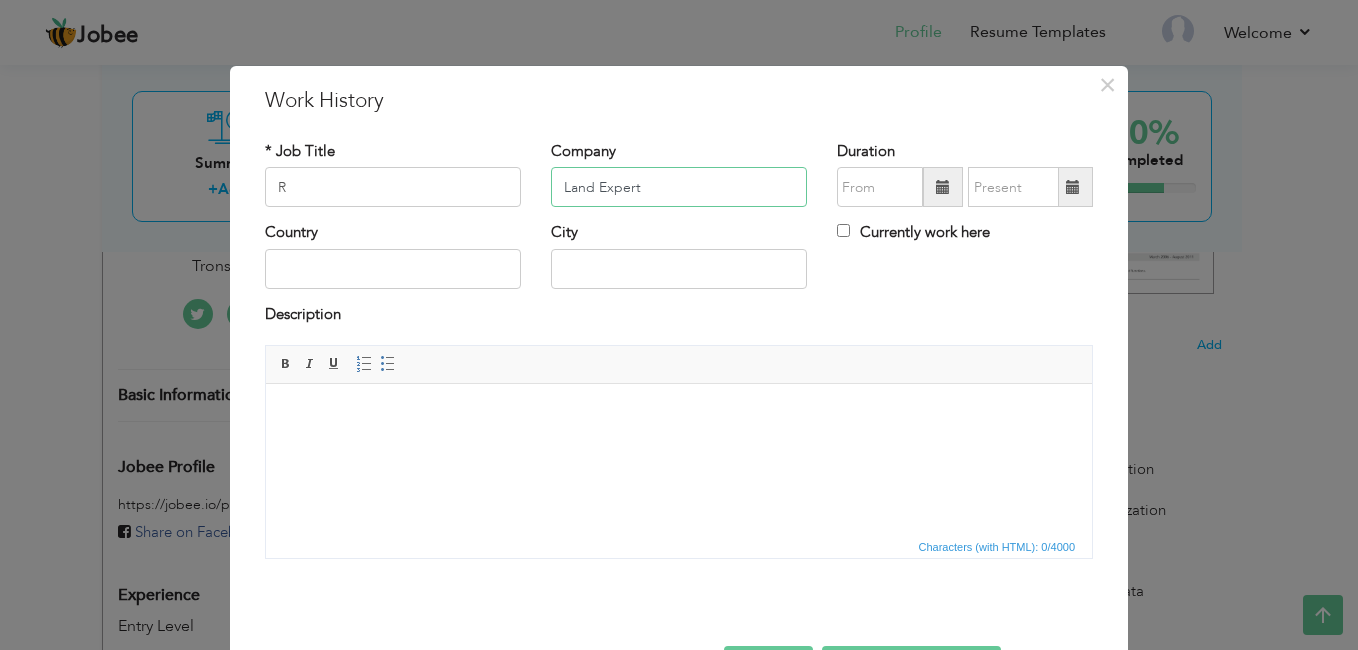 type on "Land Expert" 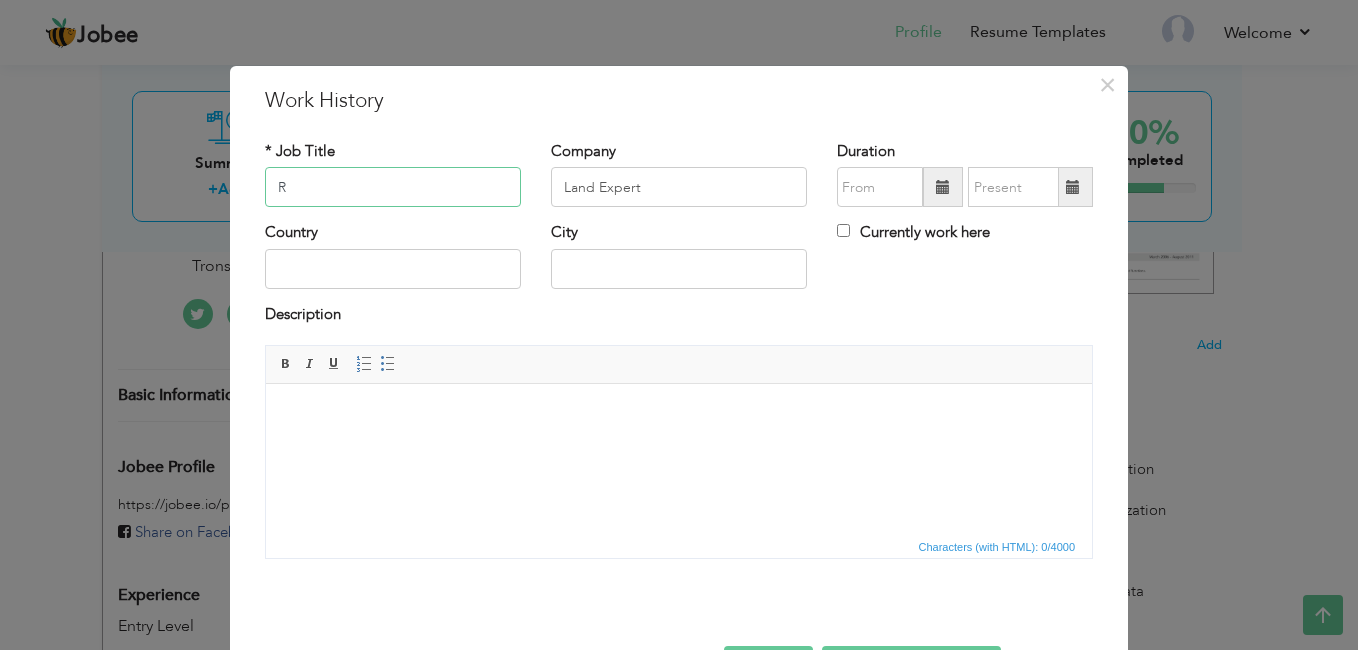 click on "R" at bounding box center [393, 187] 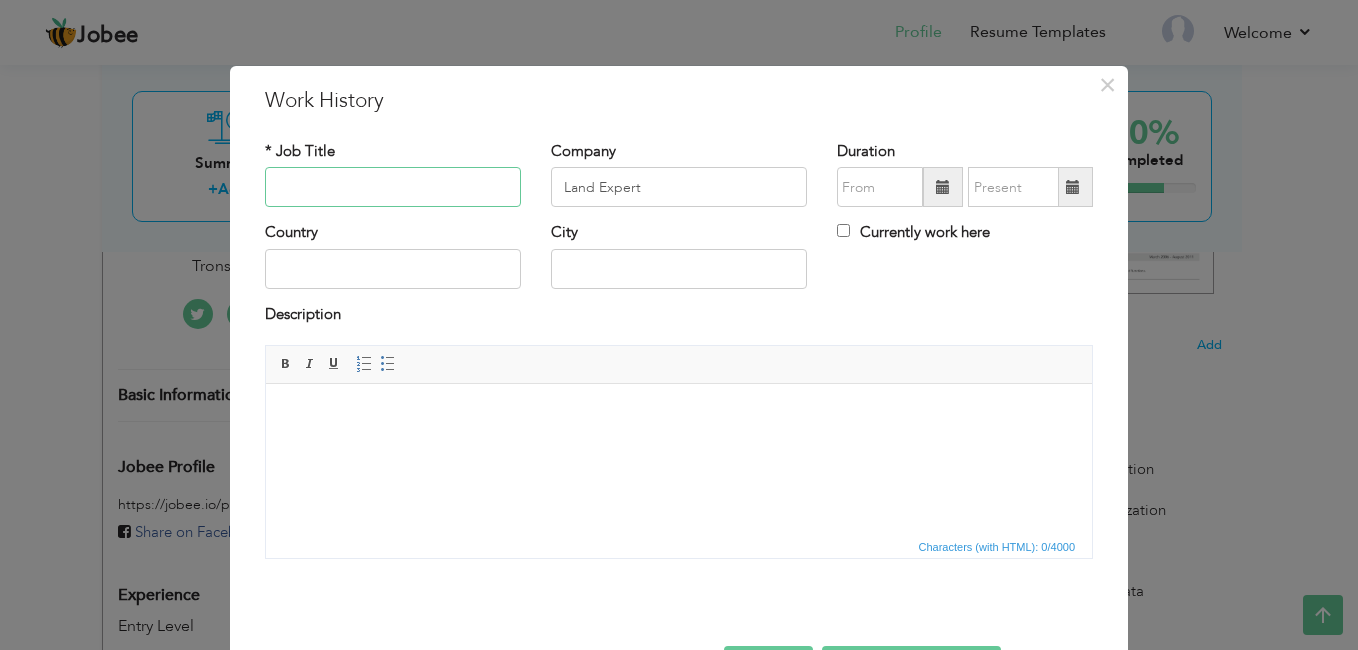 type on "o" 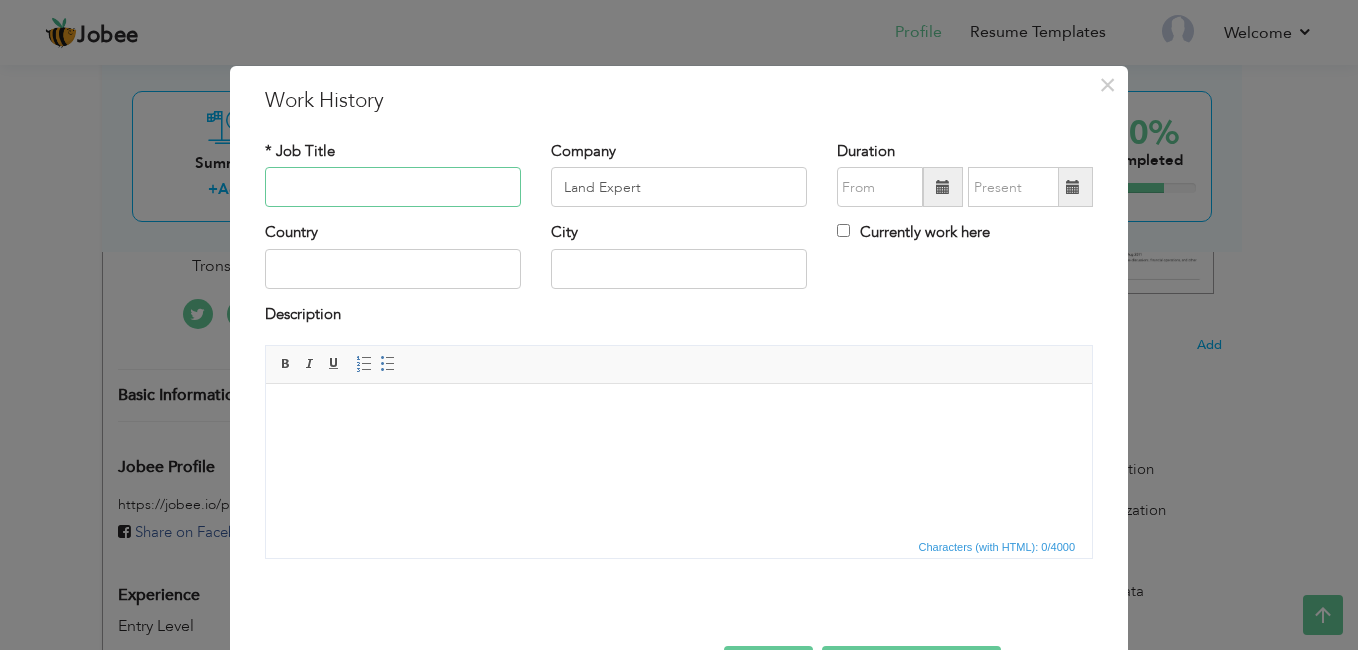type on "0" 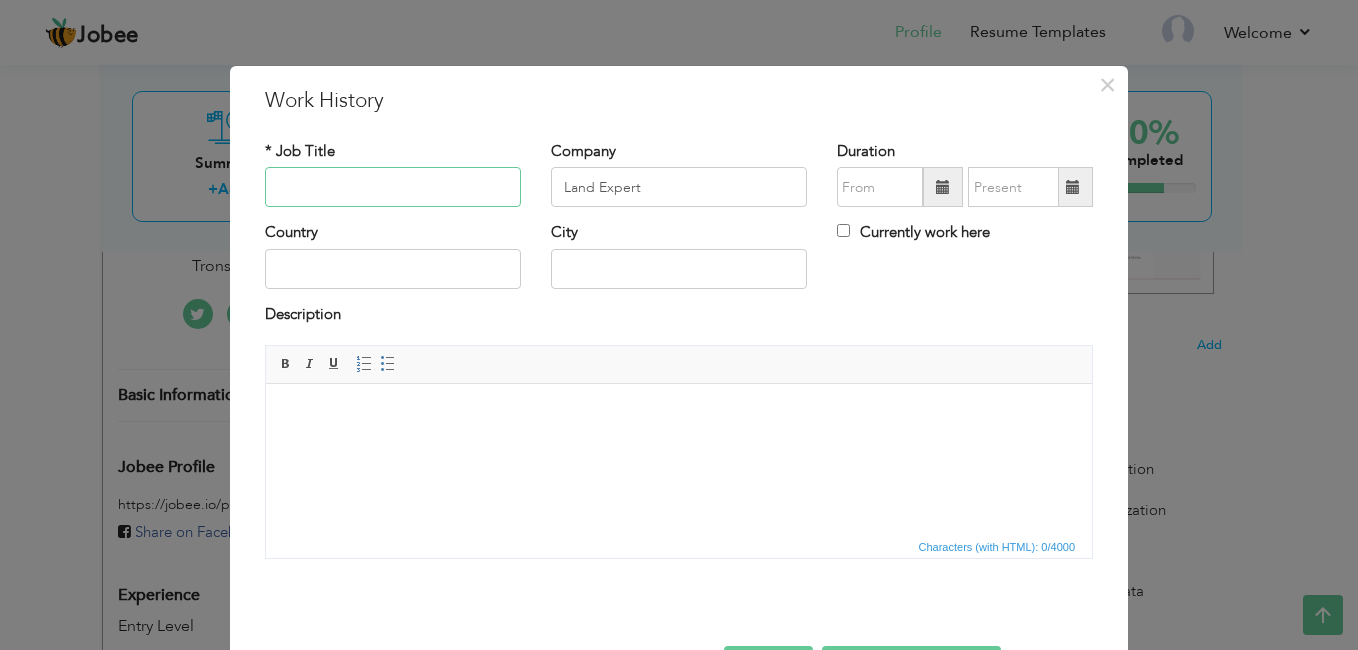 click at bounding box center [393, 187] 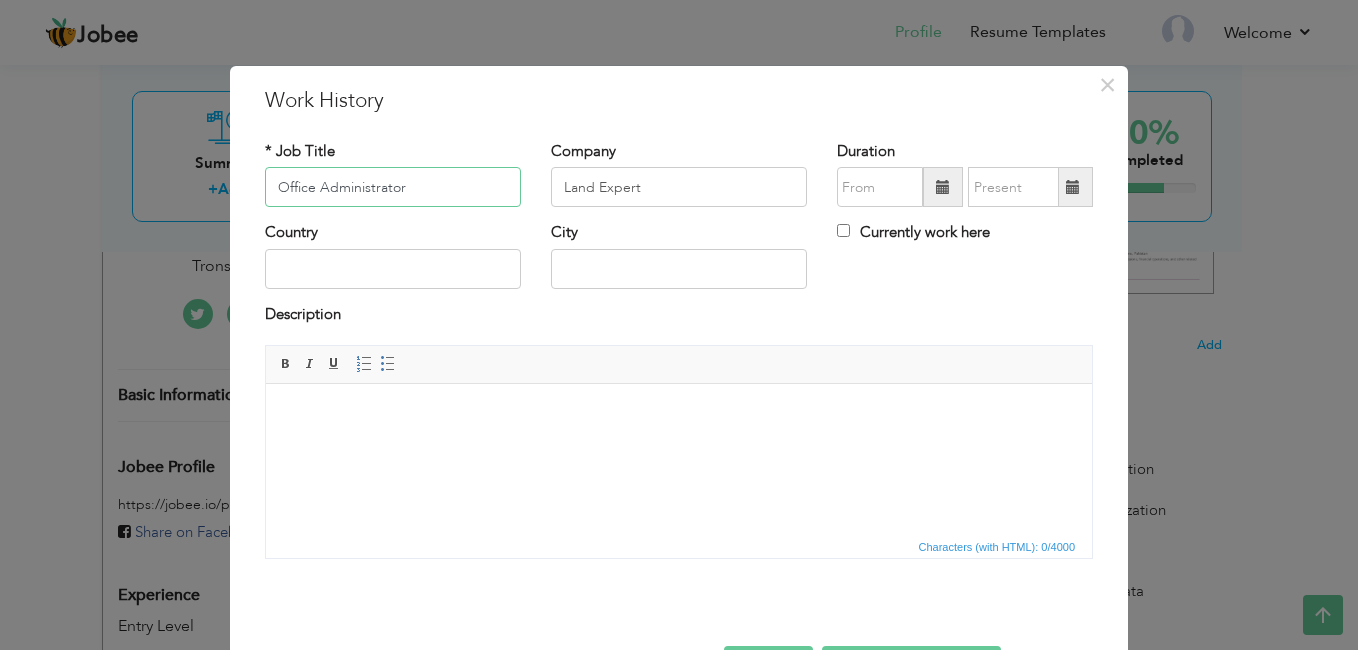 type on "Office Administrator" 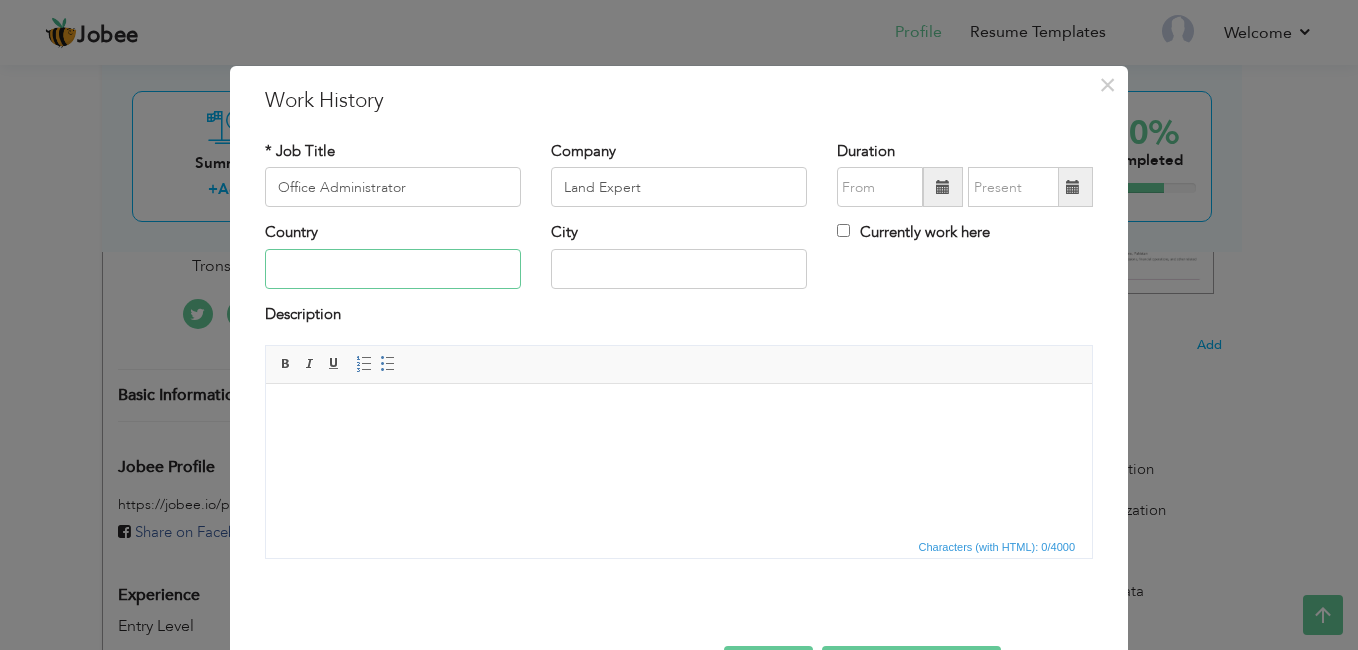 click at bounding box center [393, 269] 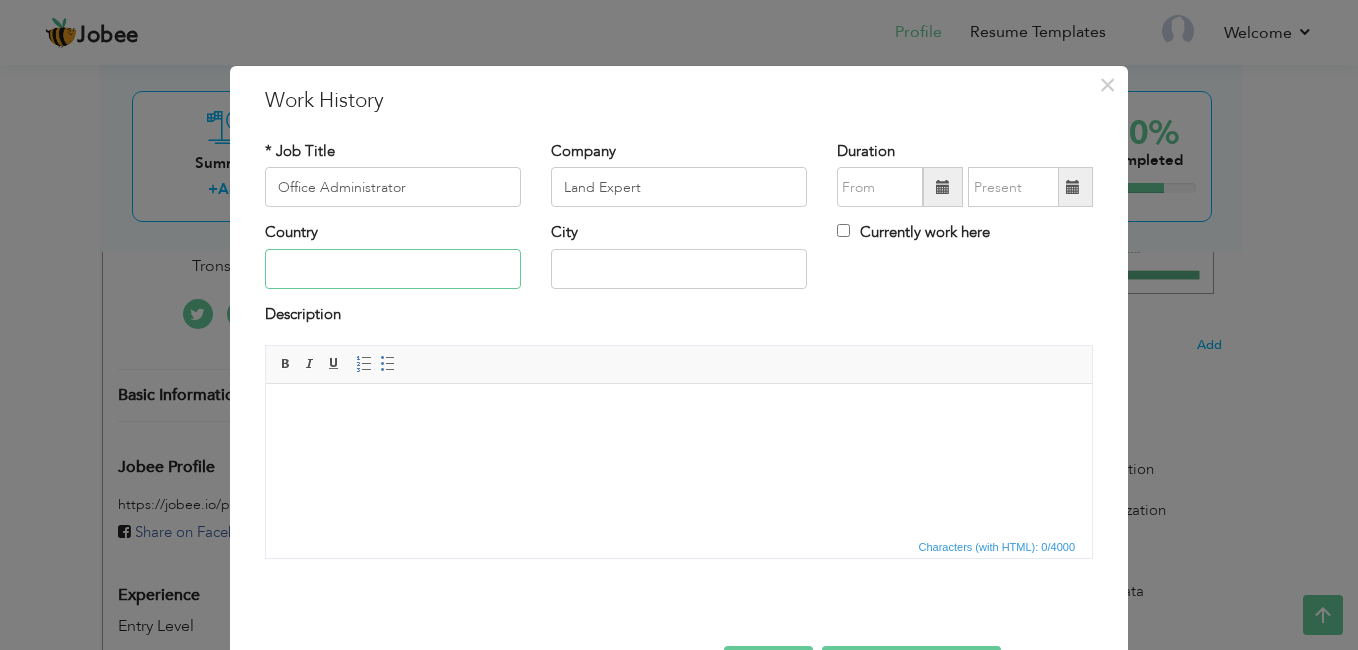 type on "Pakistan" 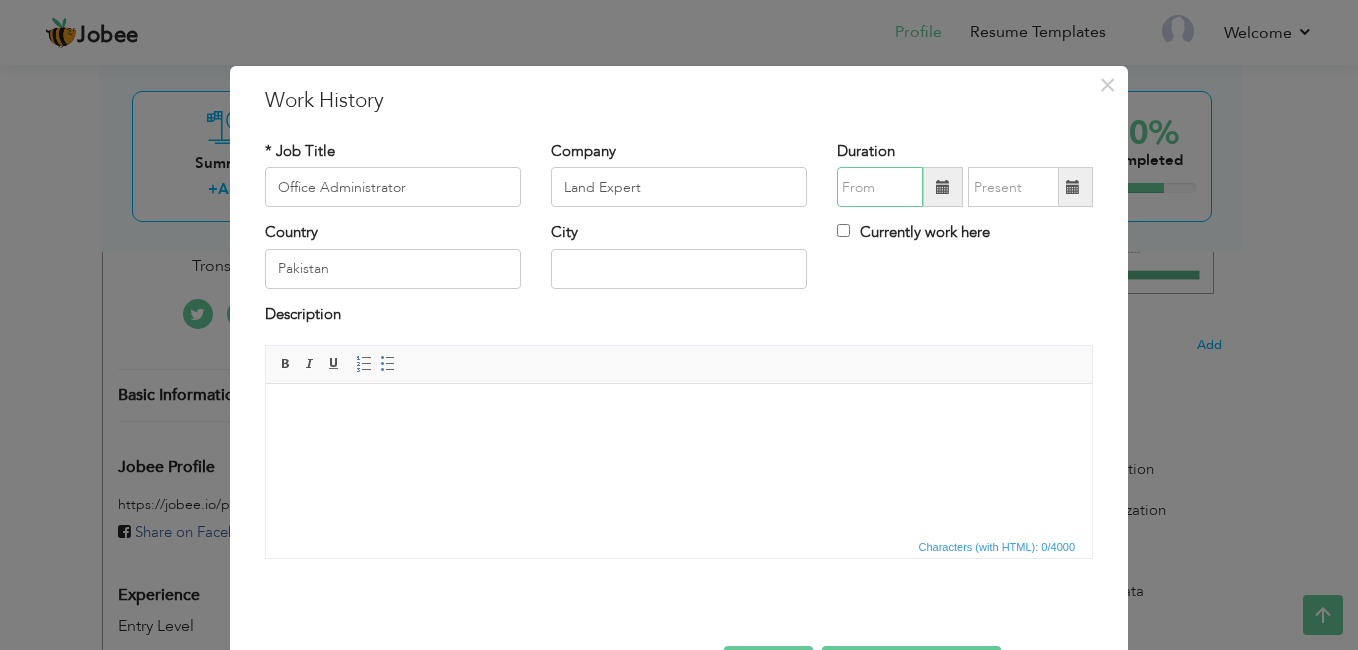 type on "10/2023" 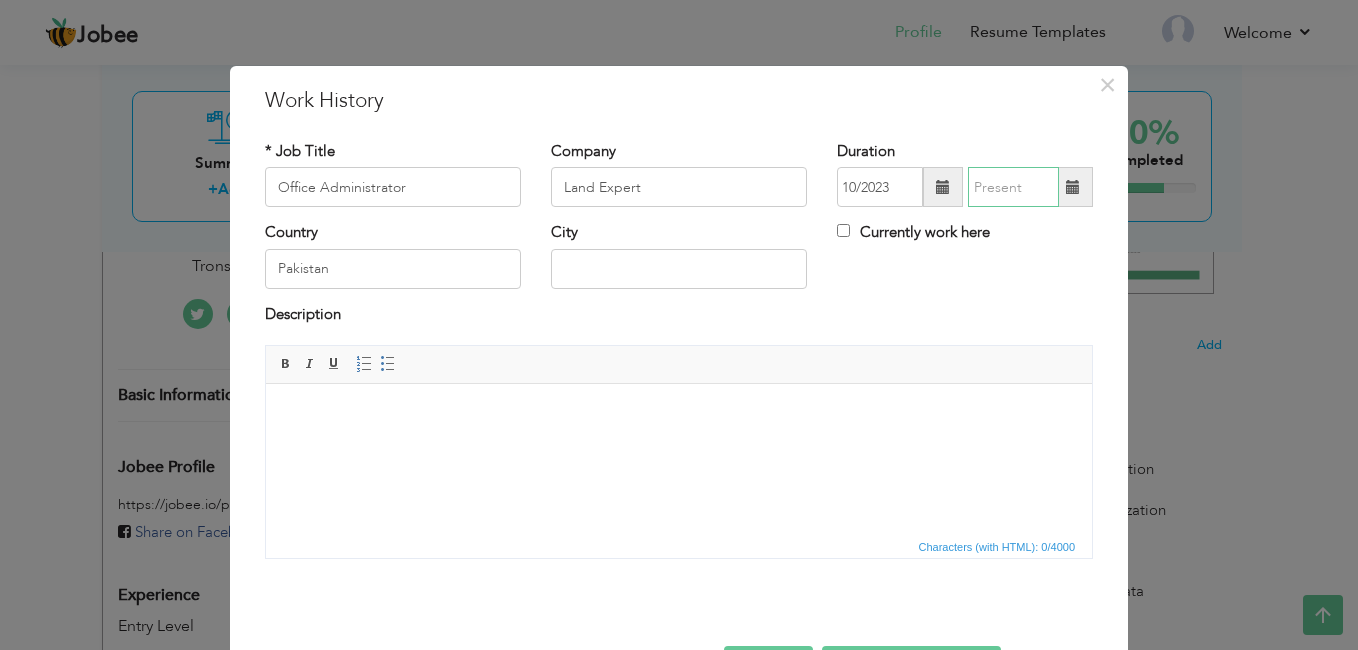 type on "08/2025" 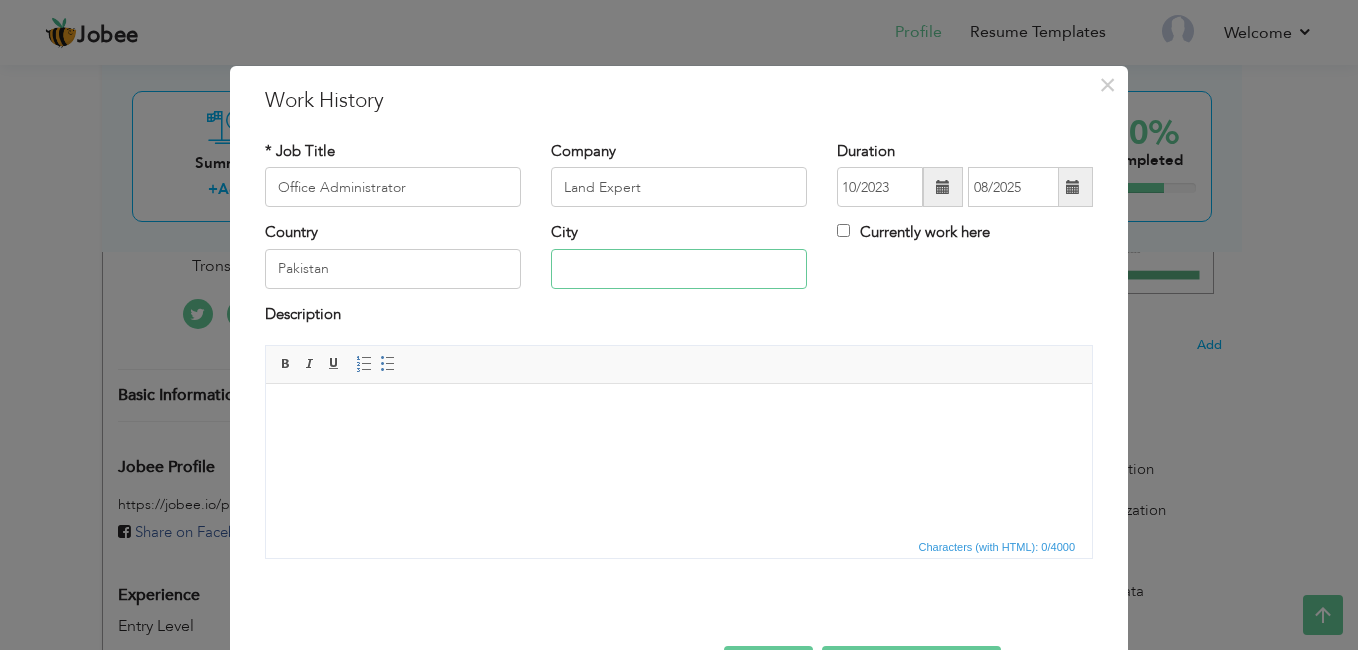 type on "Lahore" 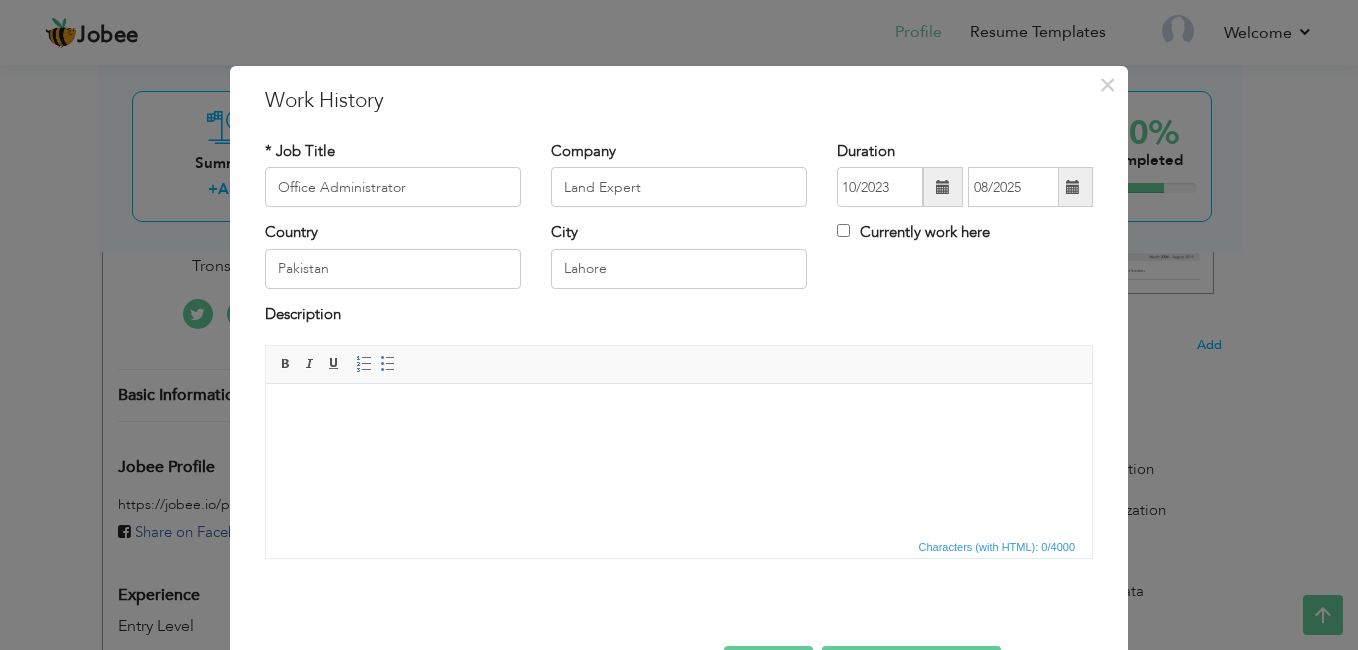 click at bounding box center [943, 187] 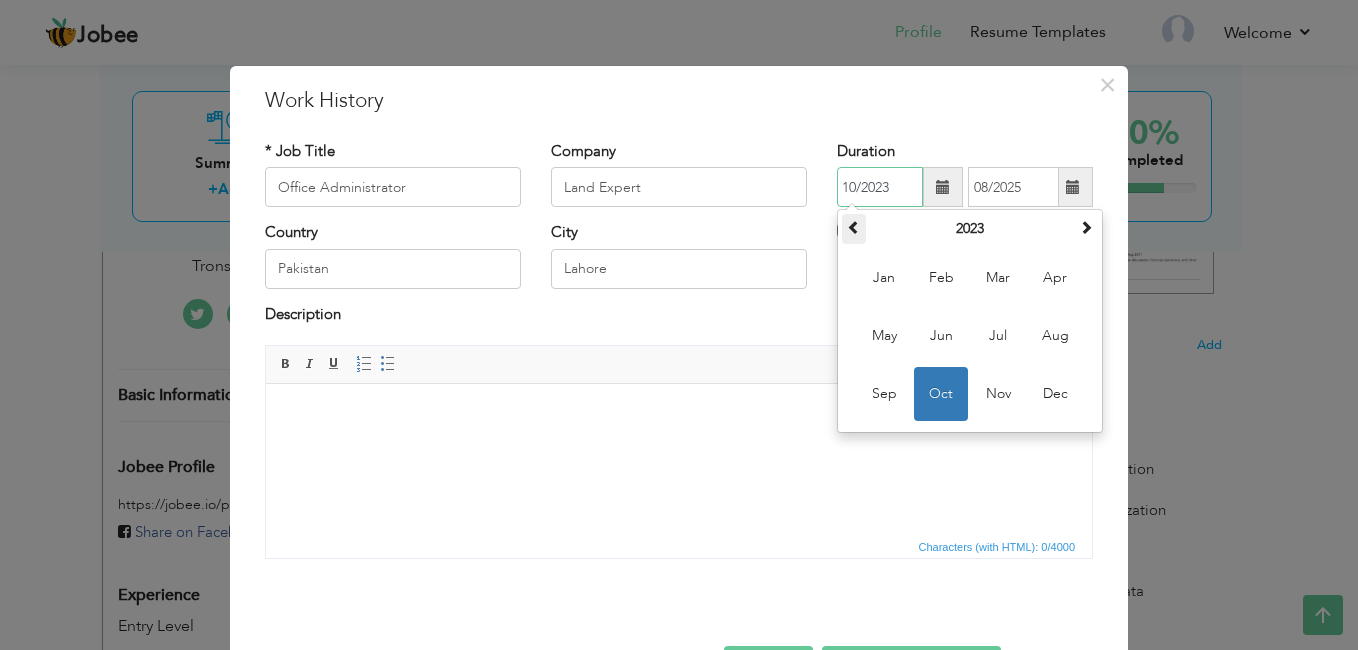 click at bounding box center [854, 227] 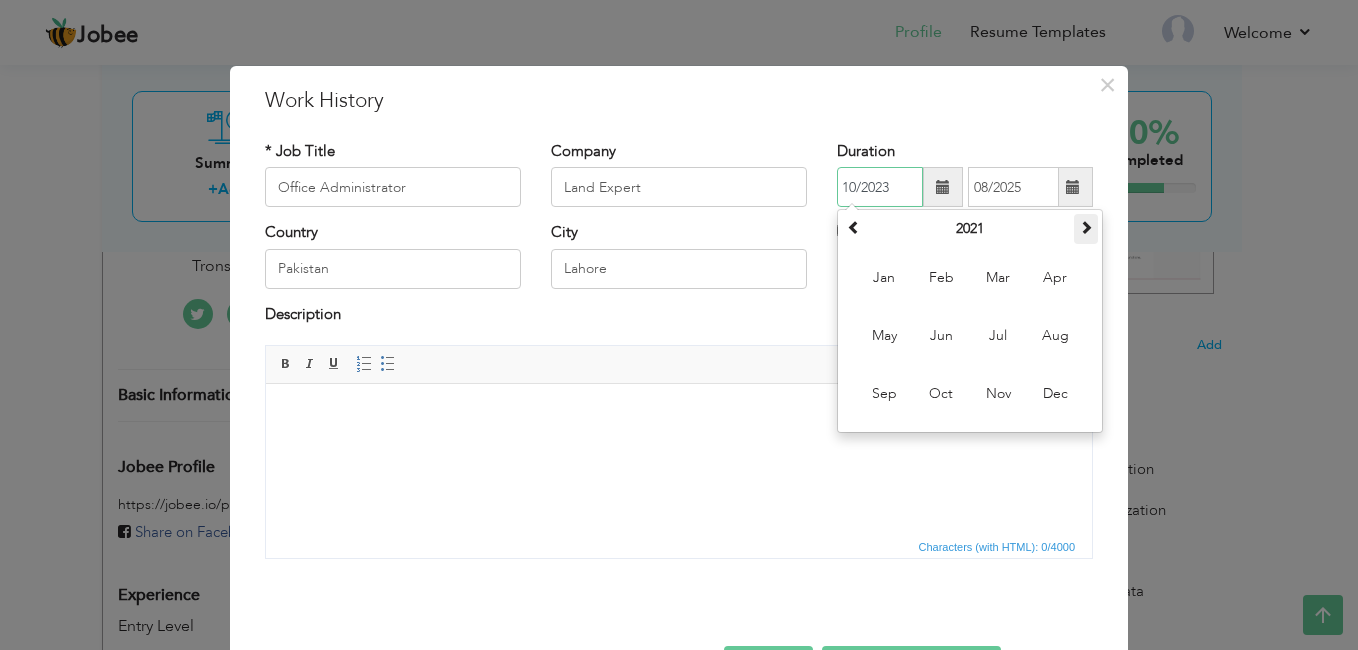 click at bounding box center [1086, 227] 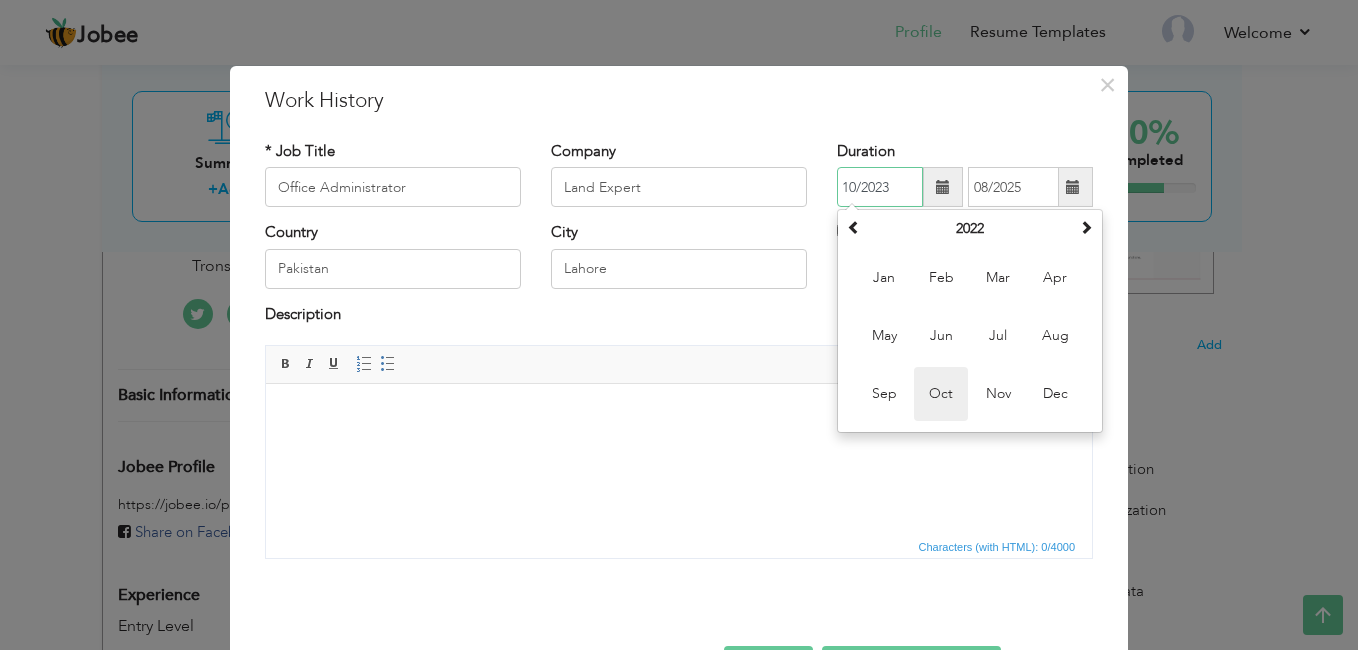 click on "Oct" at bounding box center (941, 394) 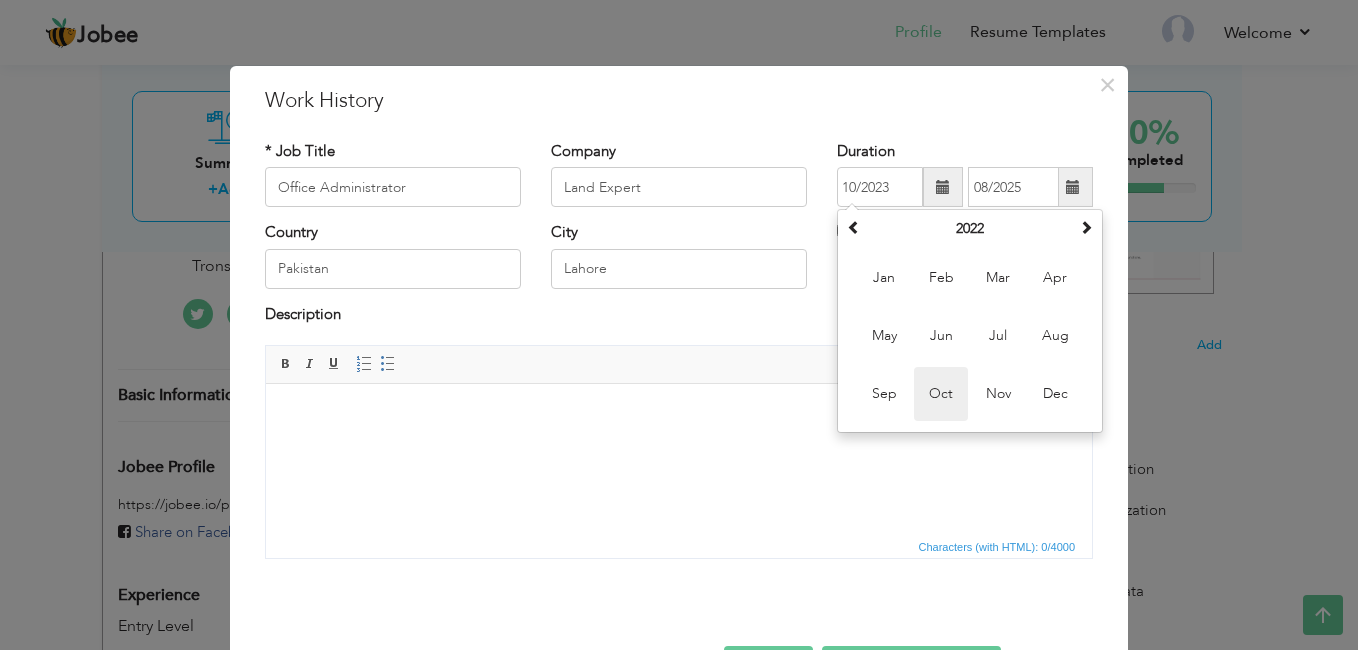 type on "10/2022" 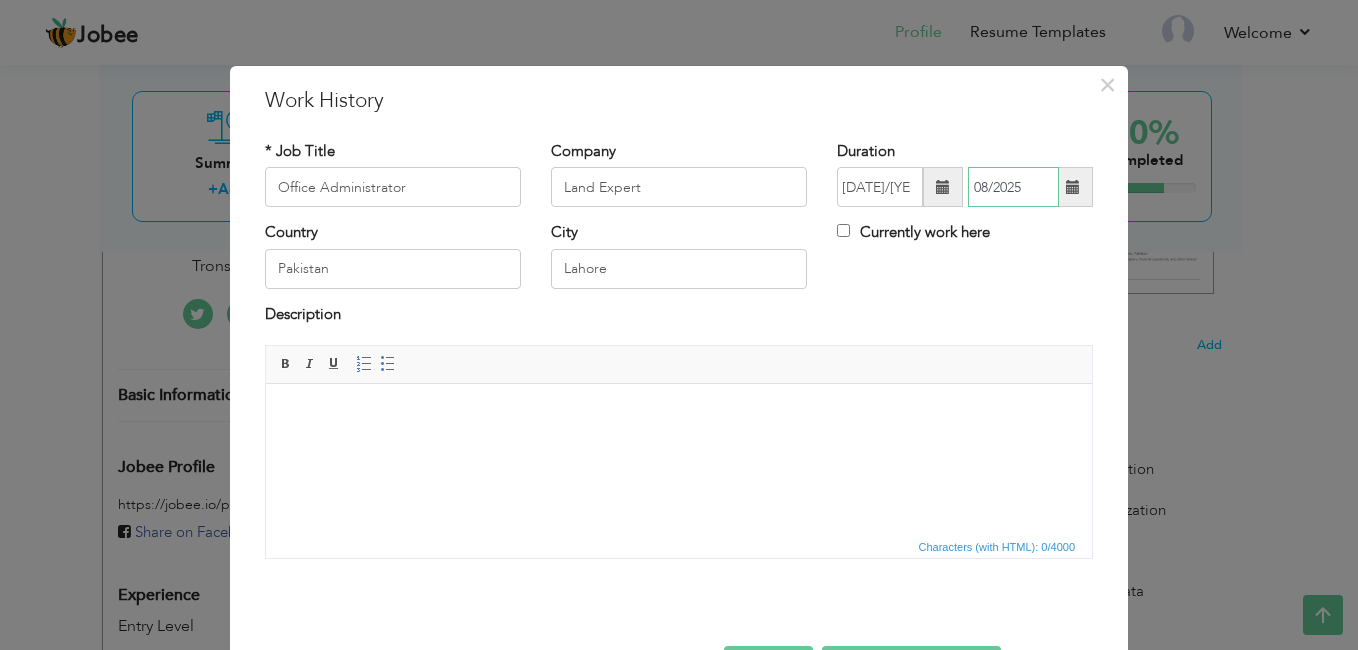 click on "08/2025" at bounding box center [1013, 187] 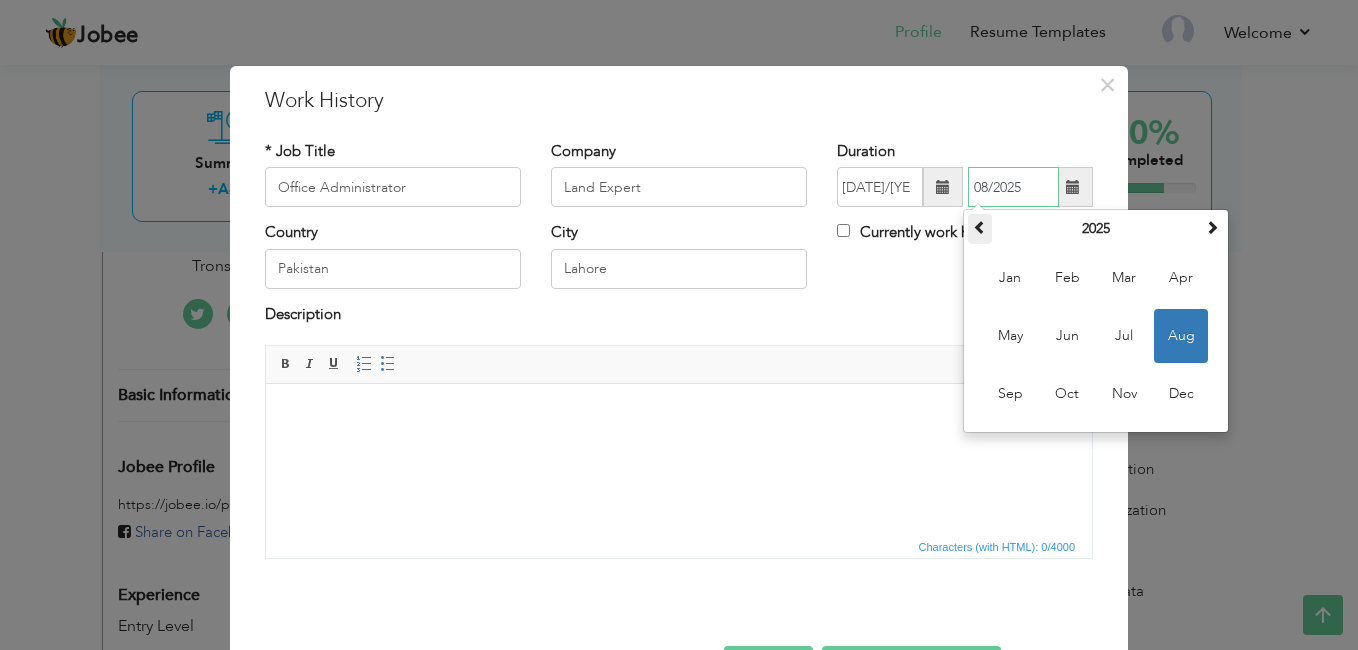 click at bounding box center [980, 227] 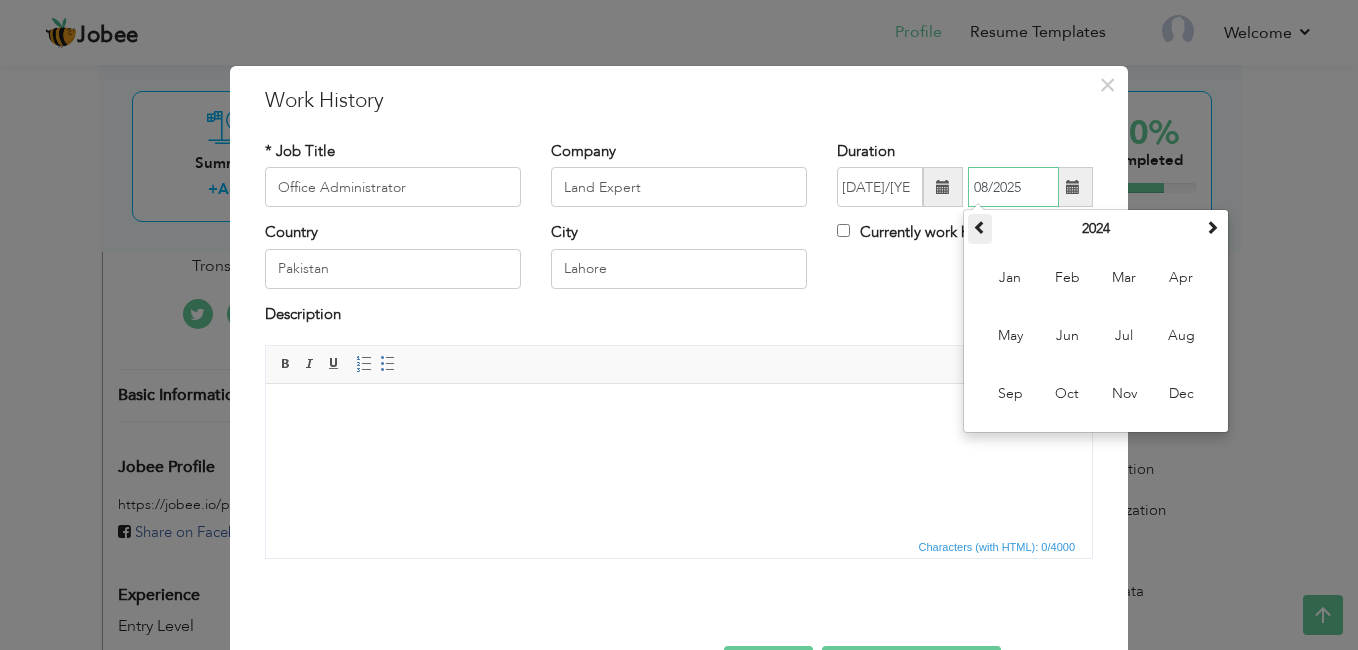 click at bounding box center [980, 227] 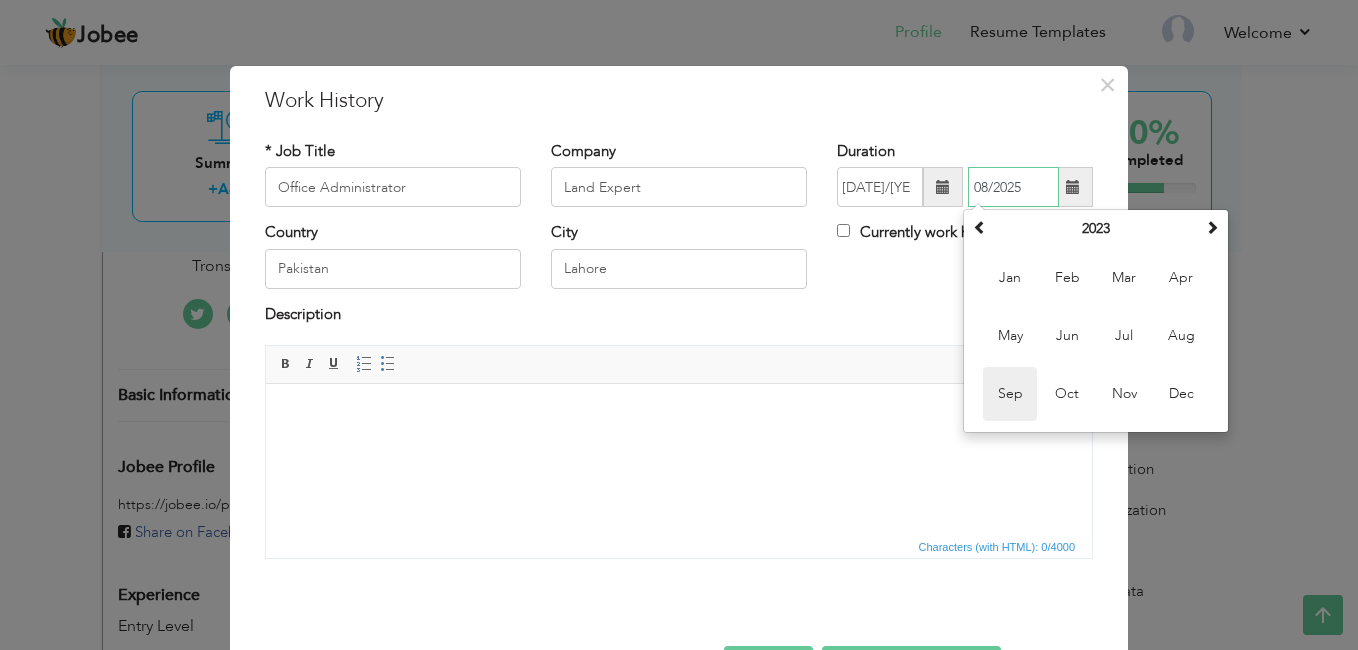 click on "Sep" at bounding box center (1010, 394) 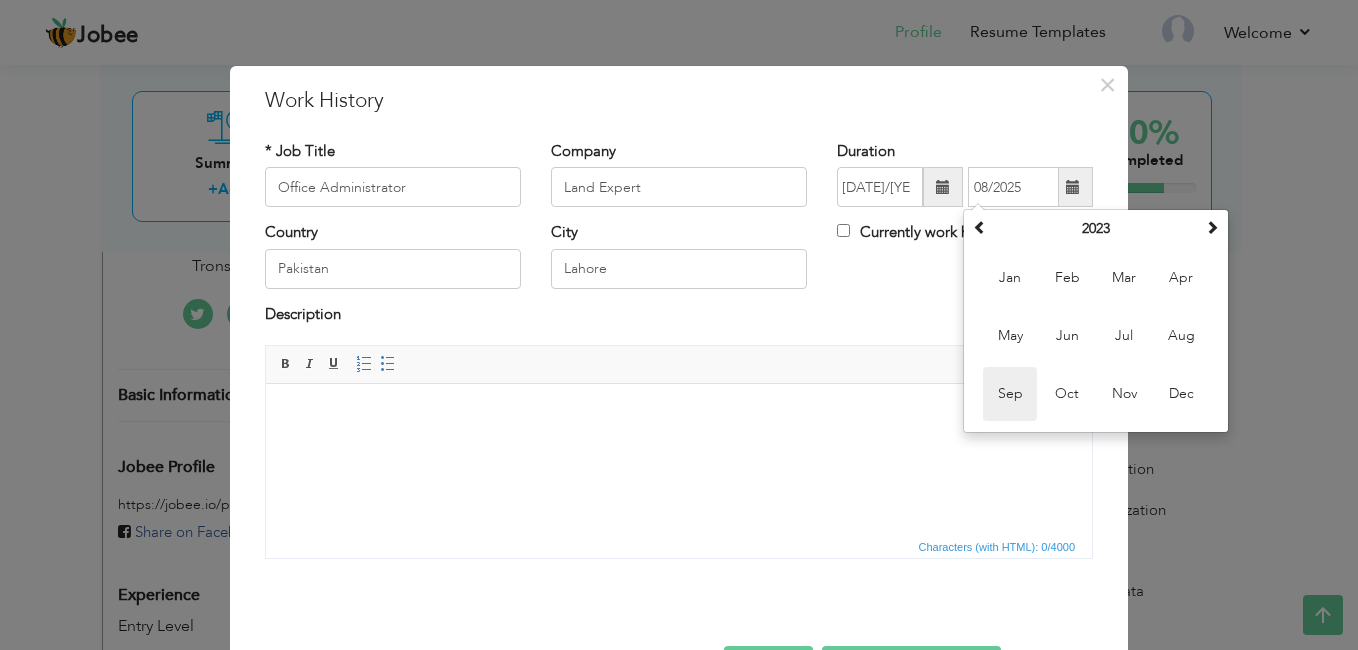 type on "09/2023" 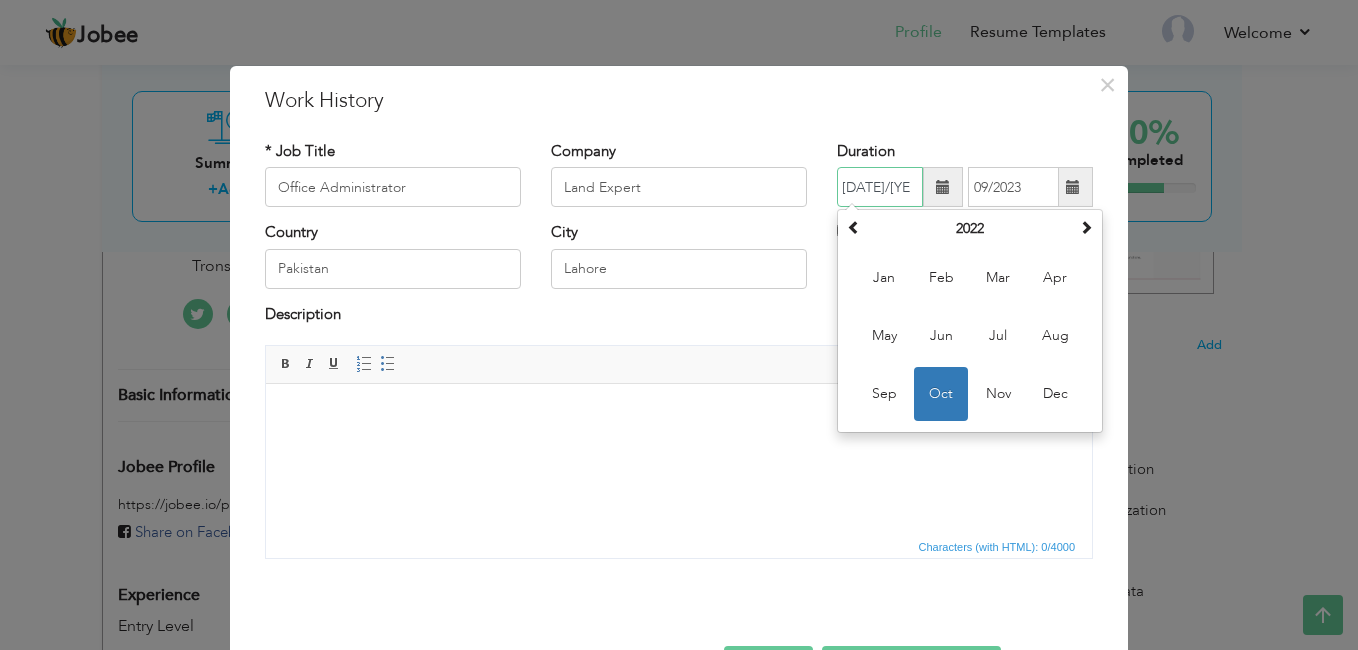 click on "10/2022" at bounding box center [880, 187] 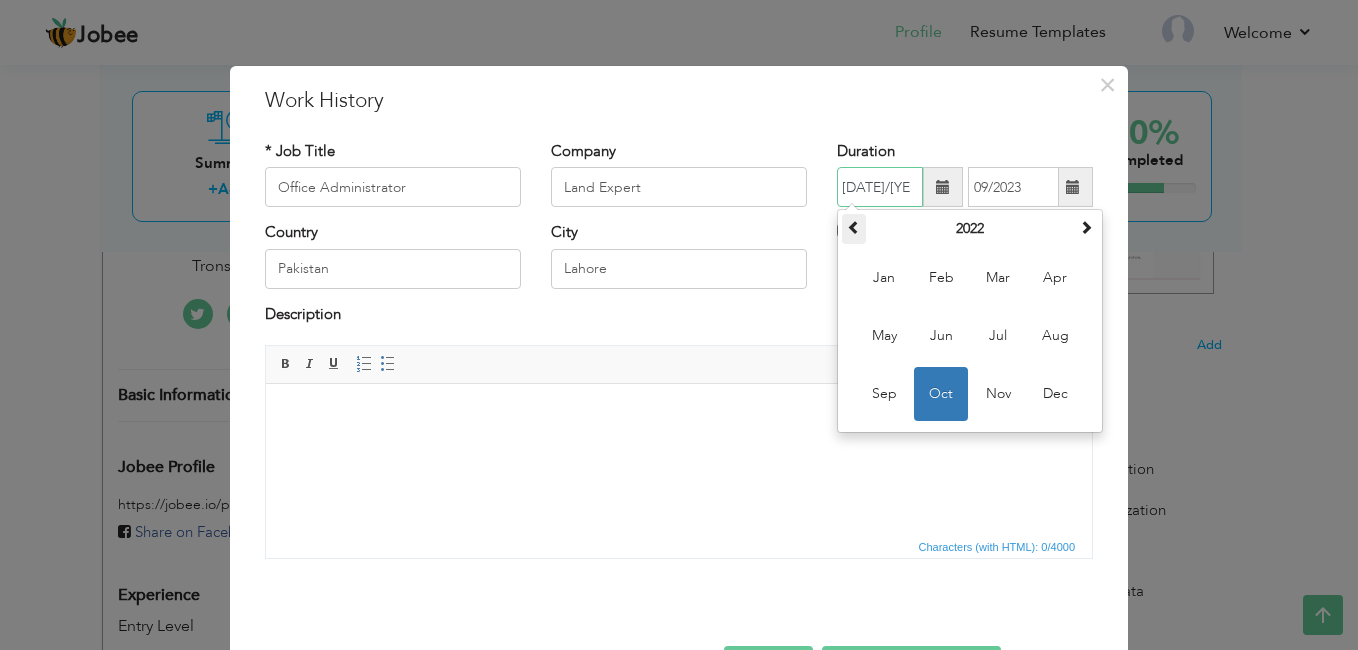 click at bounding box center (854, 227) 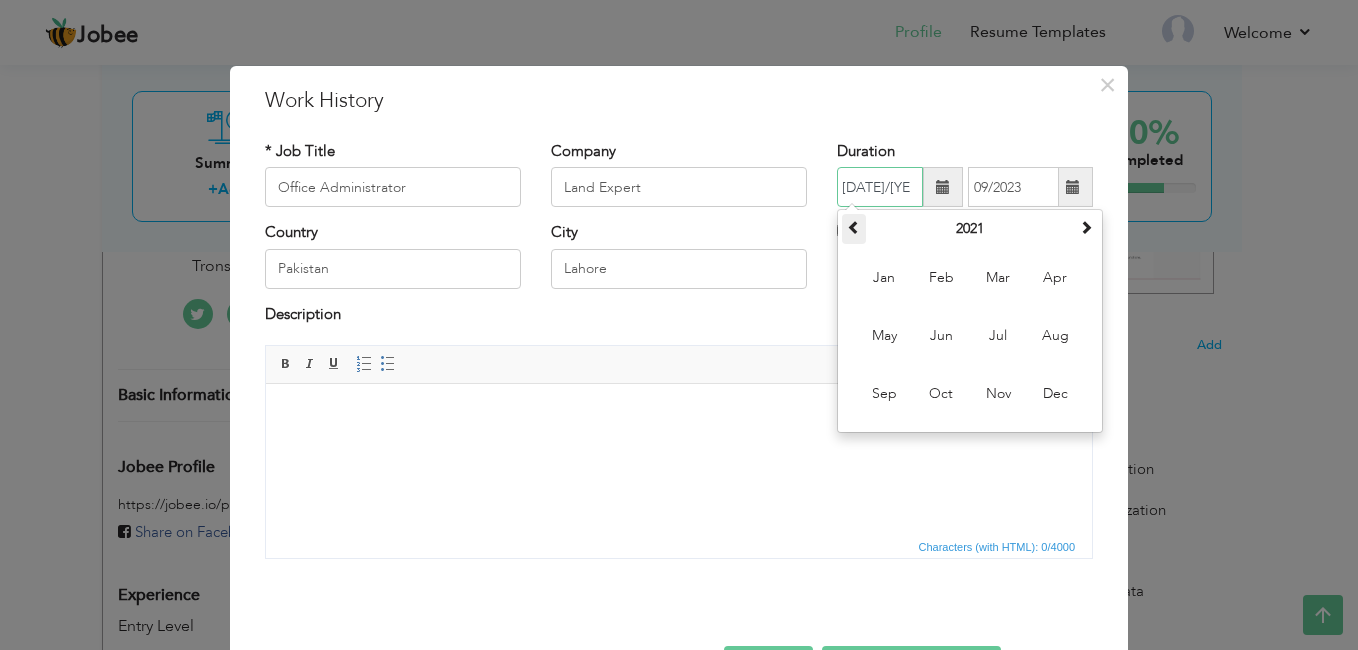 click at bounding box center [854, 227] 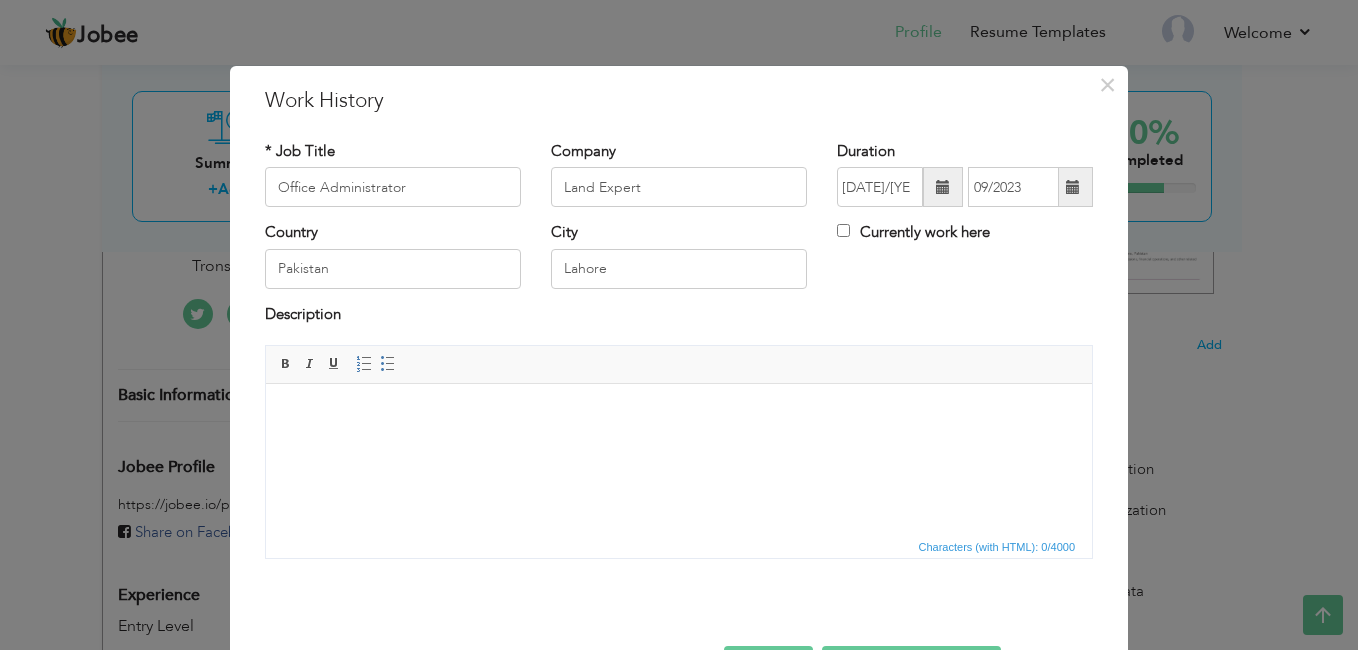 click at bounding box center [679, 414] 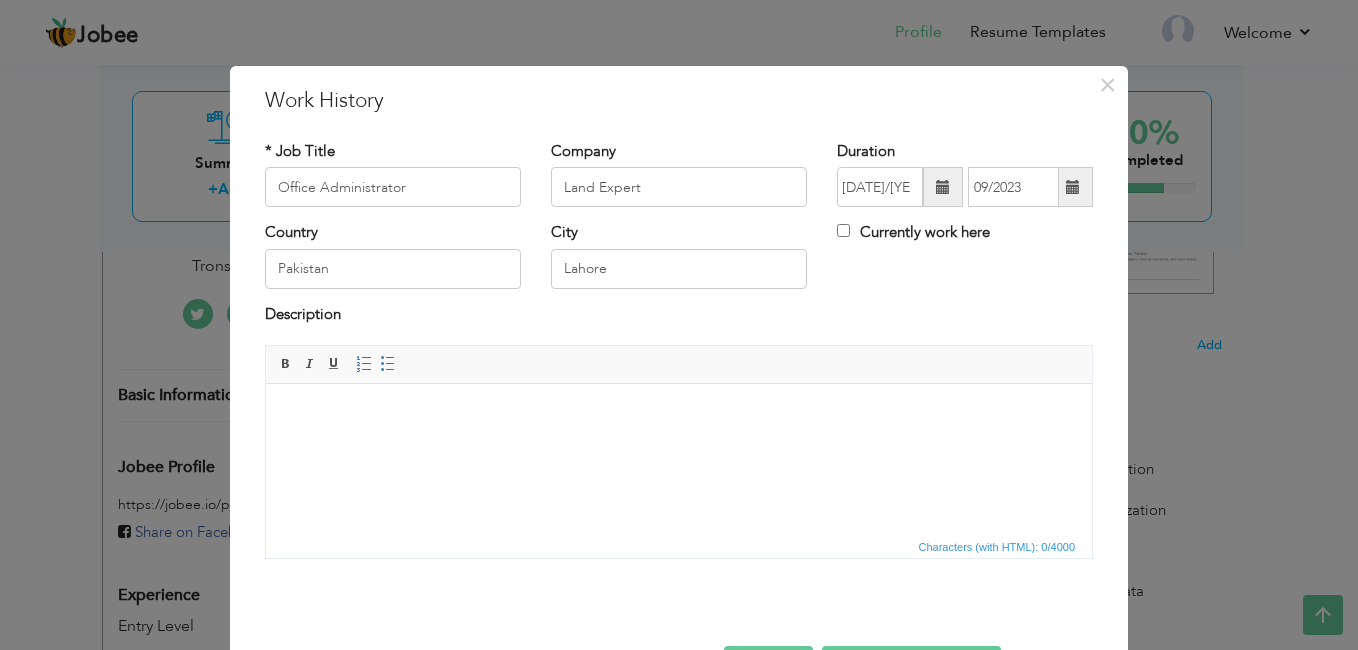 click at bounding box center [943, 187] 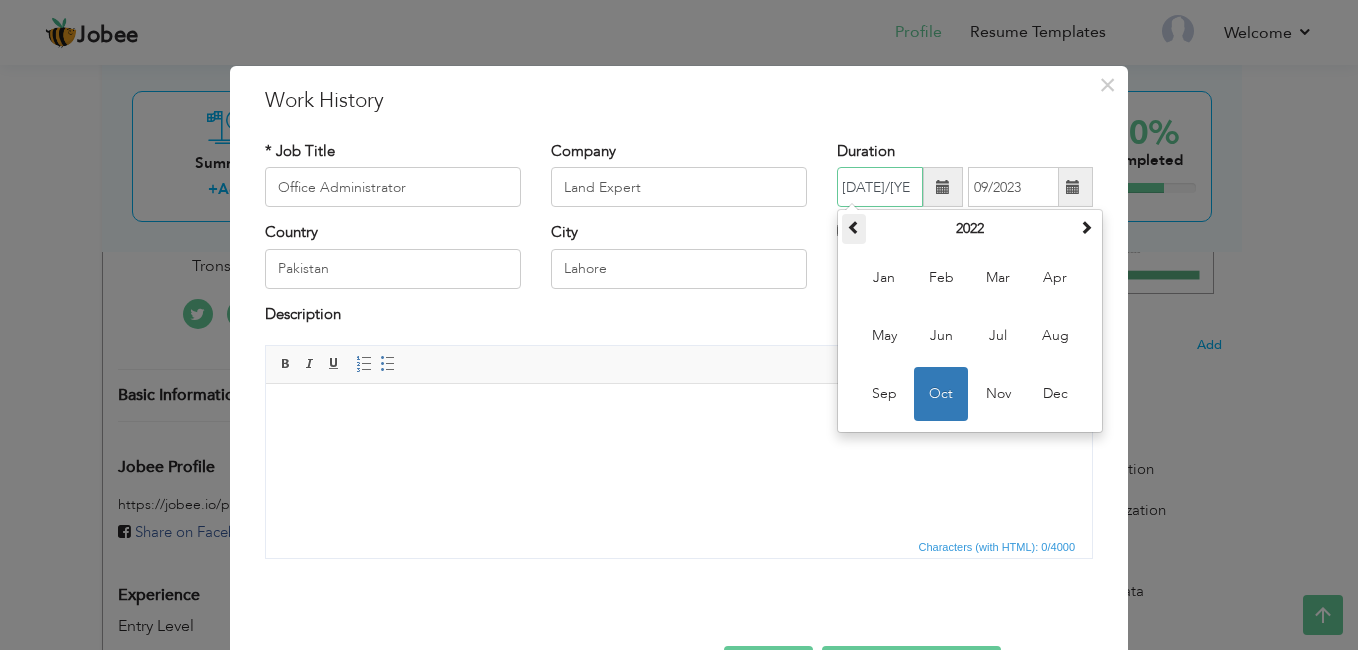 click at bounding box center (854, 227) 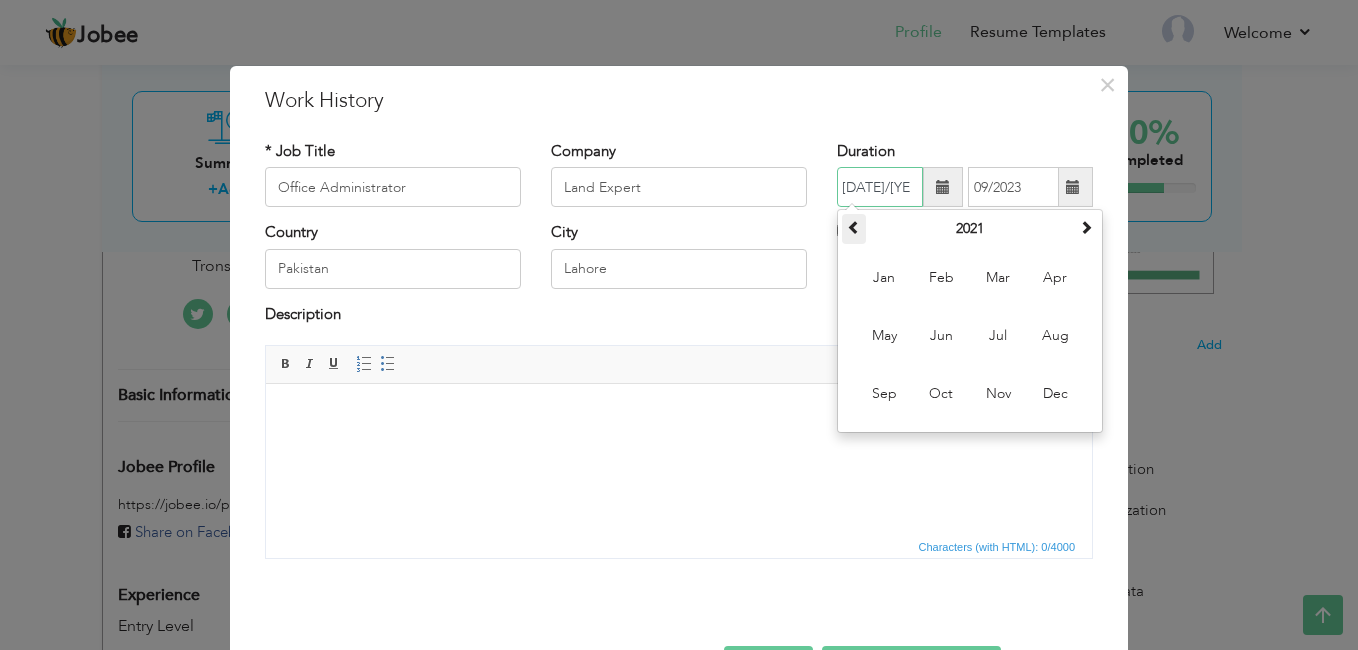 click at bounding box center (854, 227) 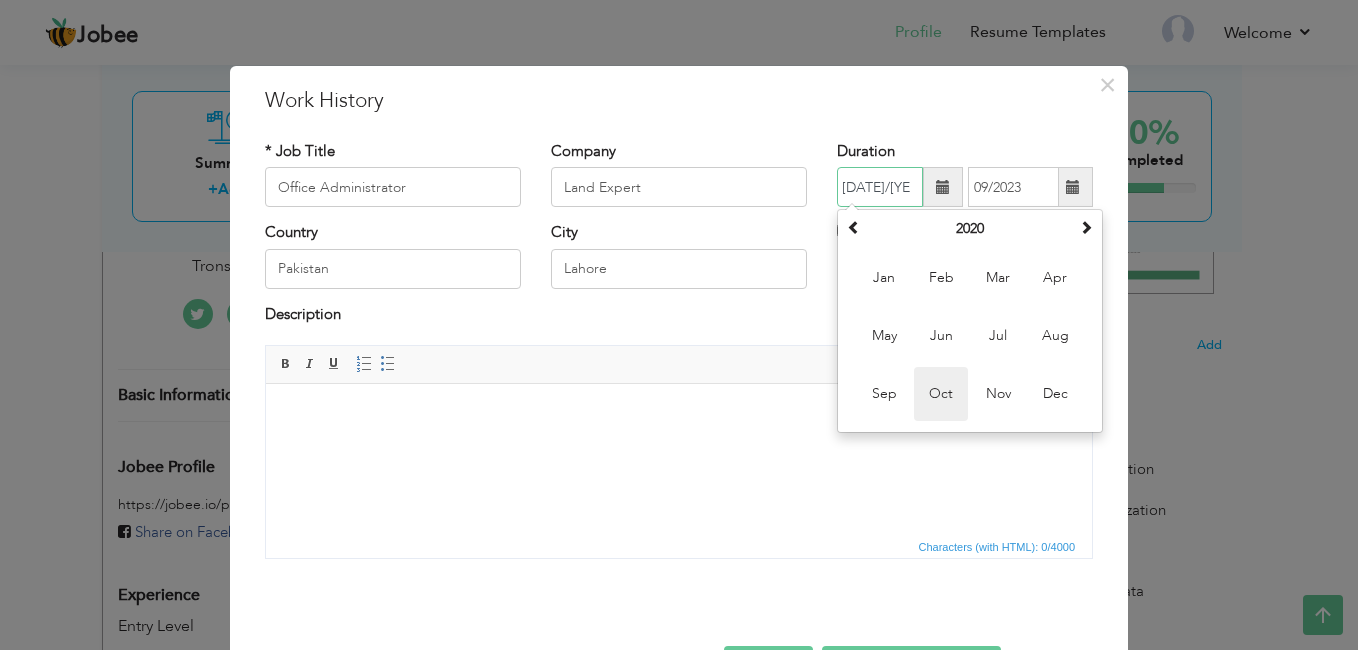 click on "Oct" at bounding box center [941, 394] 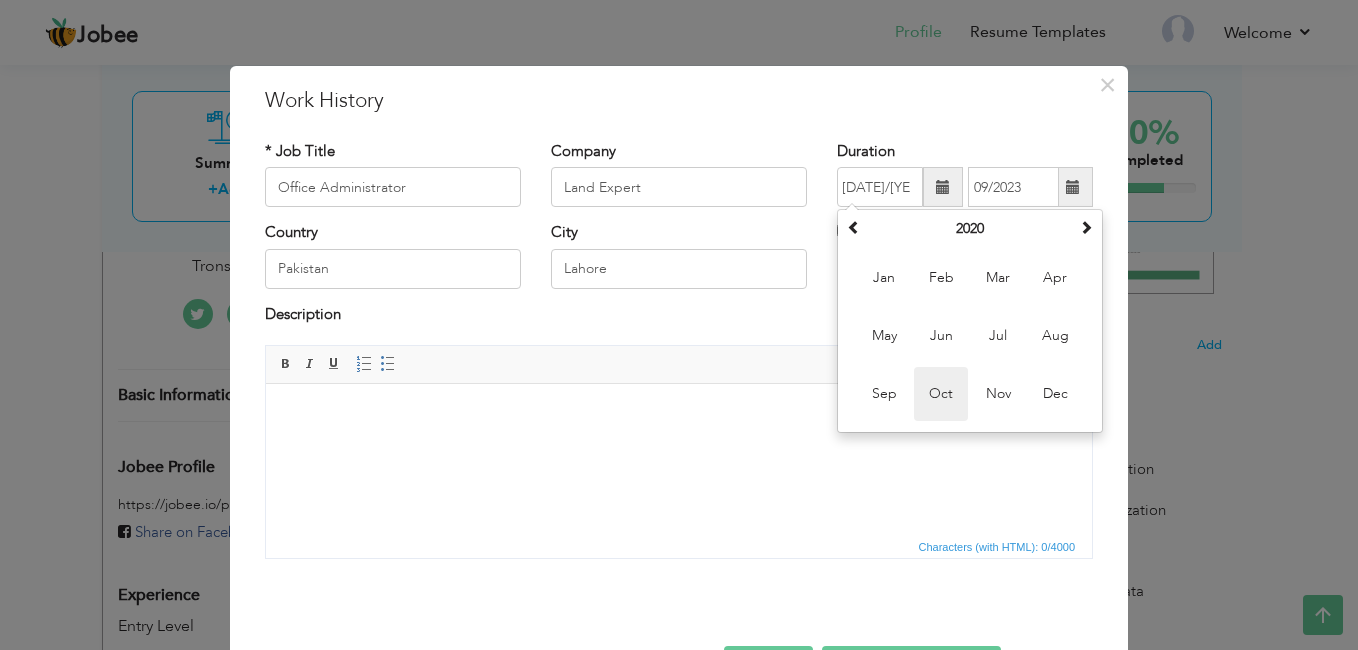 type on "10/2020" 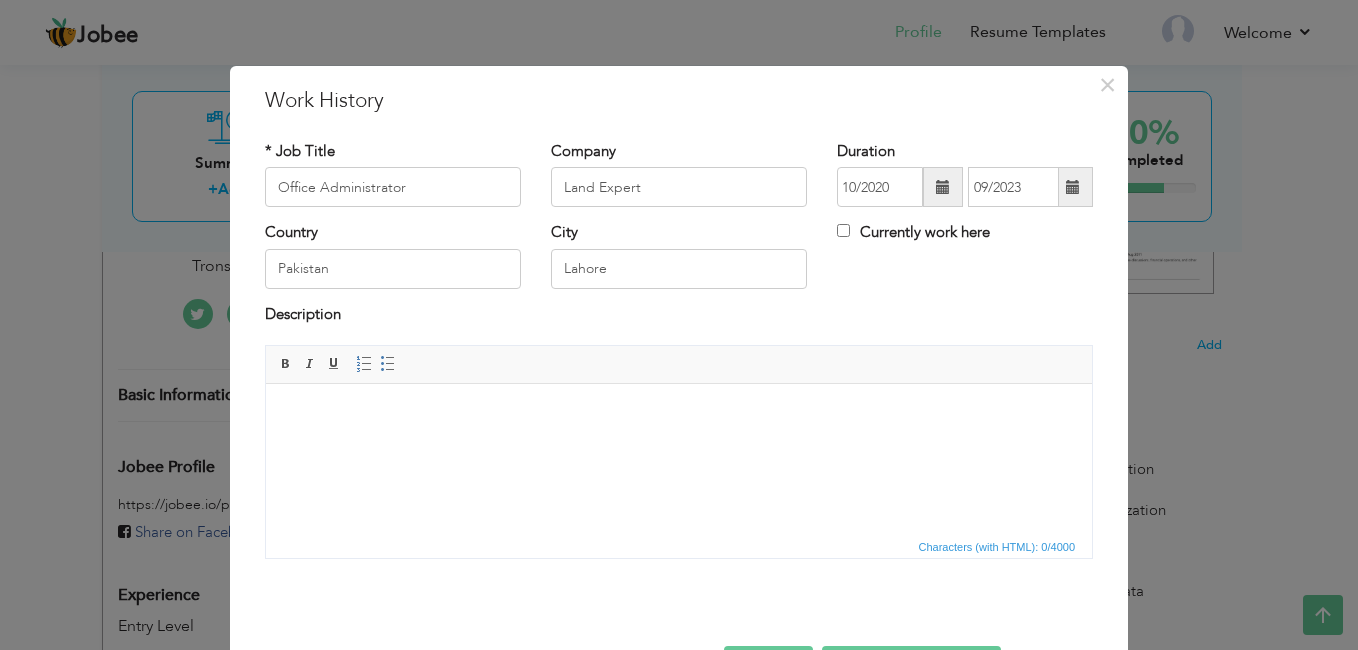 click at bounding box center (679, 414) 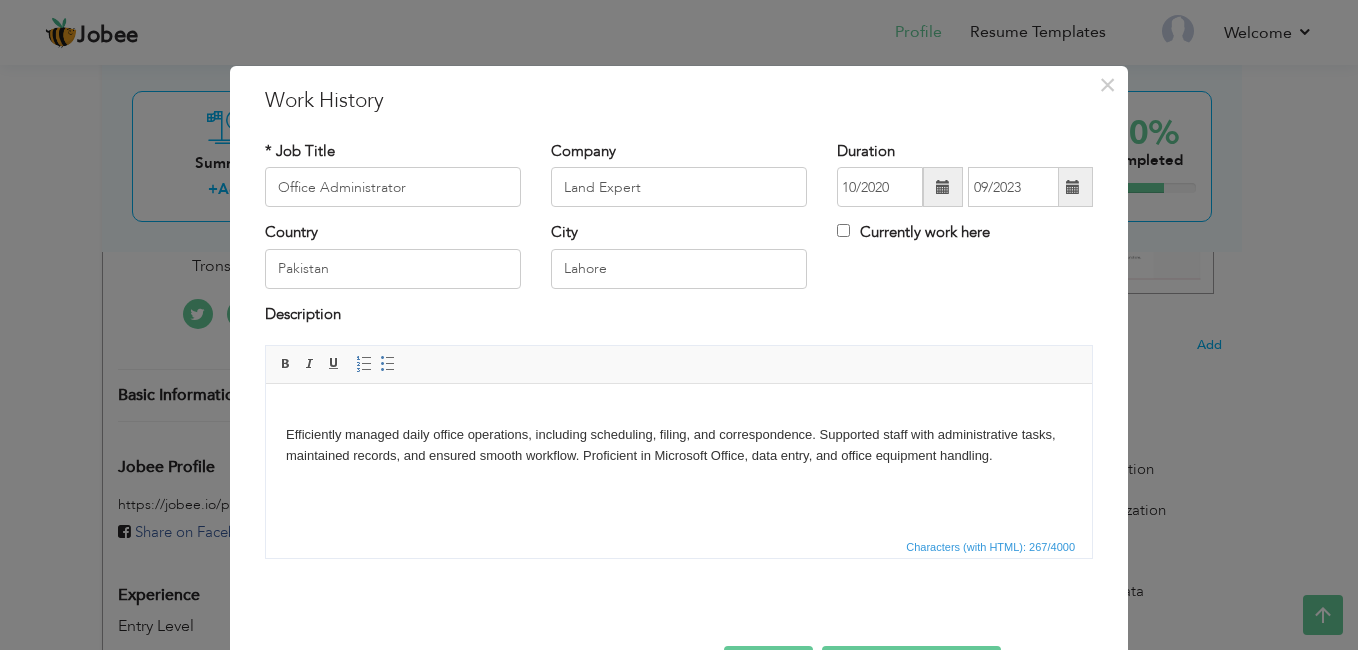 click on "Efficiently managed daily office operations, including scheduling, filing, and correspondence. Supported staff with administrative tasks, maintained records, and ensured smooth workflow. Proficient in Microsoft Office, data entry, and office equipment handling." at bounding box center (679, 435) 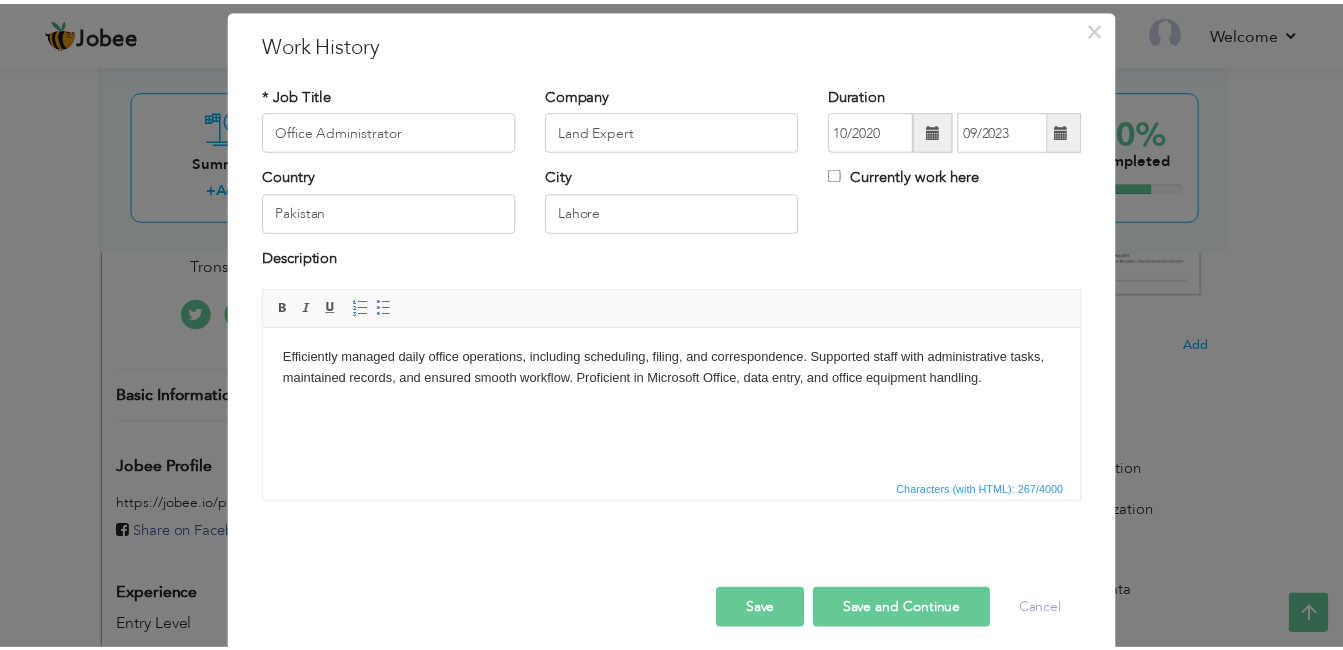 scroll, scrollTop: 71, scrollLeft: 0, axis: vertical 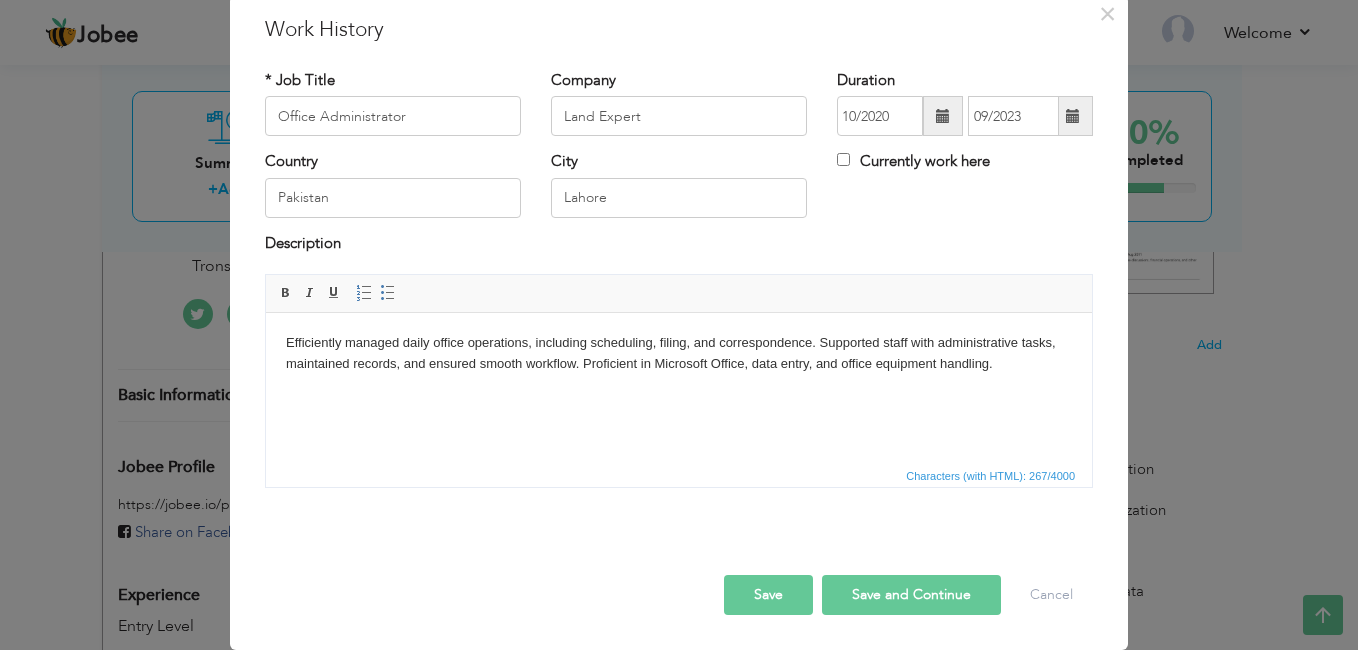 click on "Save" at bounding box center (768, 595) 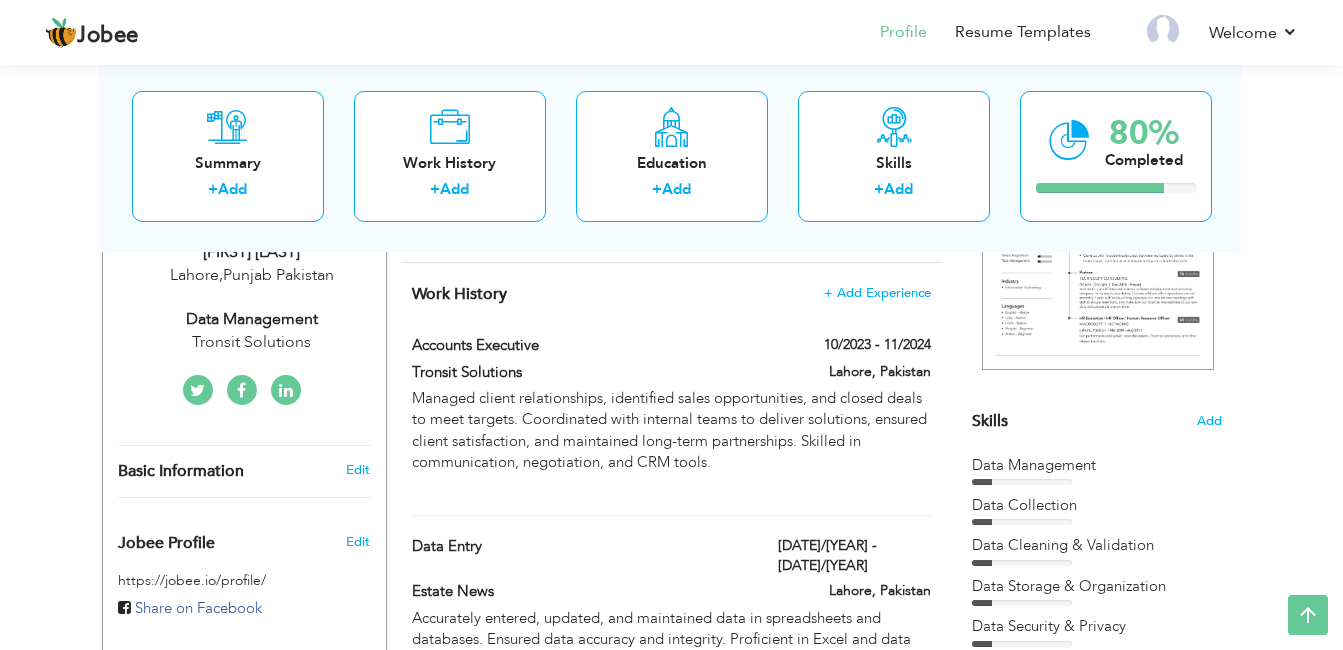 scroll, scrollTop: 0, scrollLeft: 0, axis: both 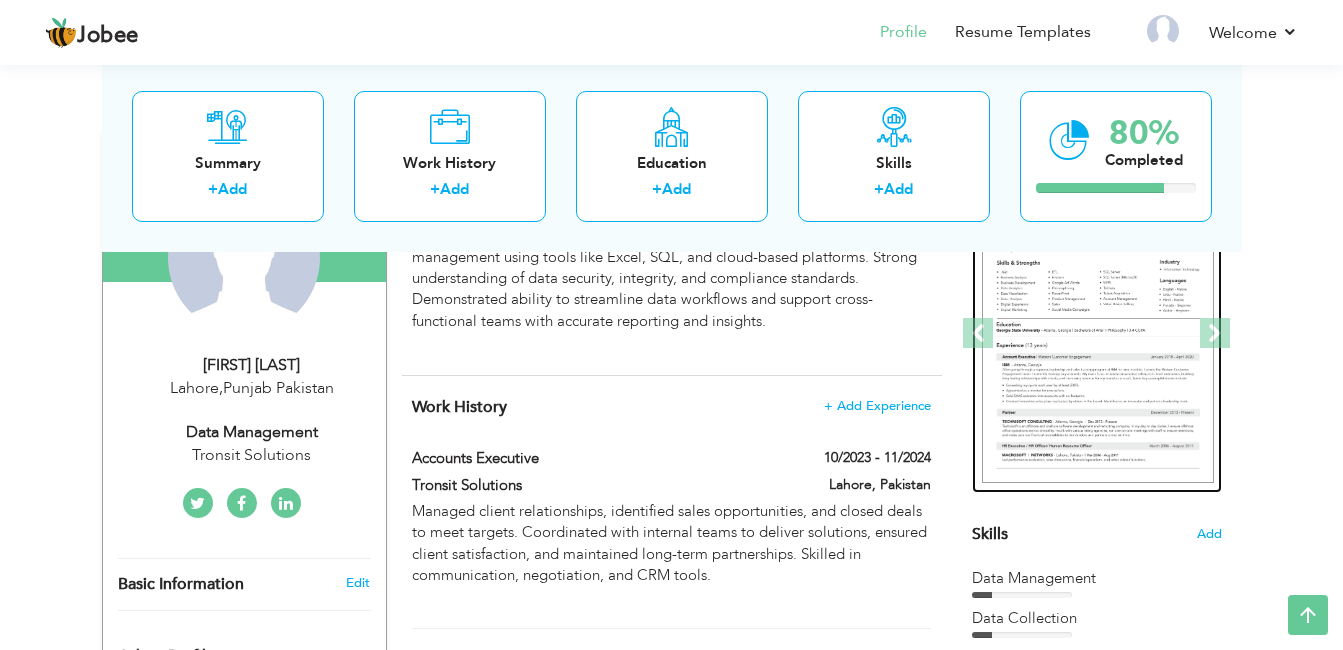 click at bounding box center (1098, 334) 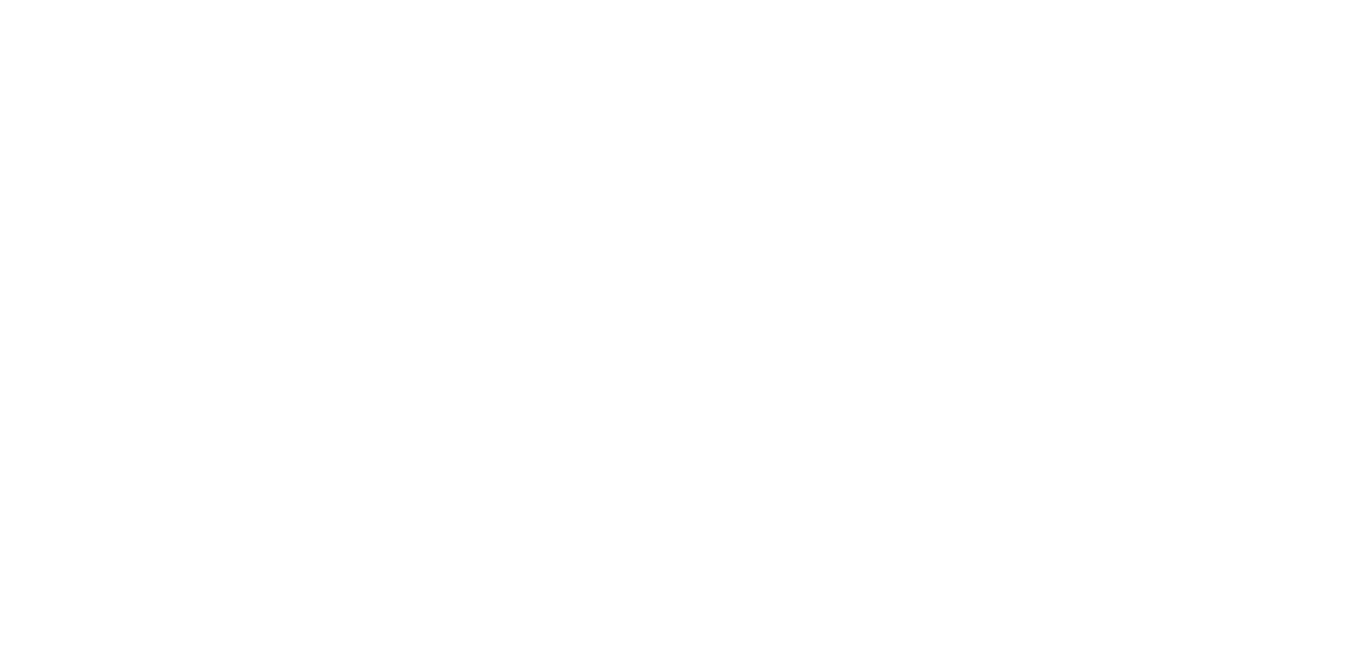 scroll, scrollTop: 0, scrollLeft: 0, axis: both 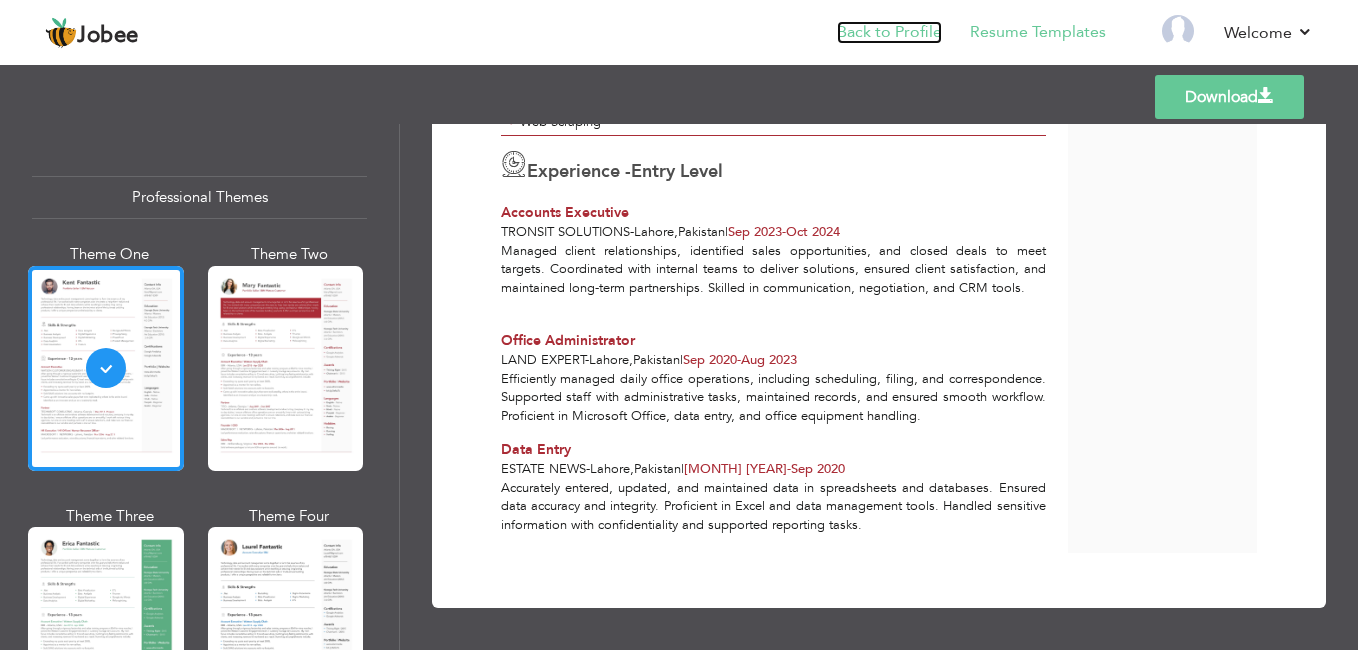 click on "Back to Profile" at bounding box center (889, 32) 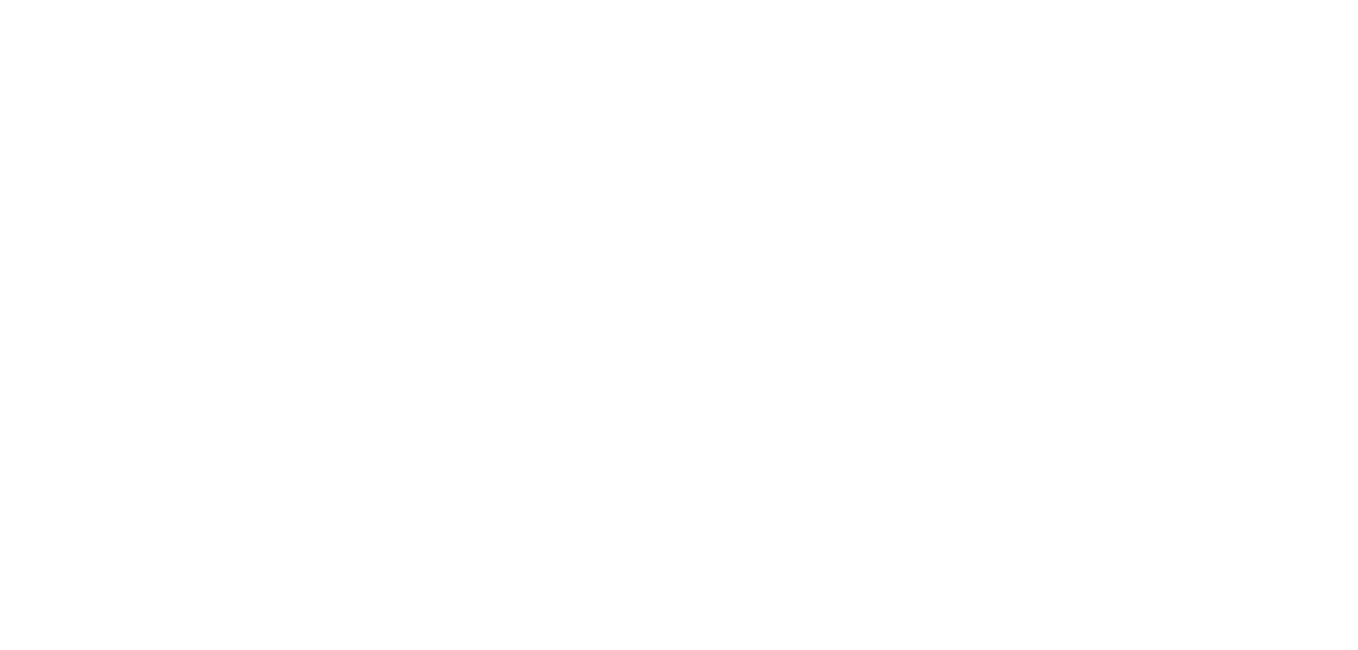 scroll, scrollTop: 0, scrollLeft: 0, axis: both 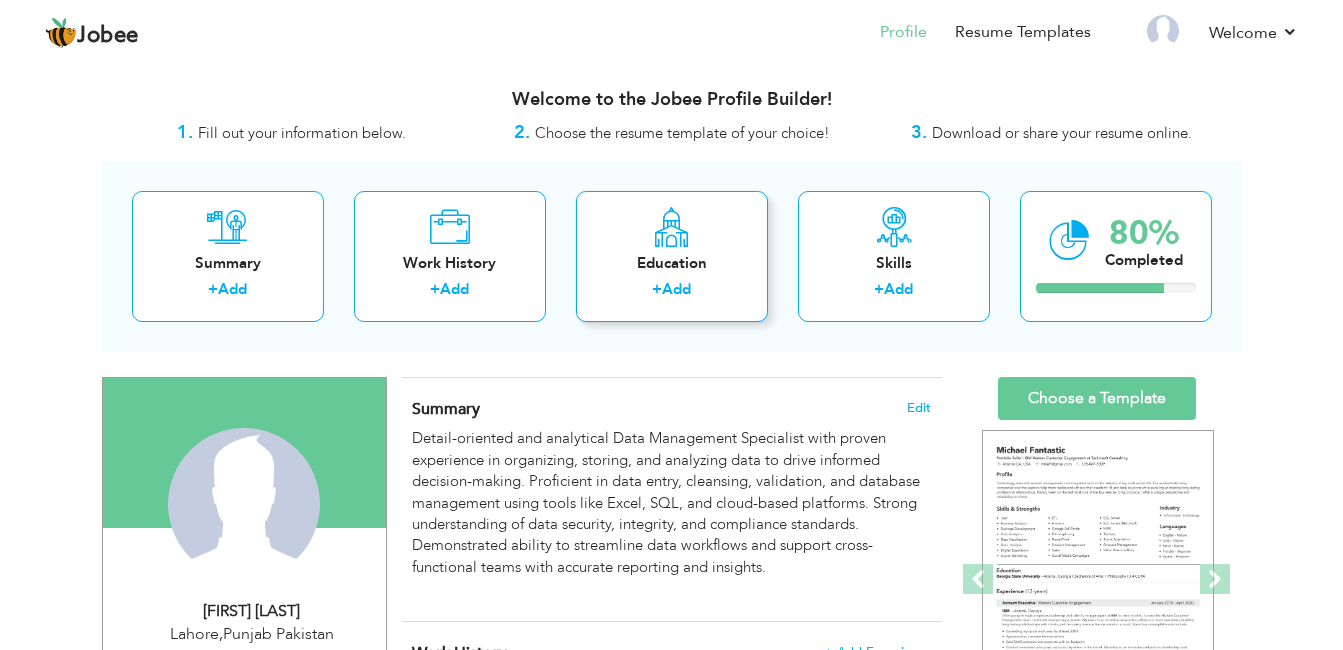 click on "+" at bounding box center (657, 289) 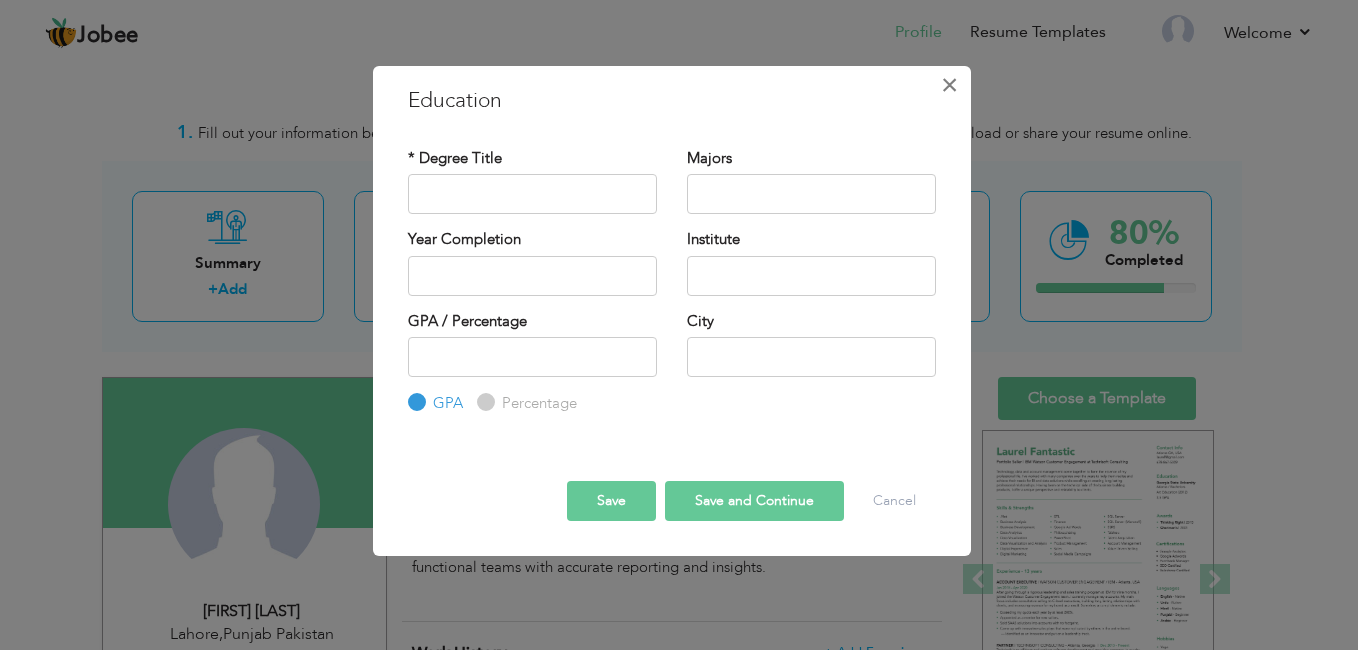 click on "×" at bounding box center [949, 85] 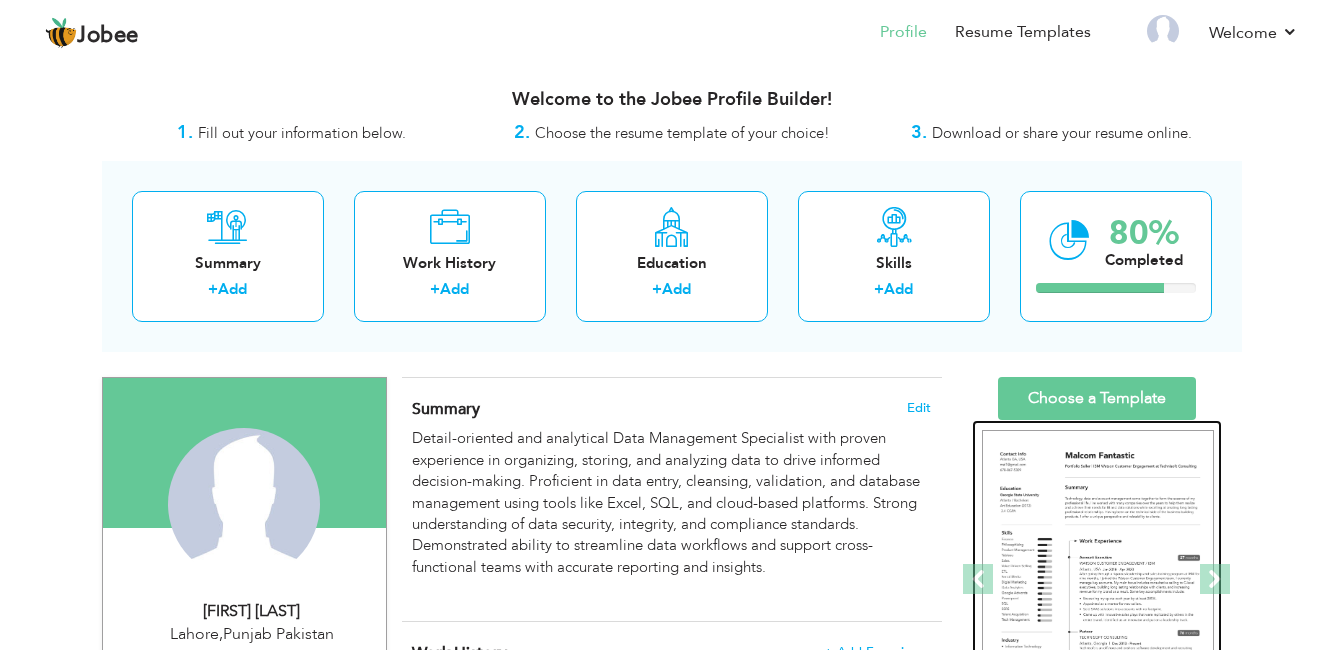 click at bounding box center (1098, 580) 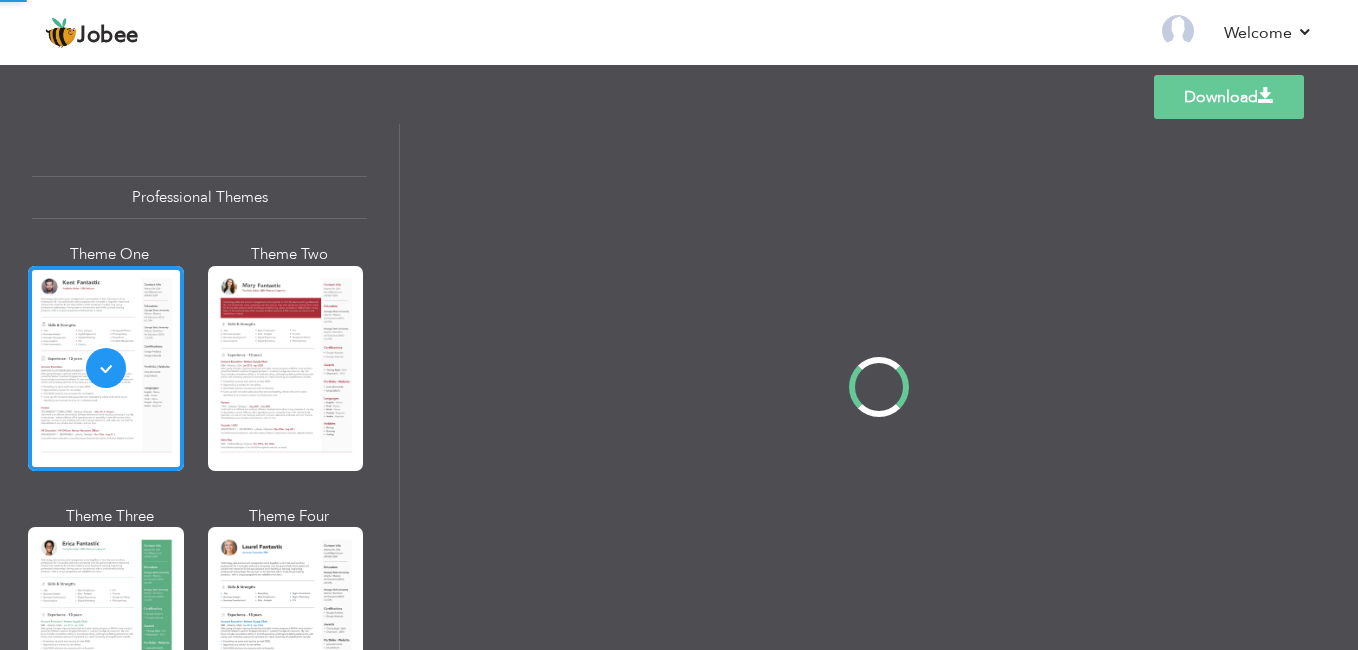 scroll, scrollTop: 0, scrollLeft: 0, axis: both 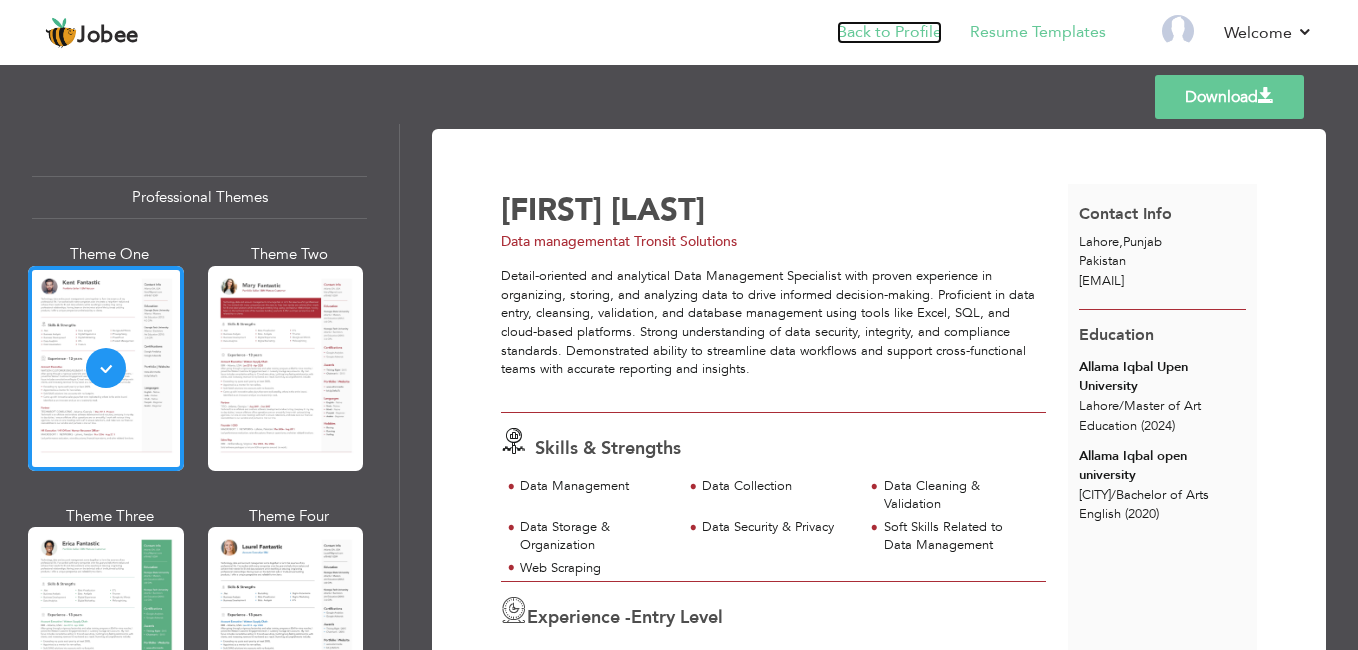 click on "Back to Profile" at bounding box center (889, 32) 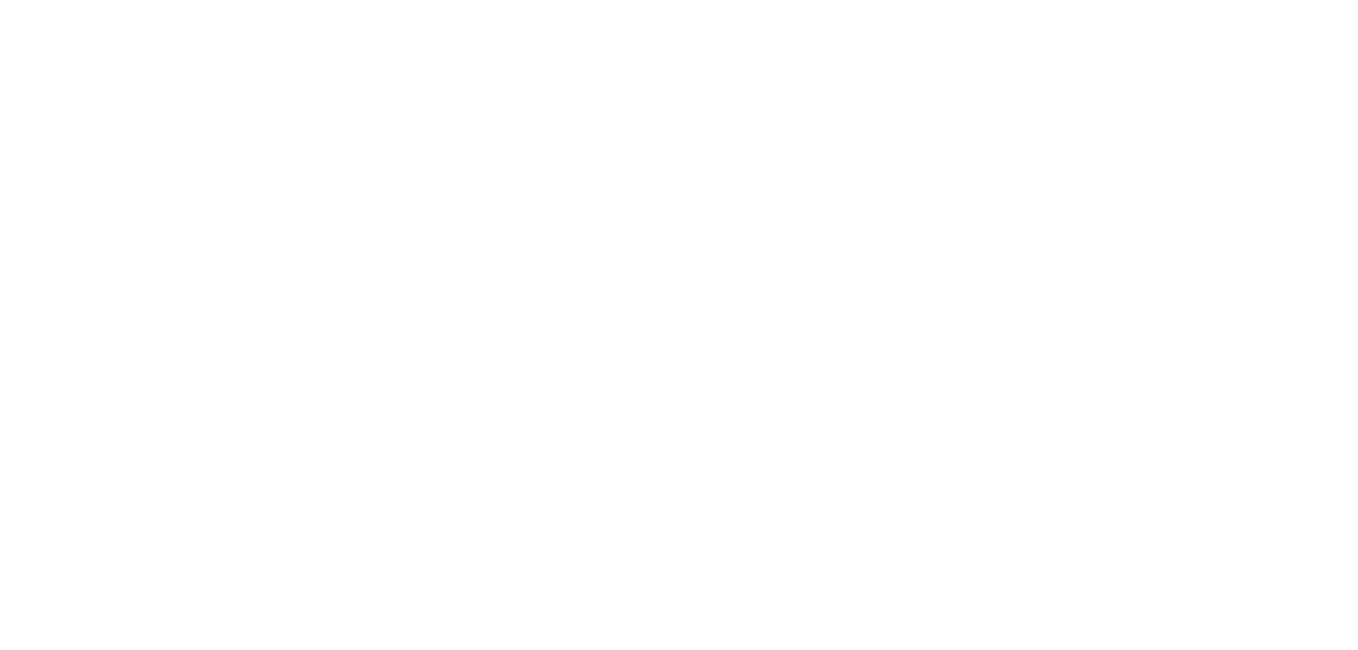 scroll, scrollTop: 0, scrollLeft: 0, axis: both 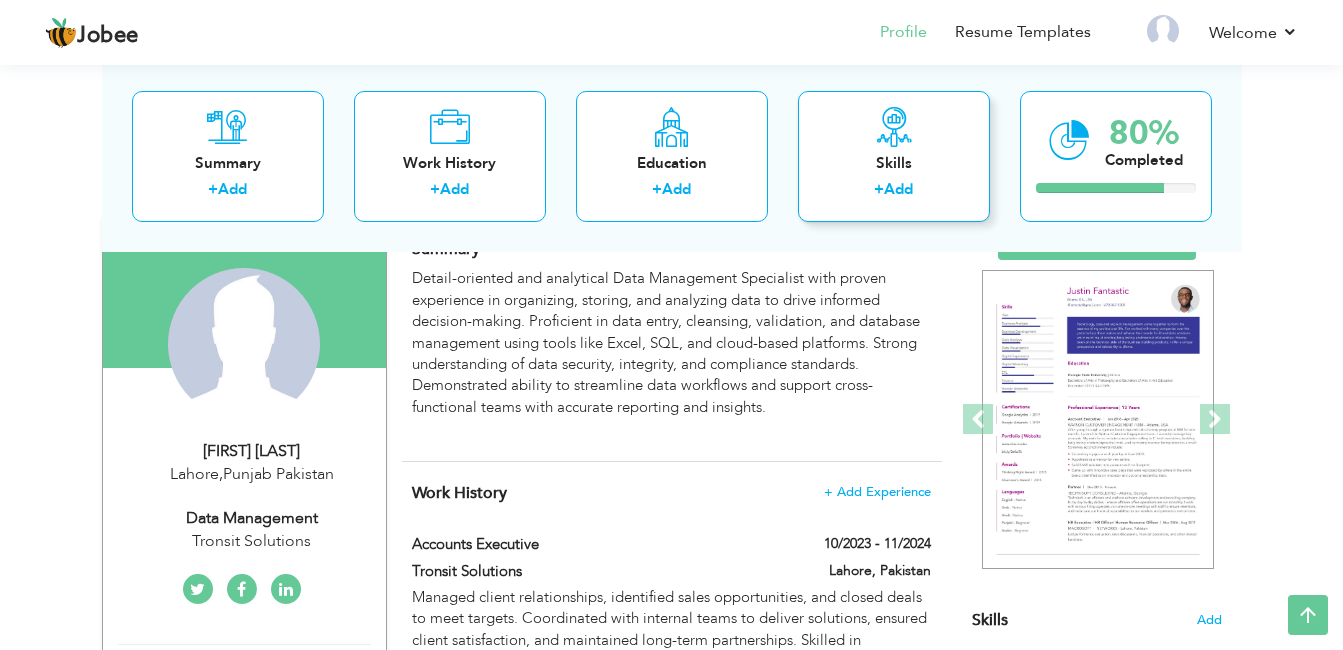 click on "Skills" at bounding box center [894, 162] 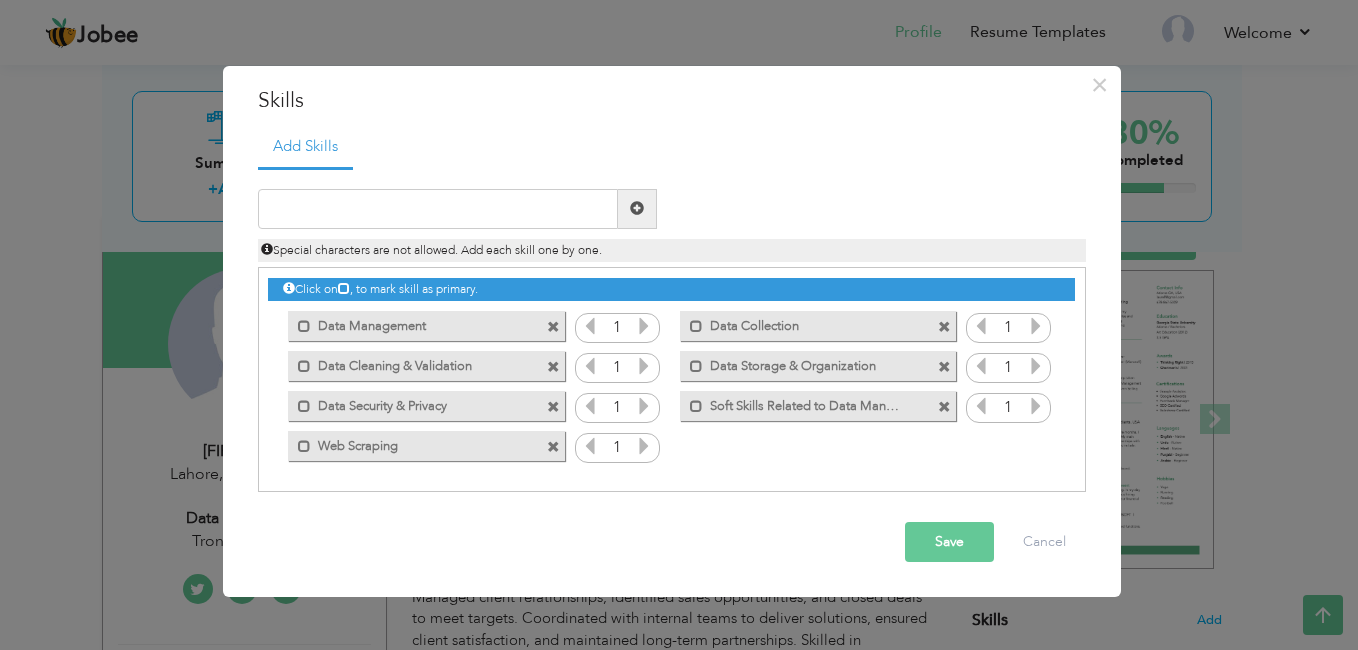 click on "Save" at bounding box center [949, 542] 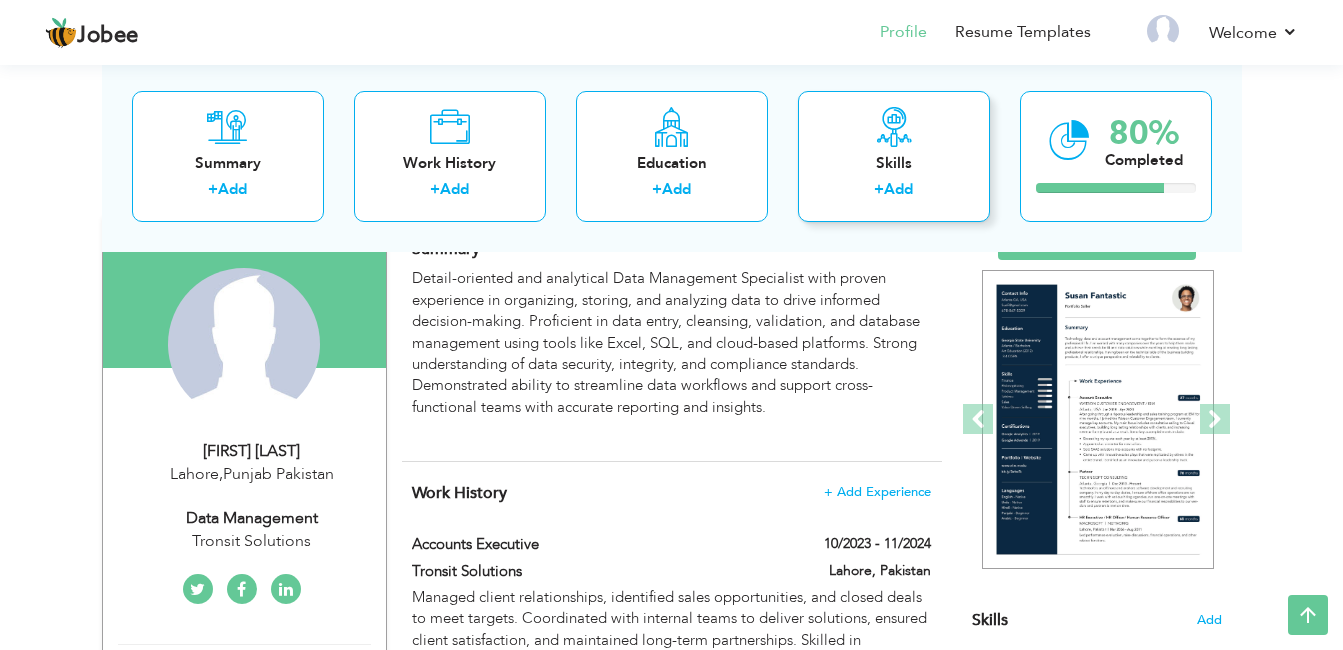 click on "Add" at bounding box center (898, 189) 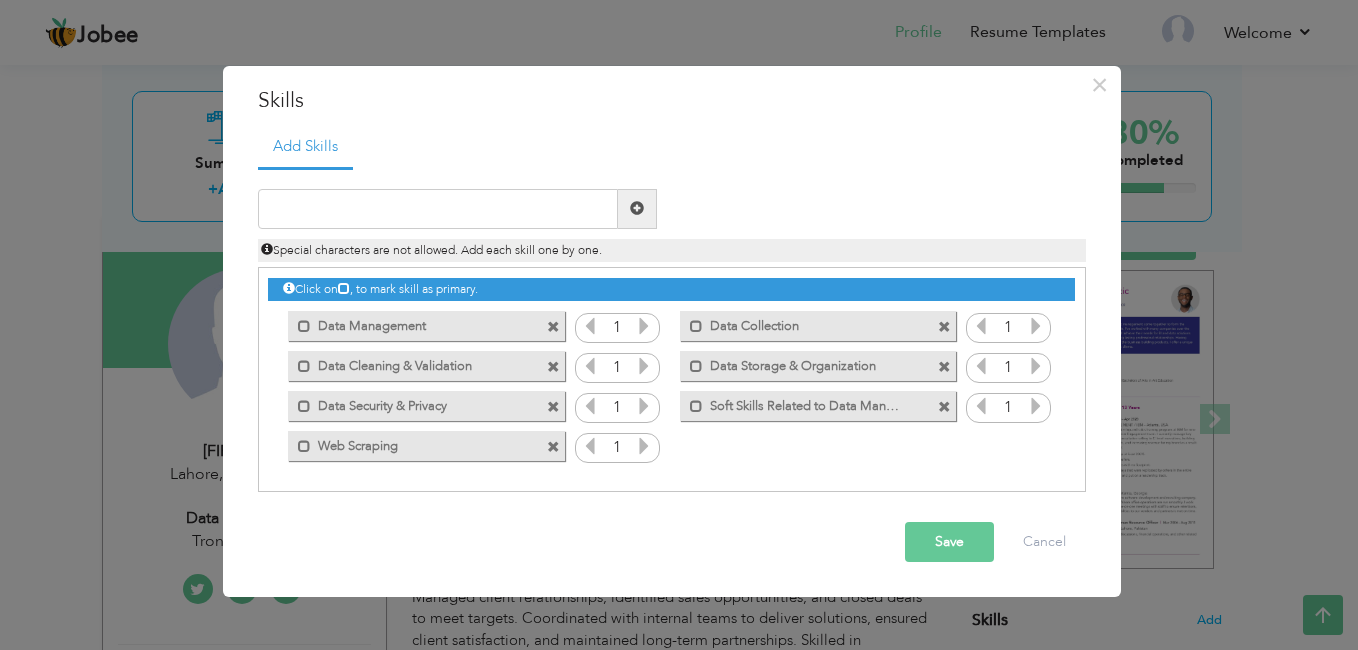 click at bounding box center [644, 366] 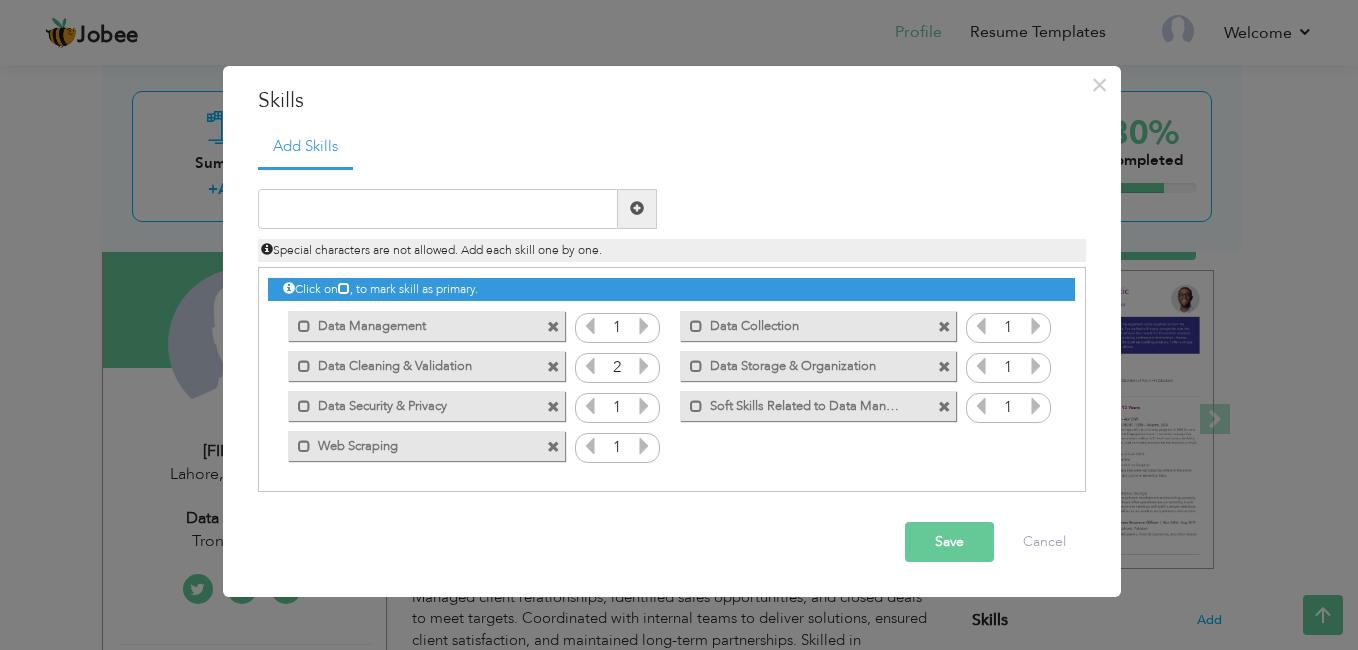 click at bounding box center (644, 366) 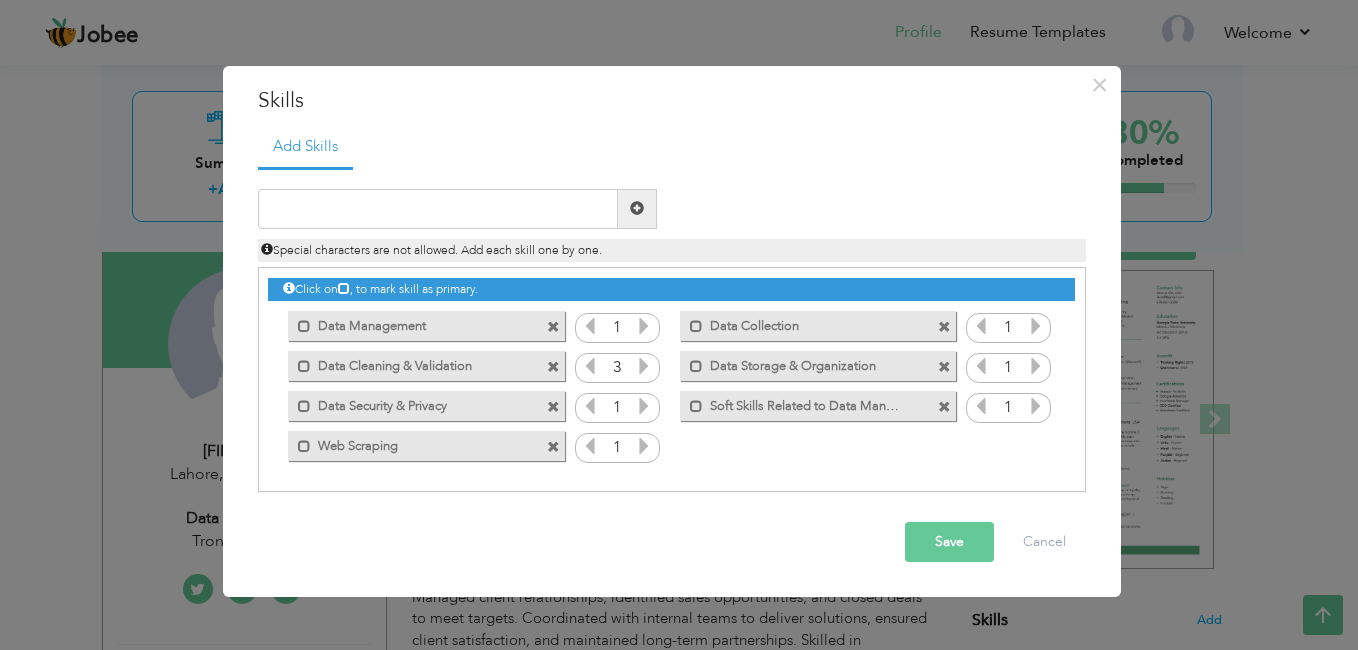 click at bounding box center [644, 326] 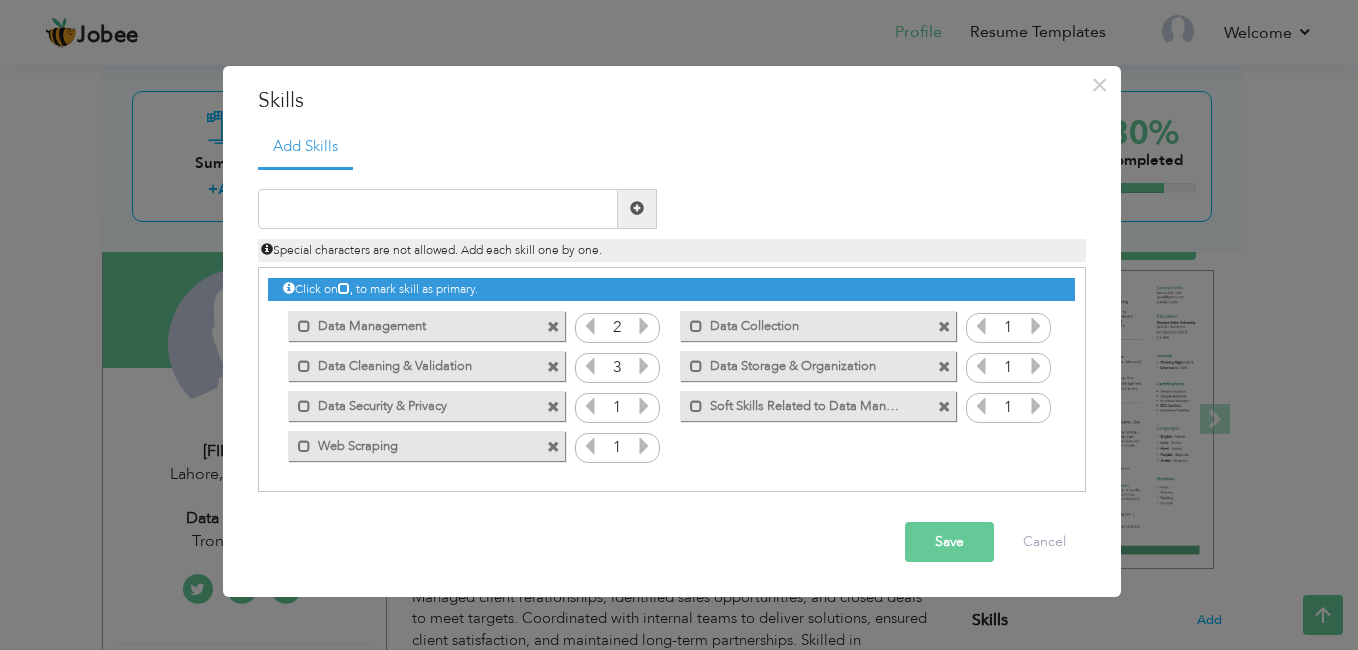 click at bounding box center (644, 326) 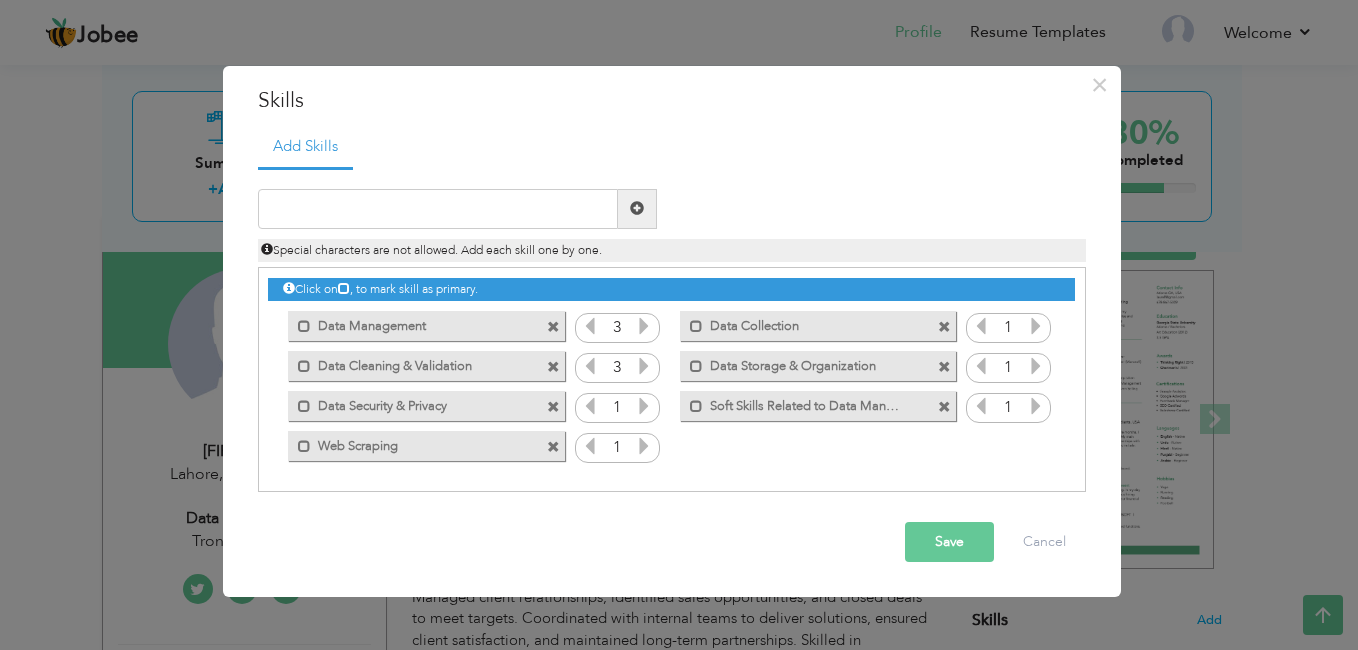 click at bounding box center (644, 406) 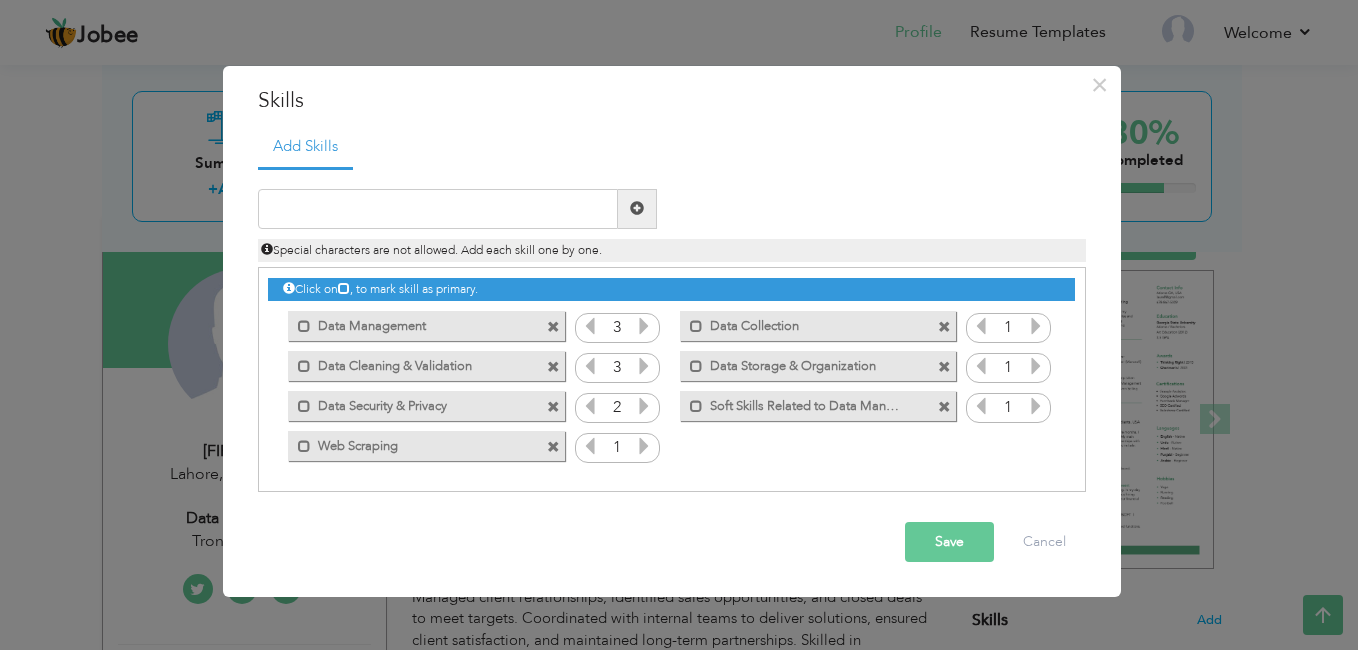 click at bounding box center (644, 406) 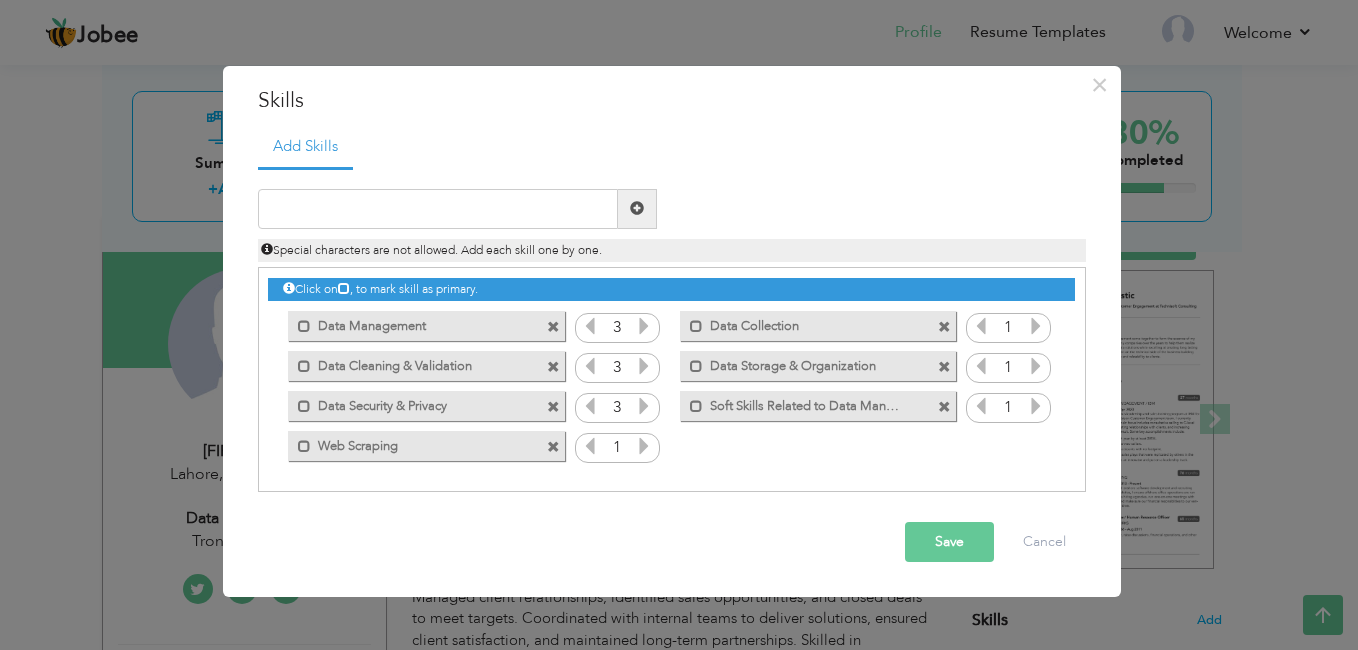 click at bounding box center [644, 446] 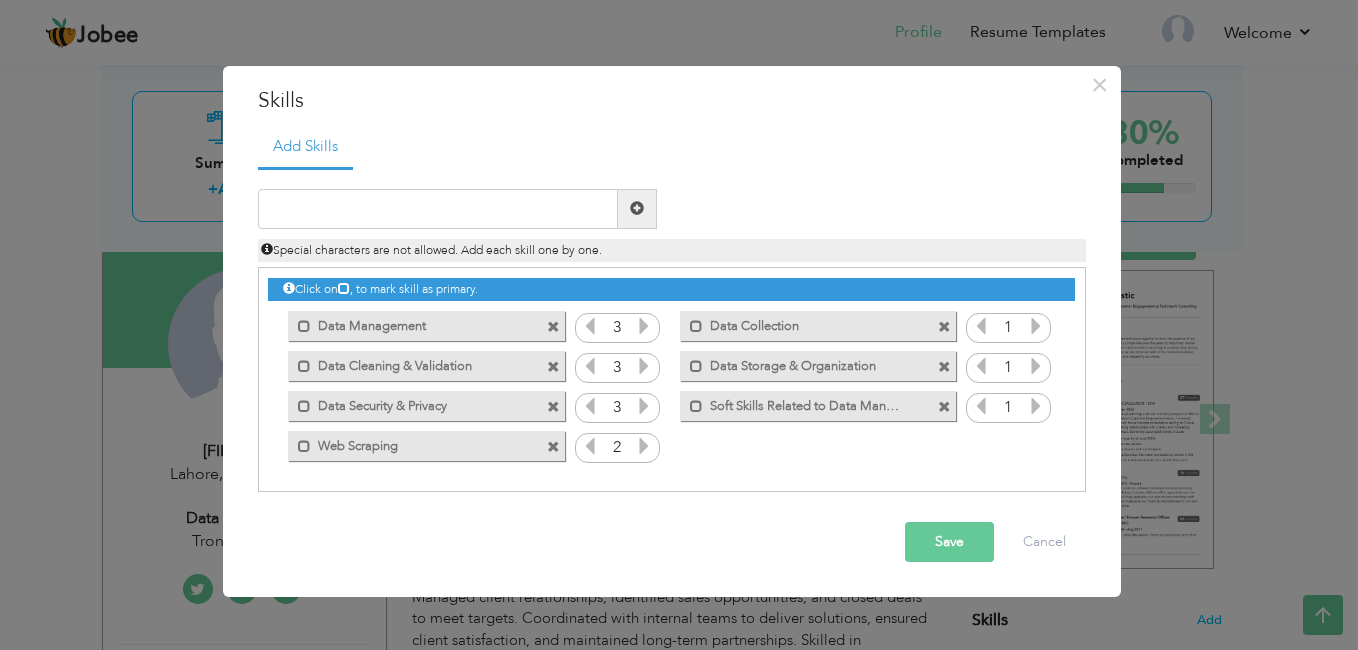 click at bounding box center (644, 446) 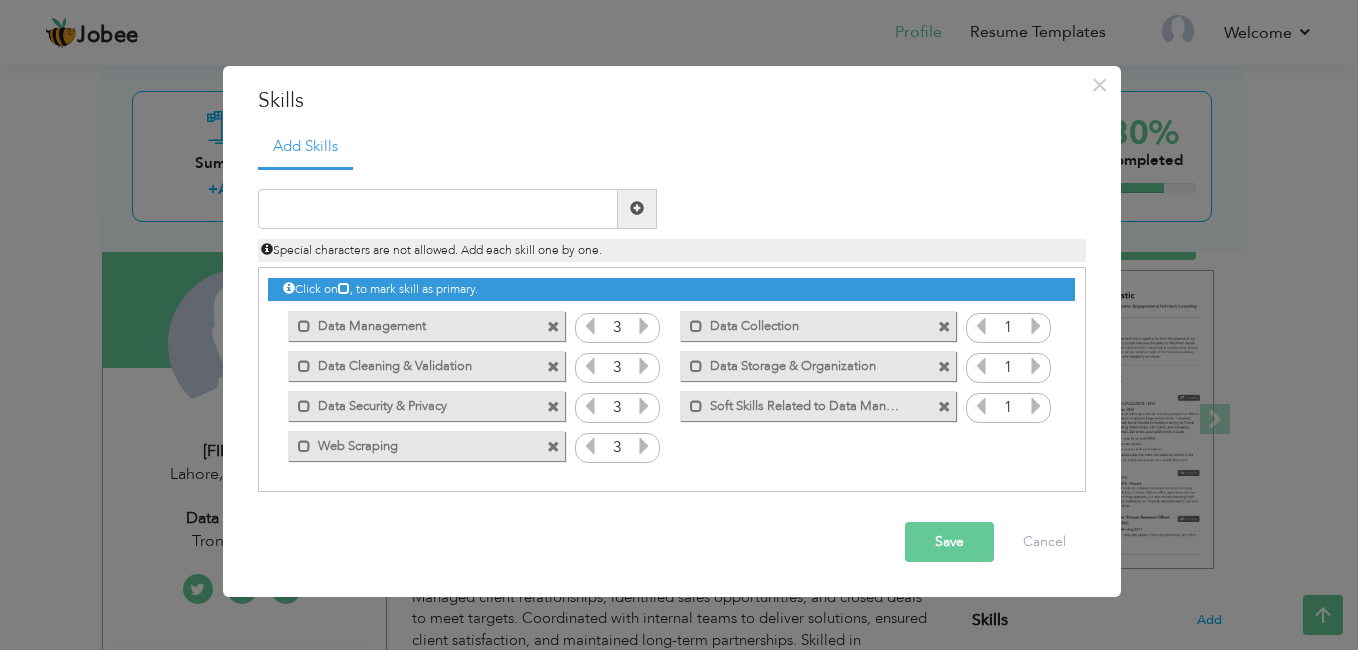 click at bounding box center [644, 446] 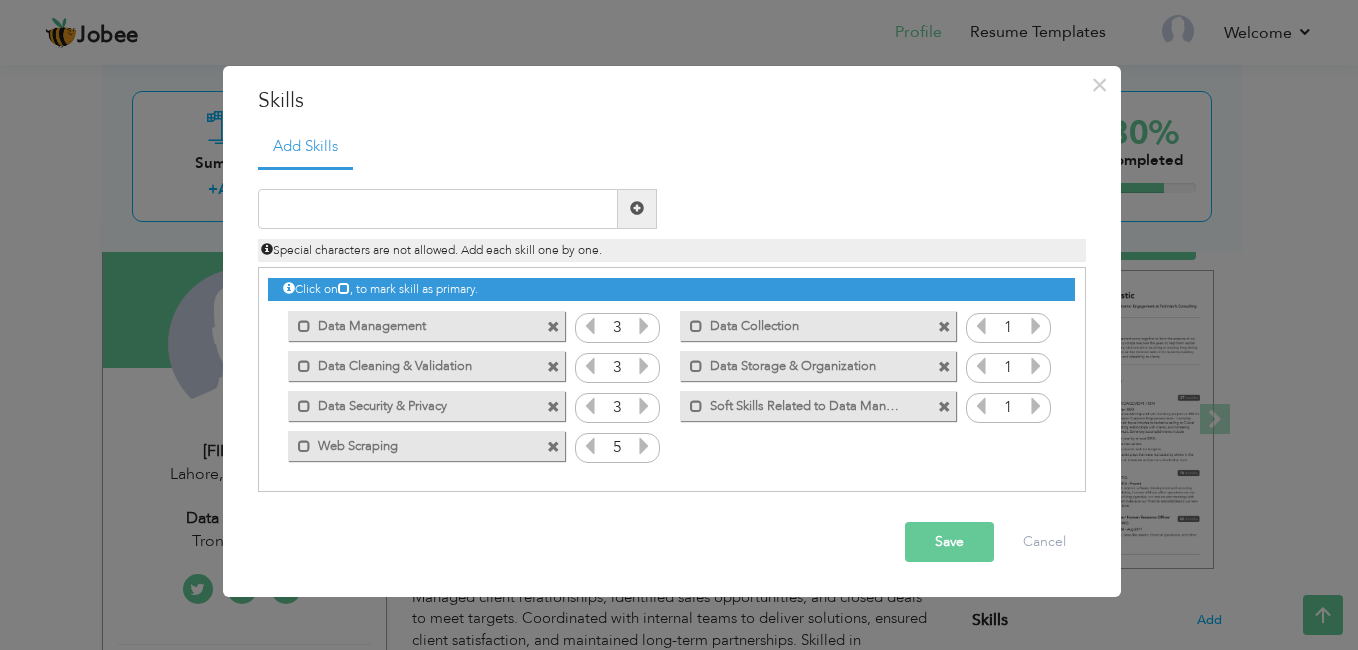 click at bounding box center [644, 446] 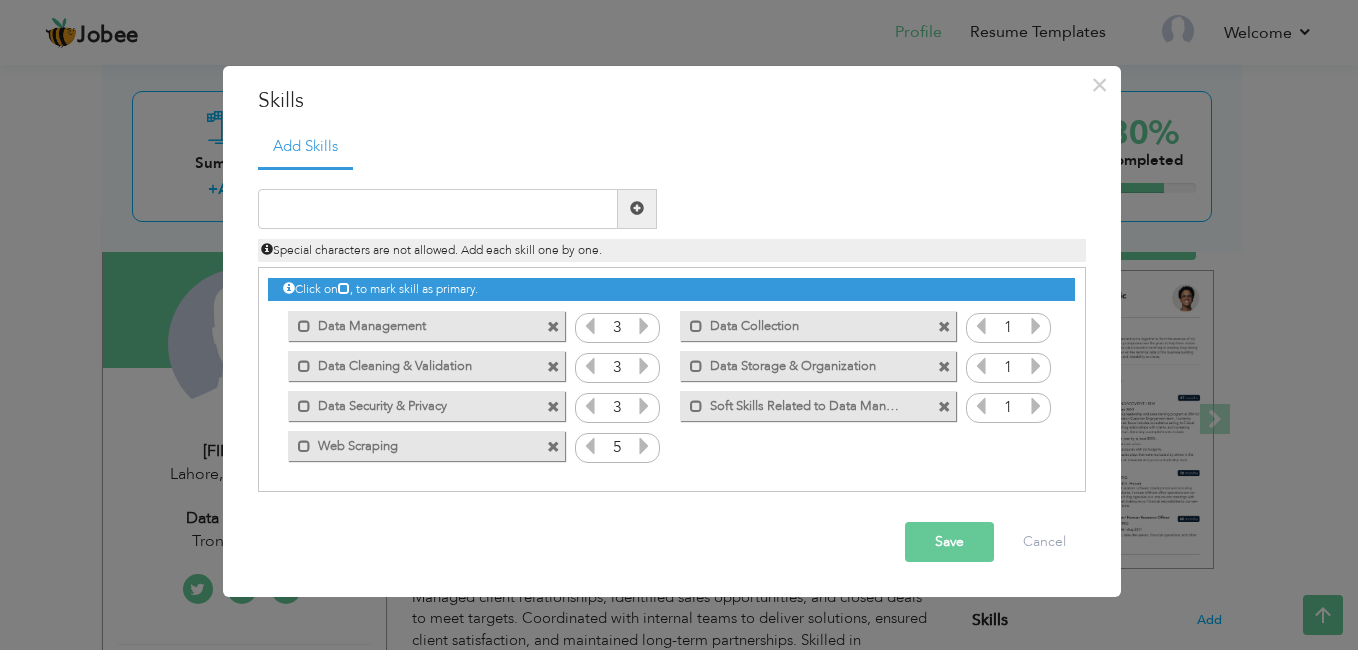 click at bounding box center (1036, 326) 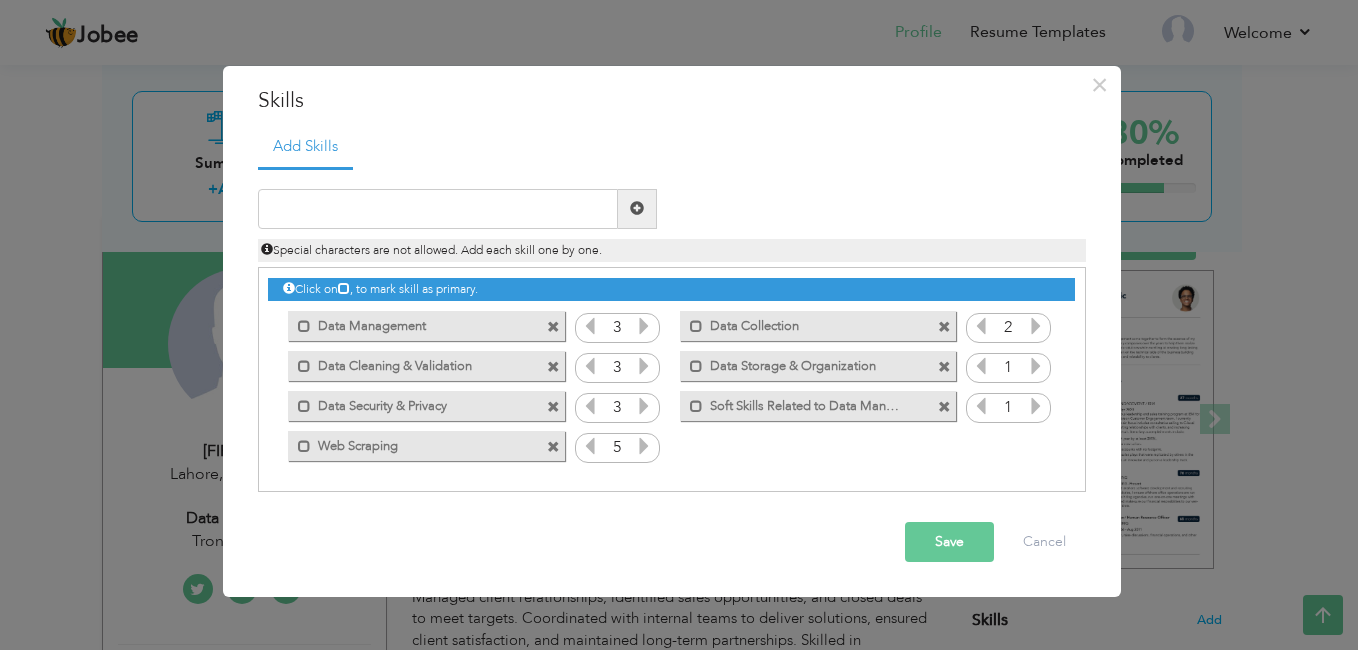click at bounding box center (1036, 326) 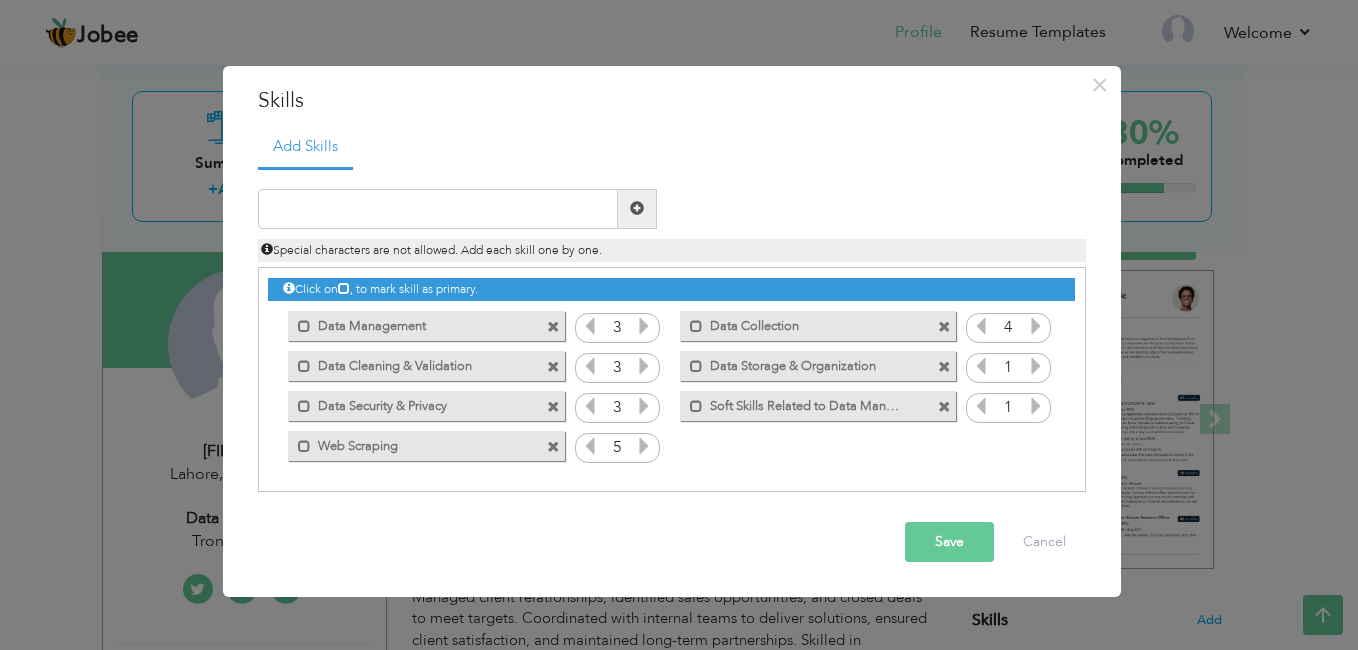 click at bounding box center (1036, 326) 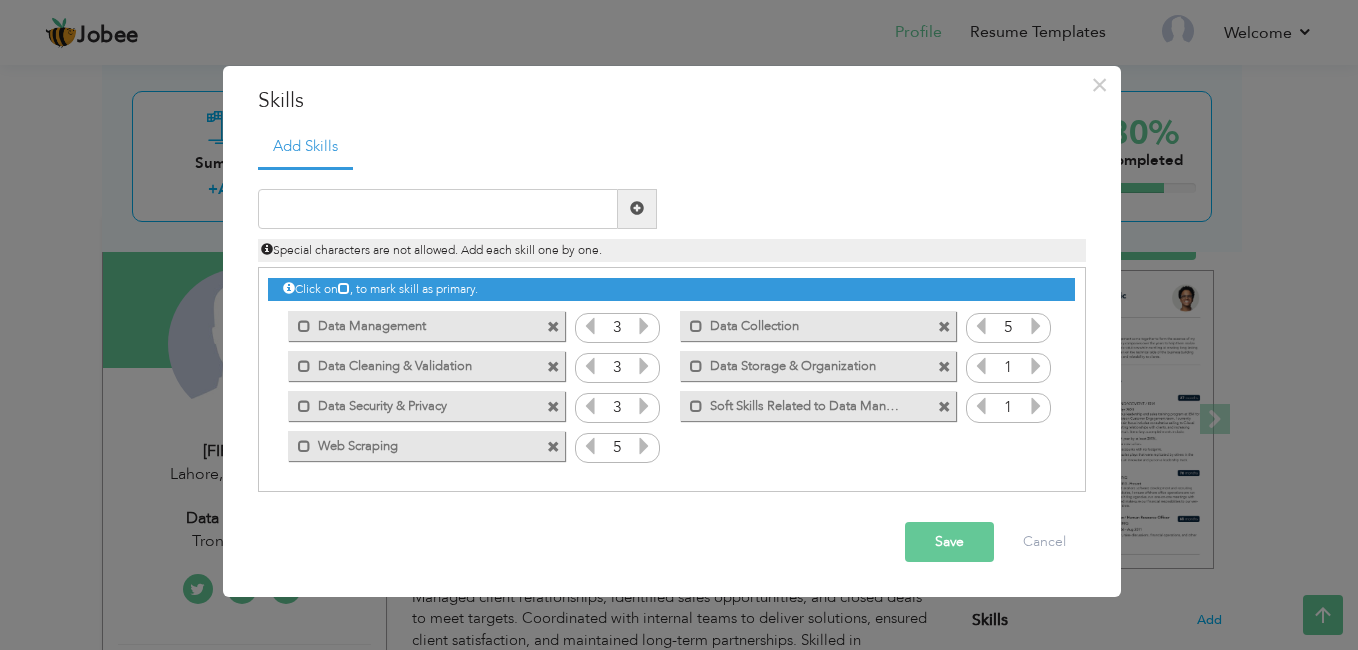 click at bounding box center [1036, 326] 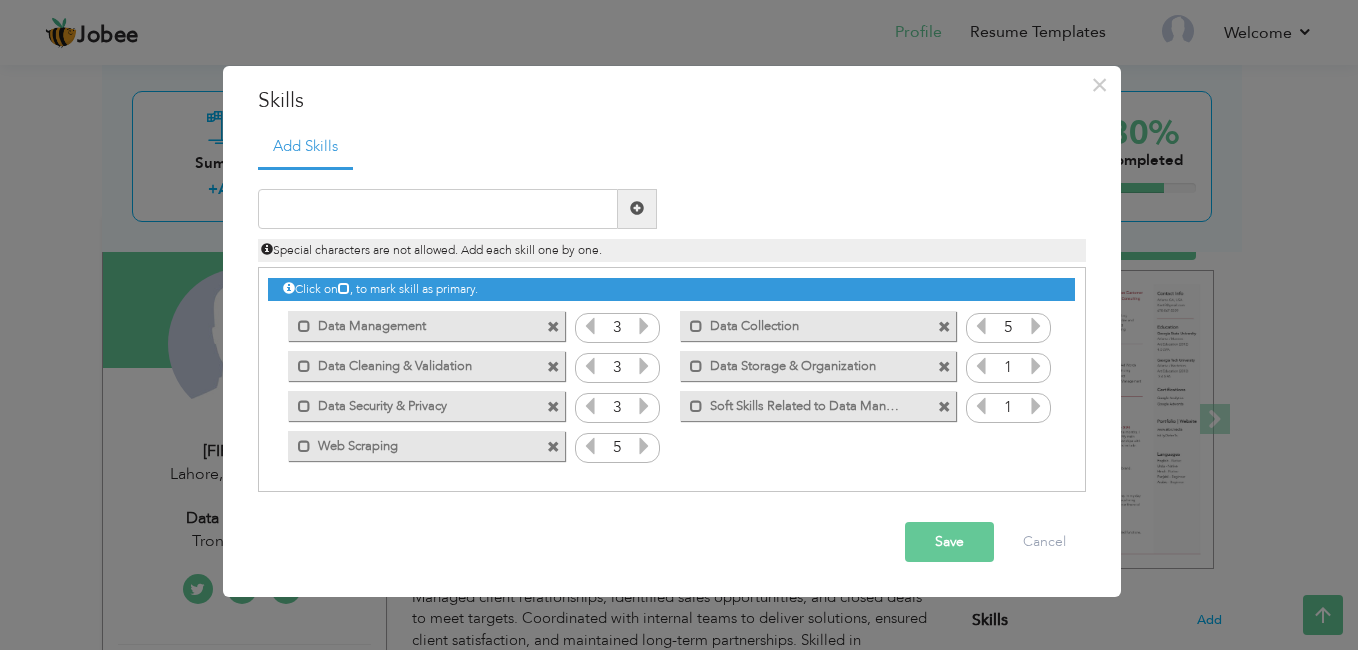 click at bounding box center (1036, 366) 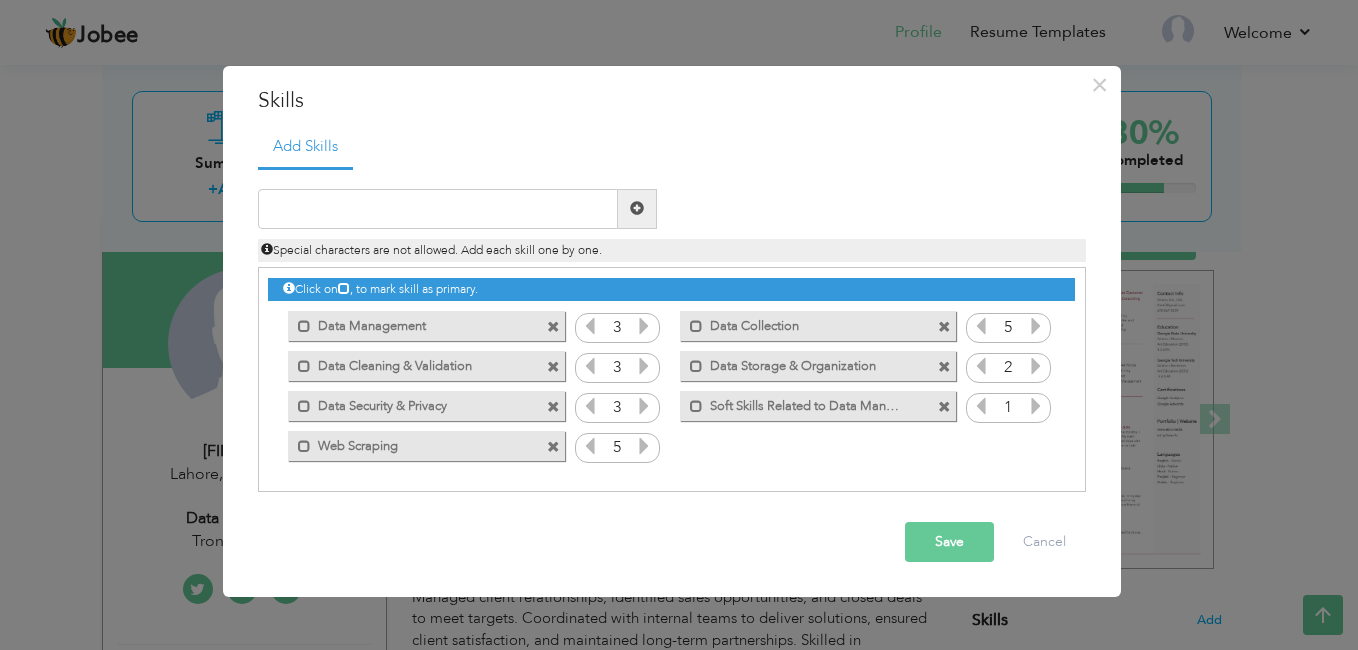 click at bounding box center (1036, 366) 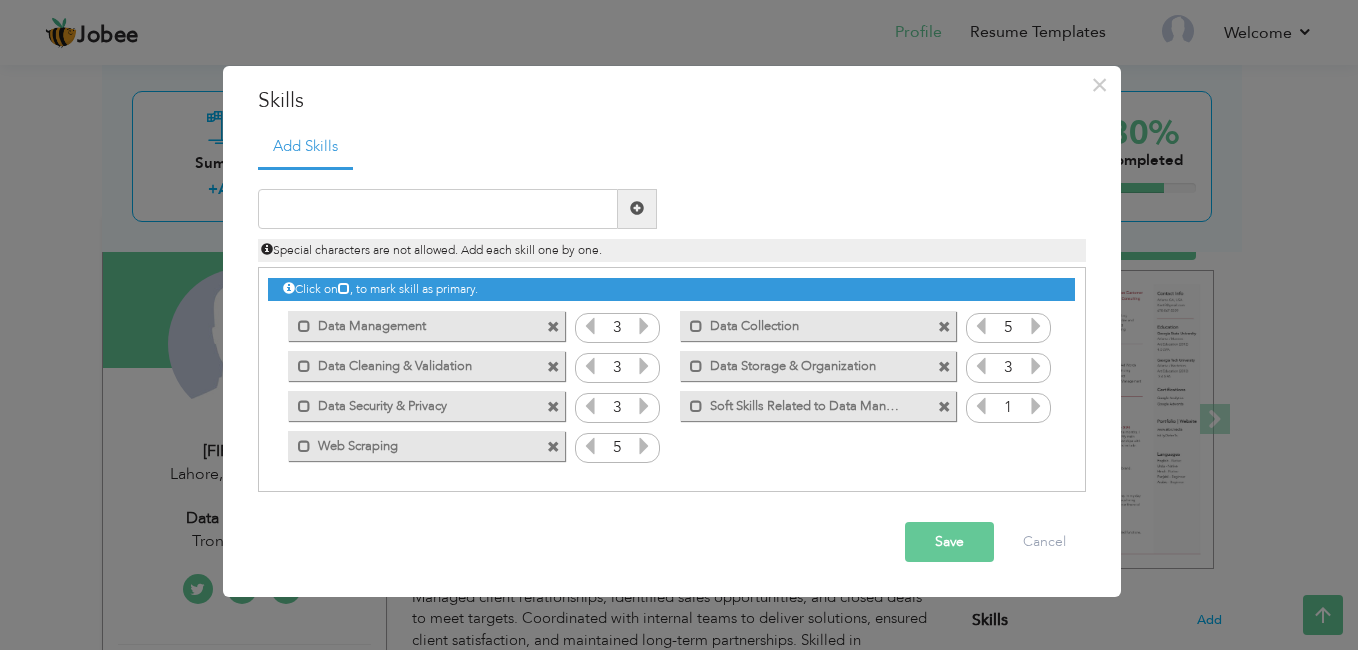 click at bounding box center [1036, 366] 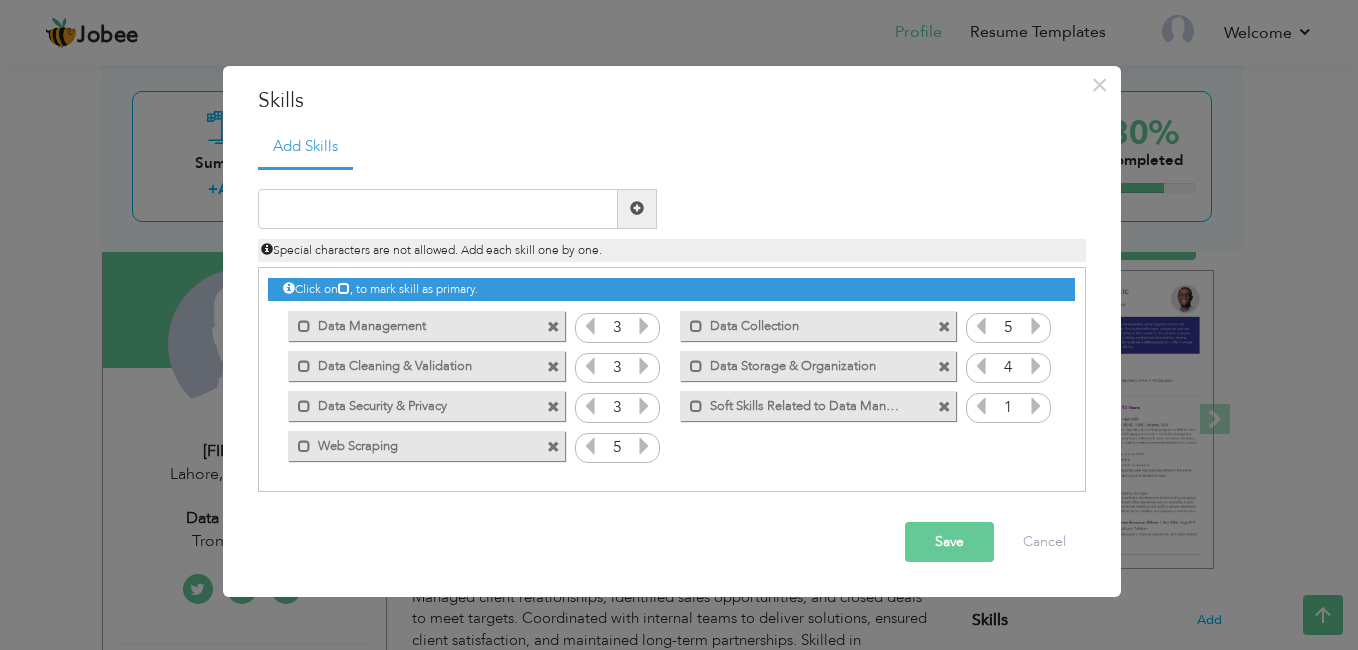 click at bounding box center (1036, 406) 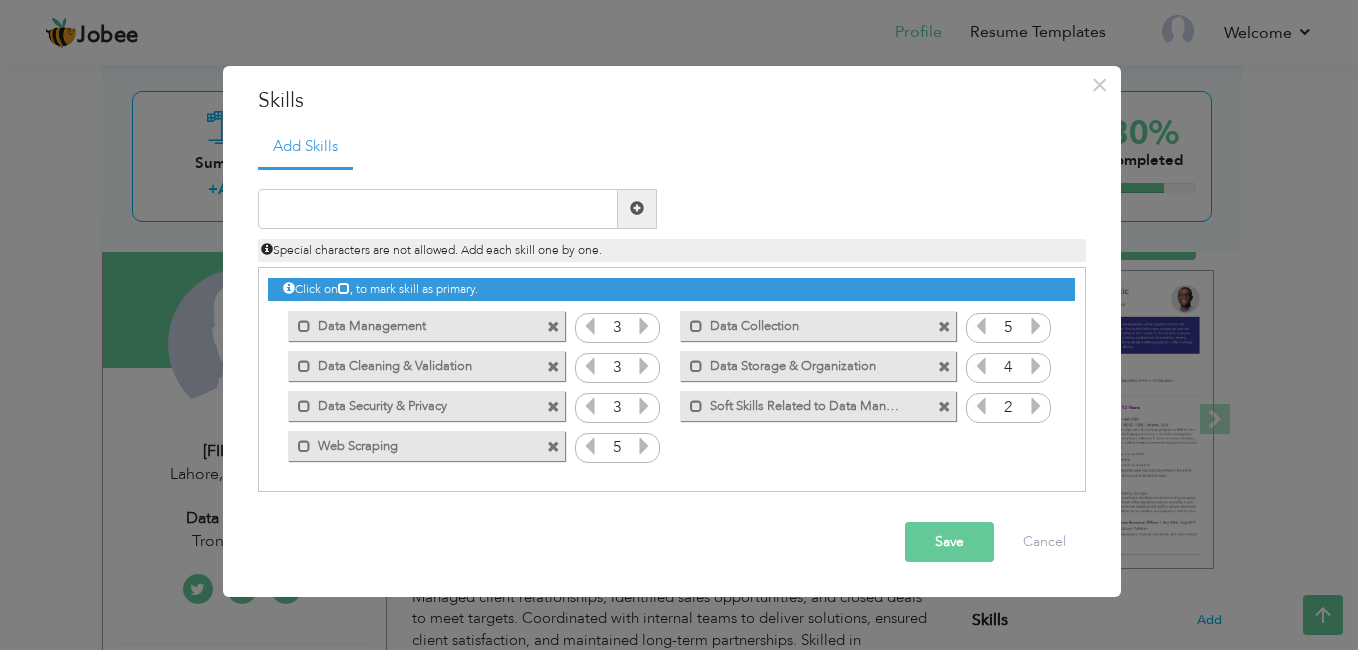 click at bounding box center (1036, 406) 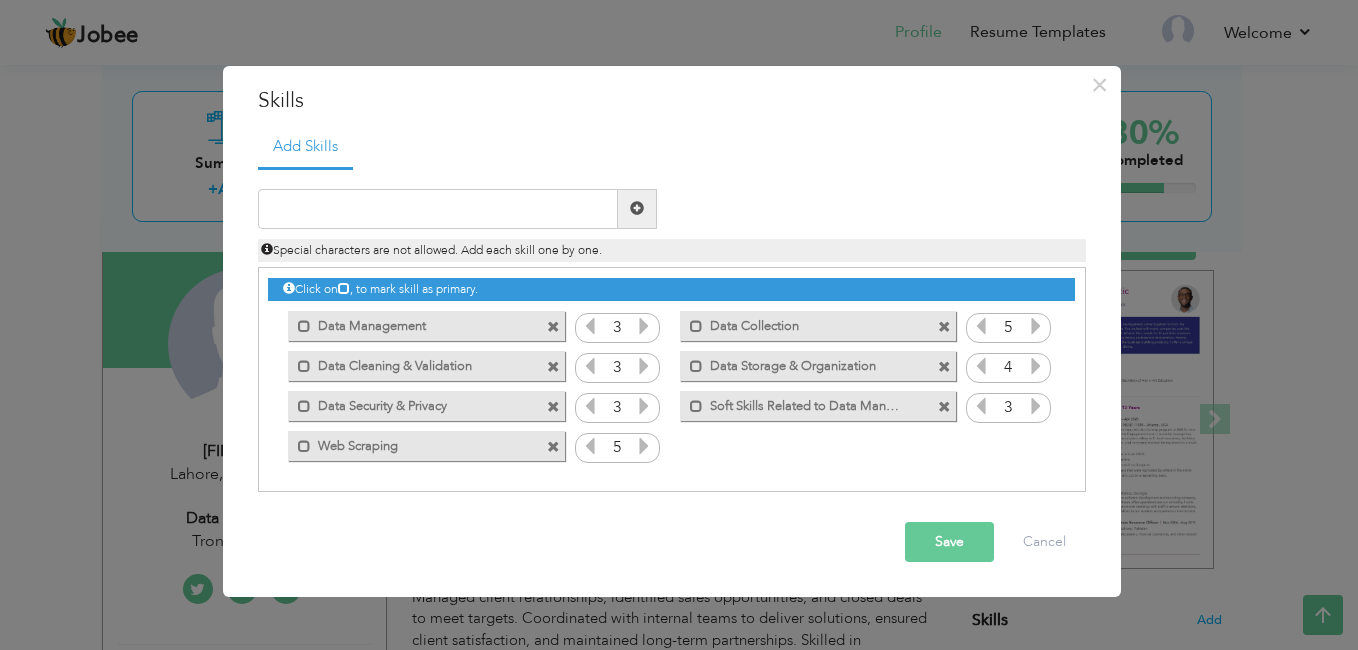 click at bounding box center [1036, 406] 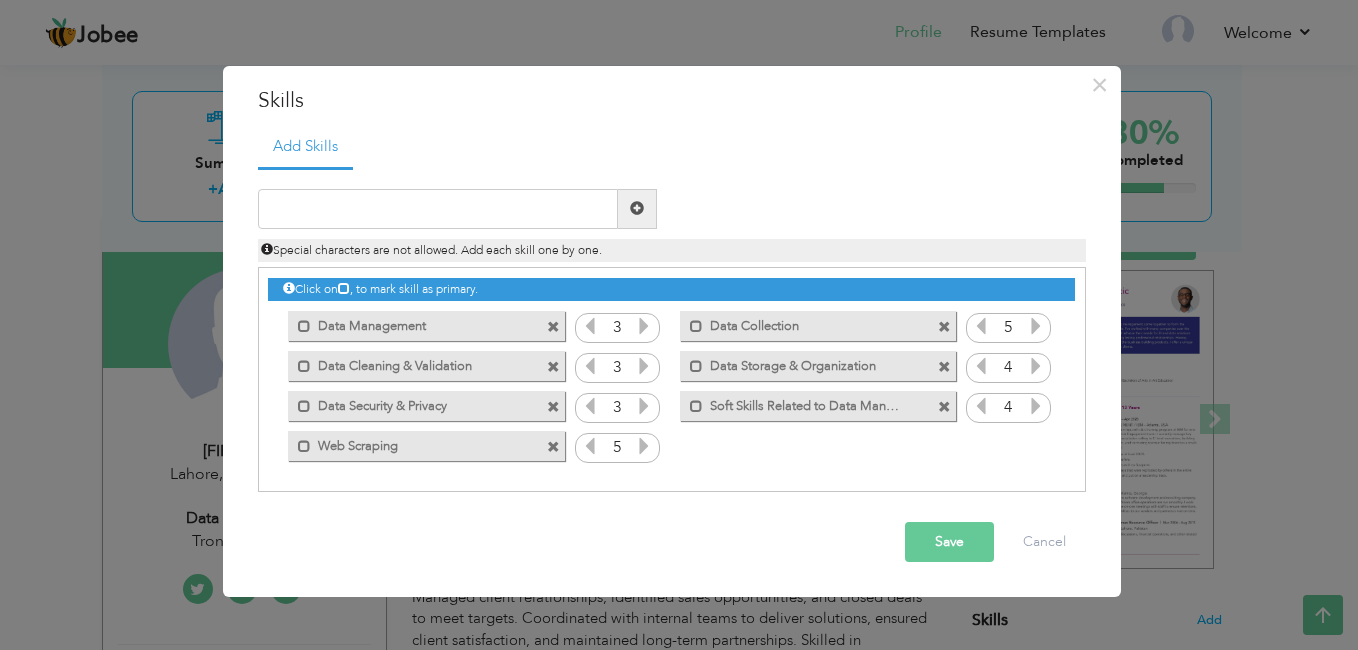 click at bounding box center [981, 406] 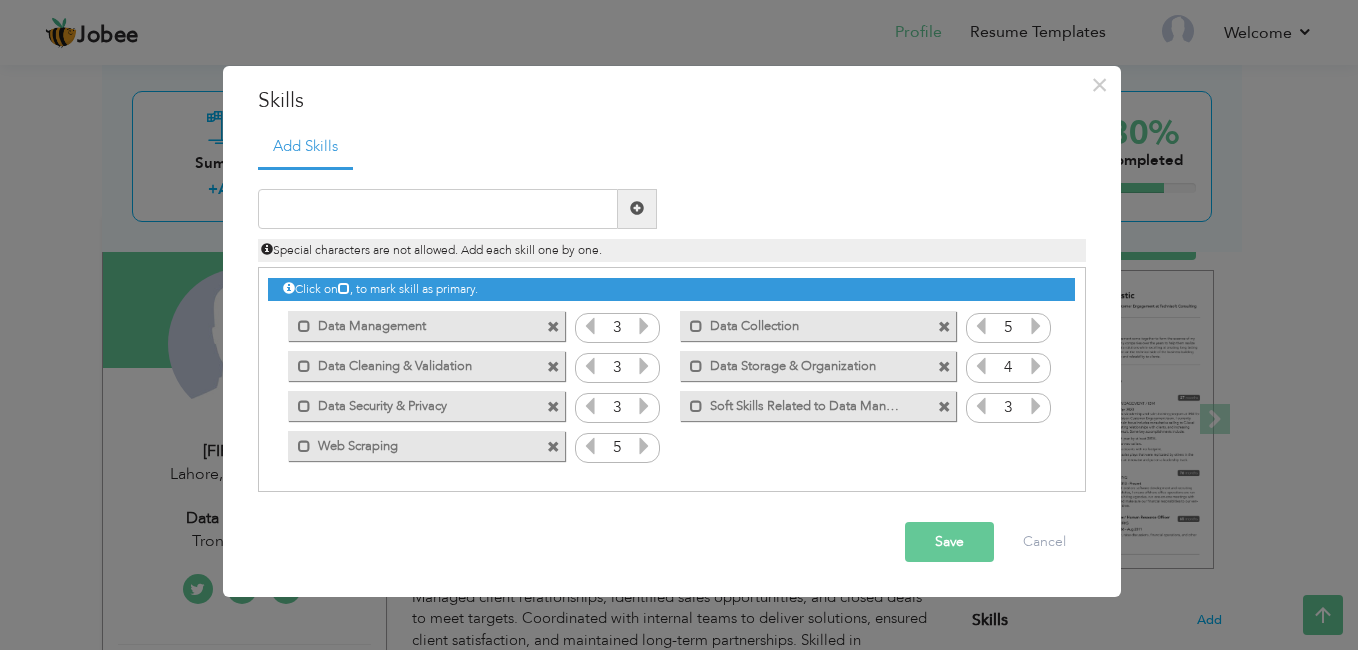 click on "Save" at bounding box center (949, 542) 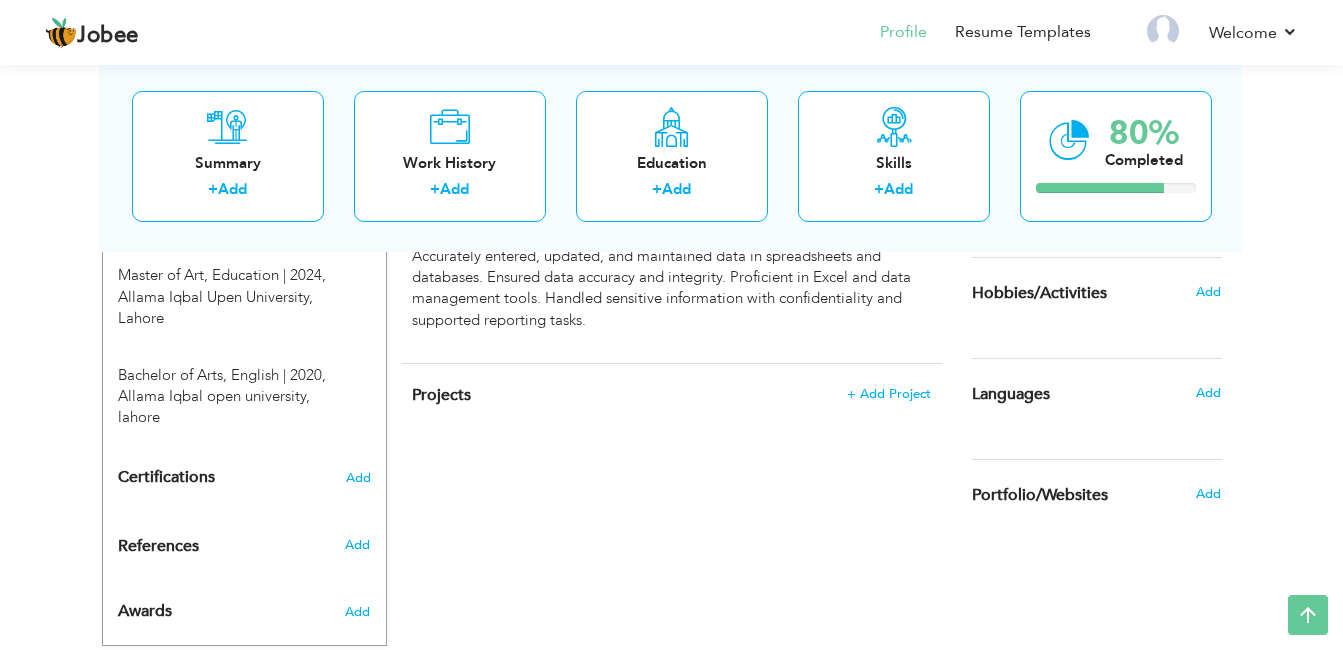 scroll, scrollTop: 901, scrollLeft: 0, axis: vertical 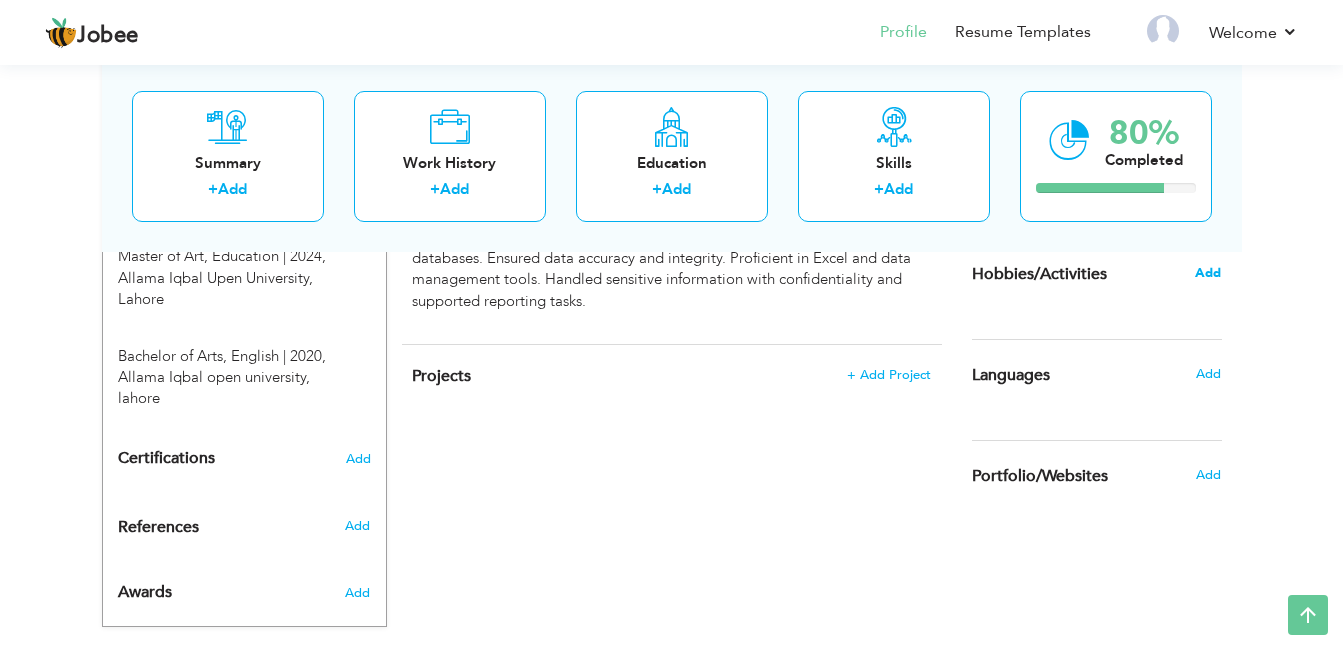click on "Add" at bounding box center [1208, 273] 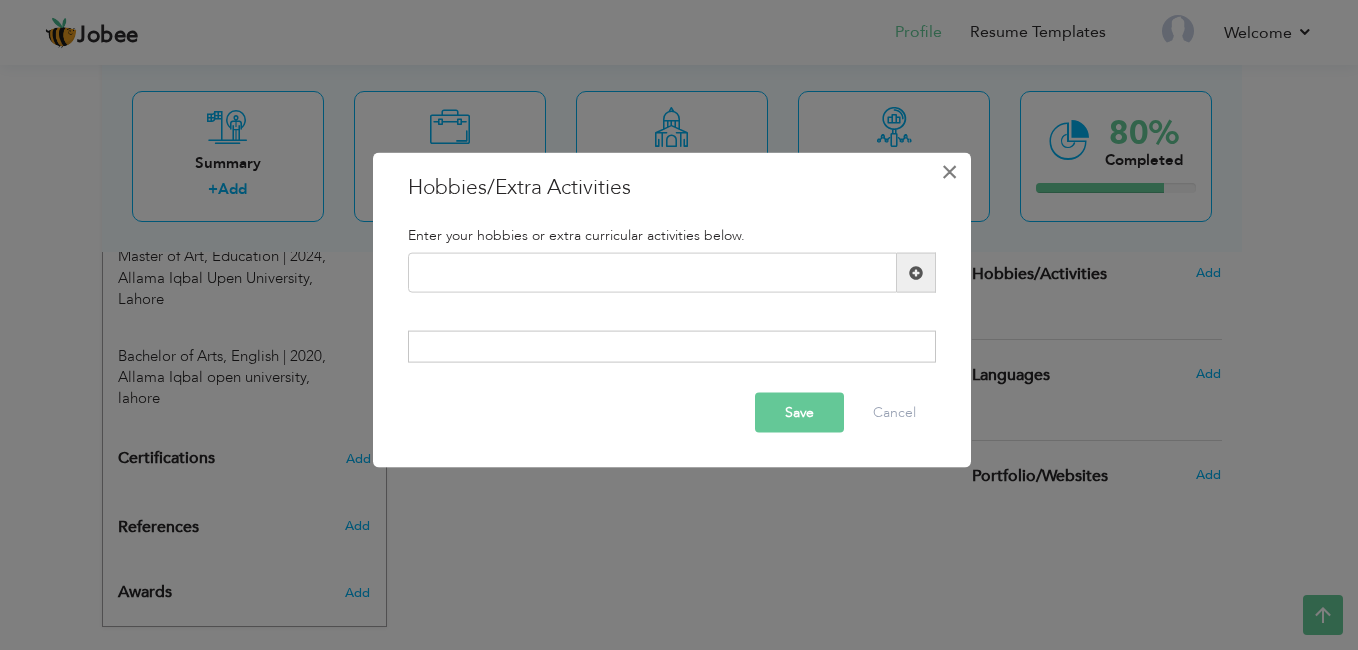 click on "×" at bounding box center [949, 172] 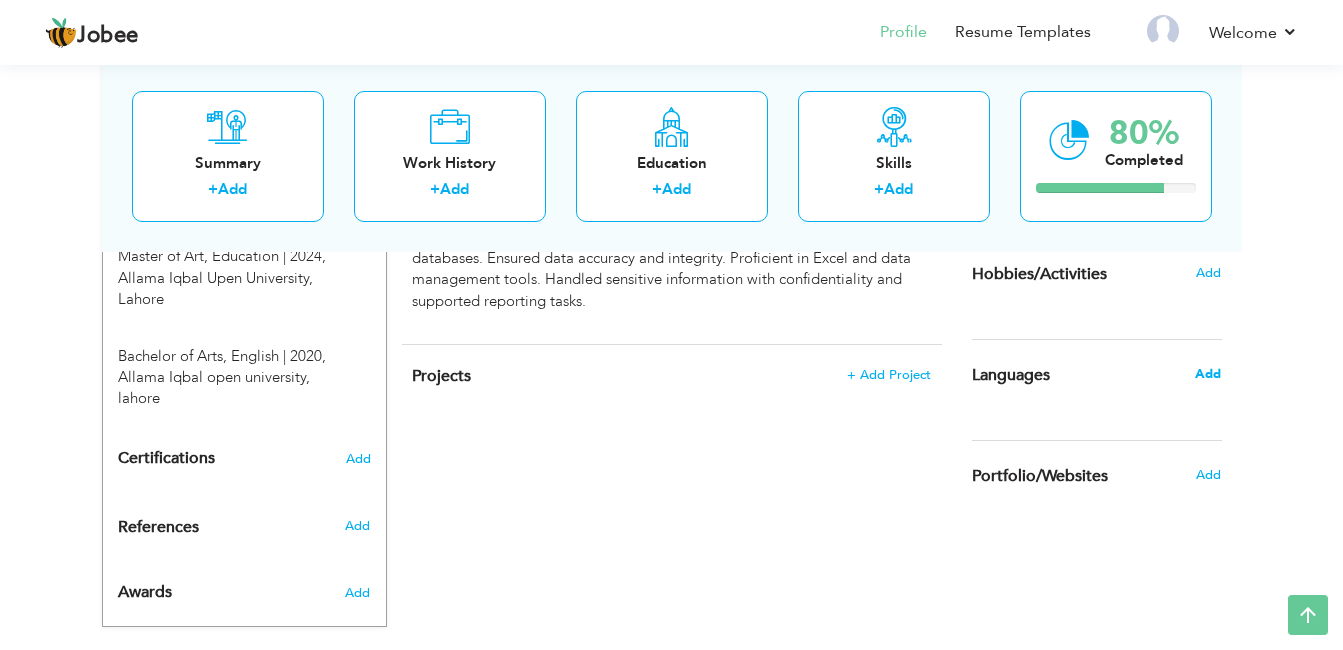 click on "Add" at bounding box center (1208, 374) 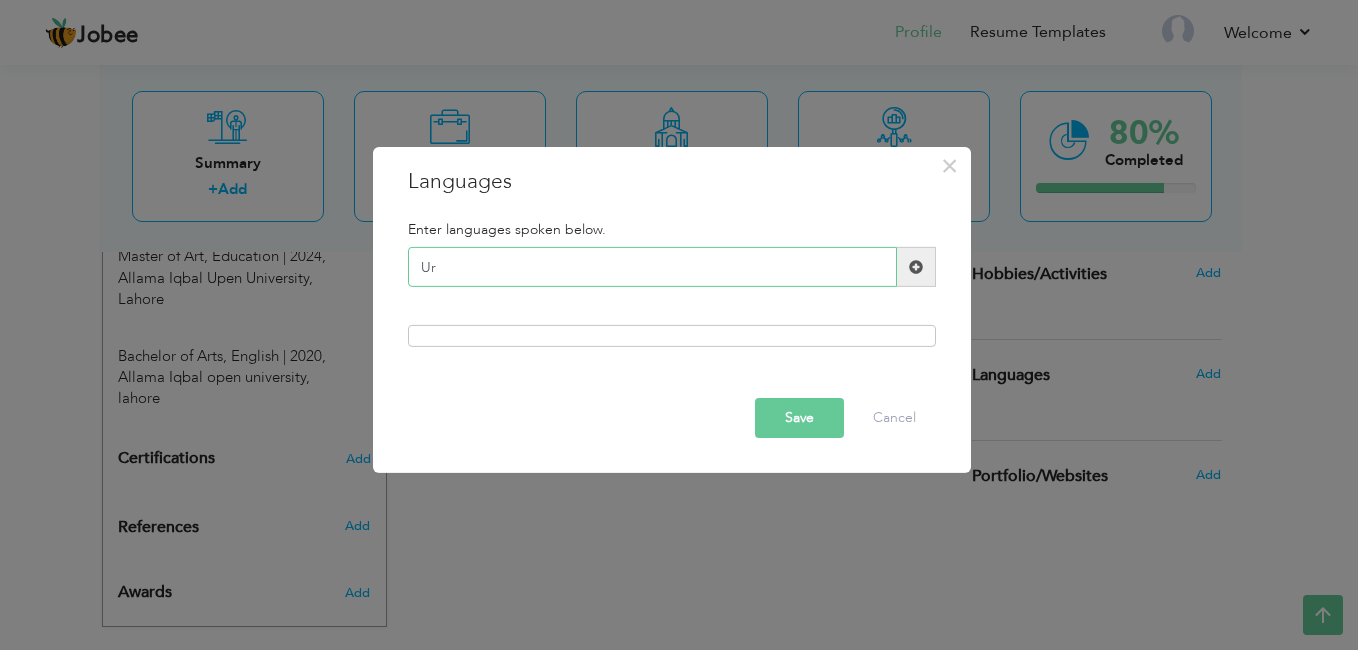 type on "U" 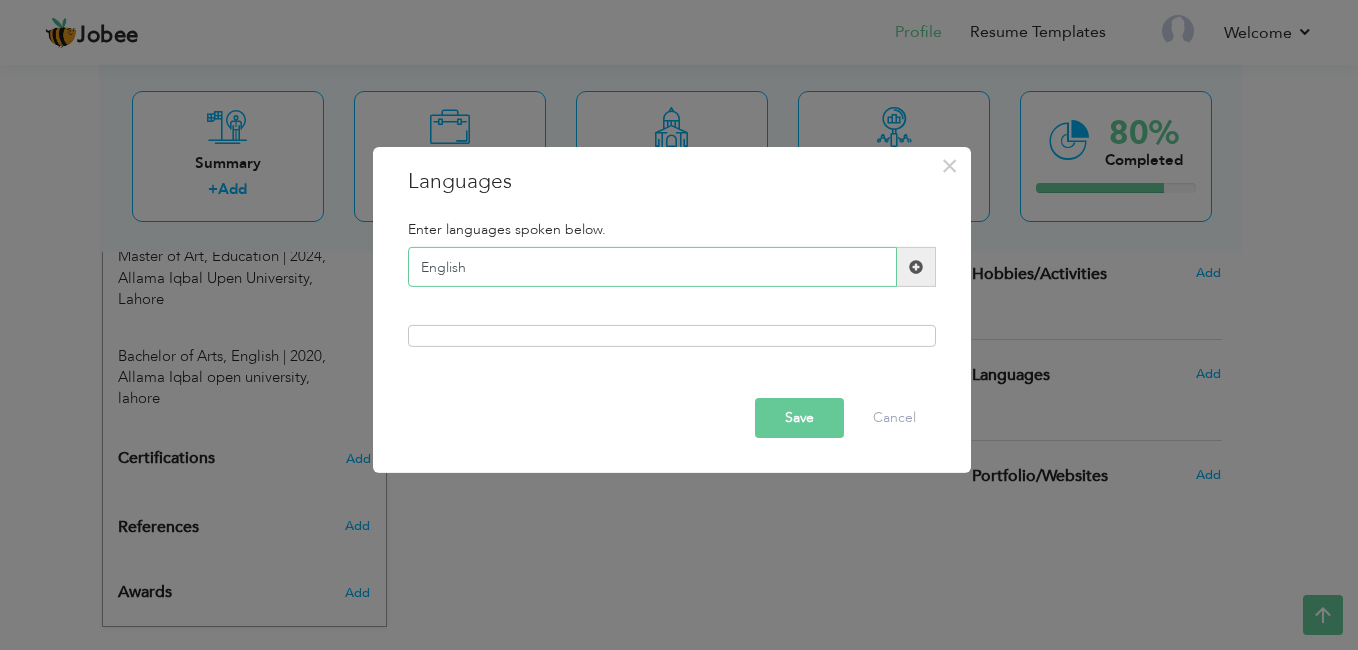 type on "English" 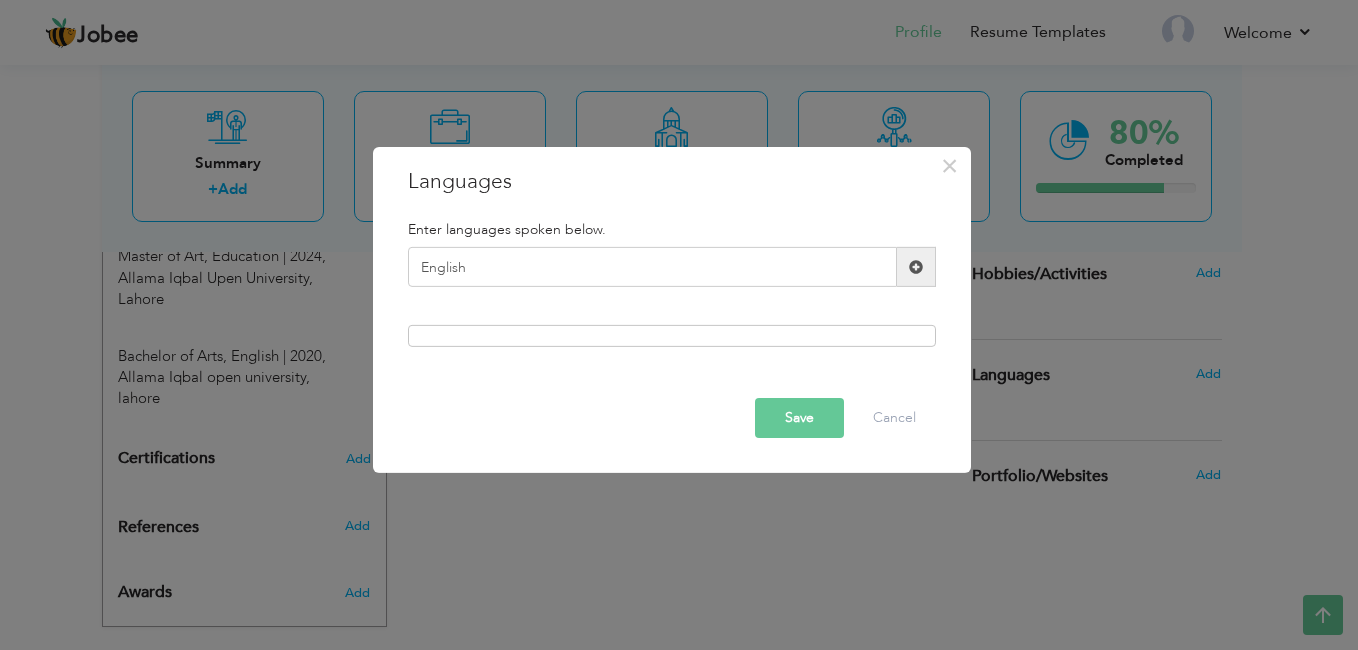 click at bounding box center (916, 267) 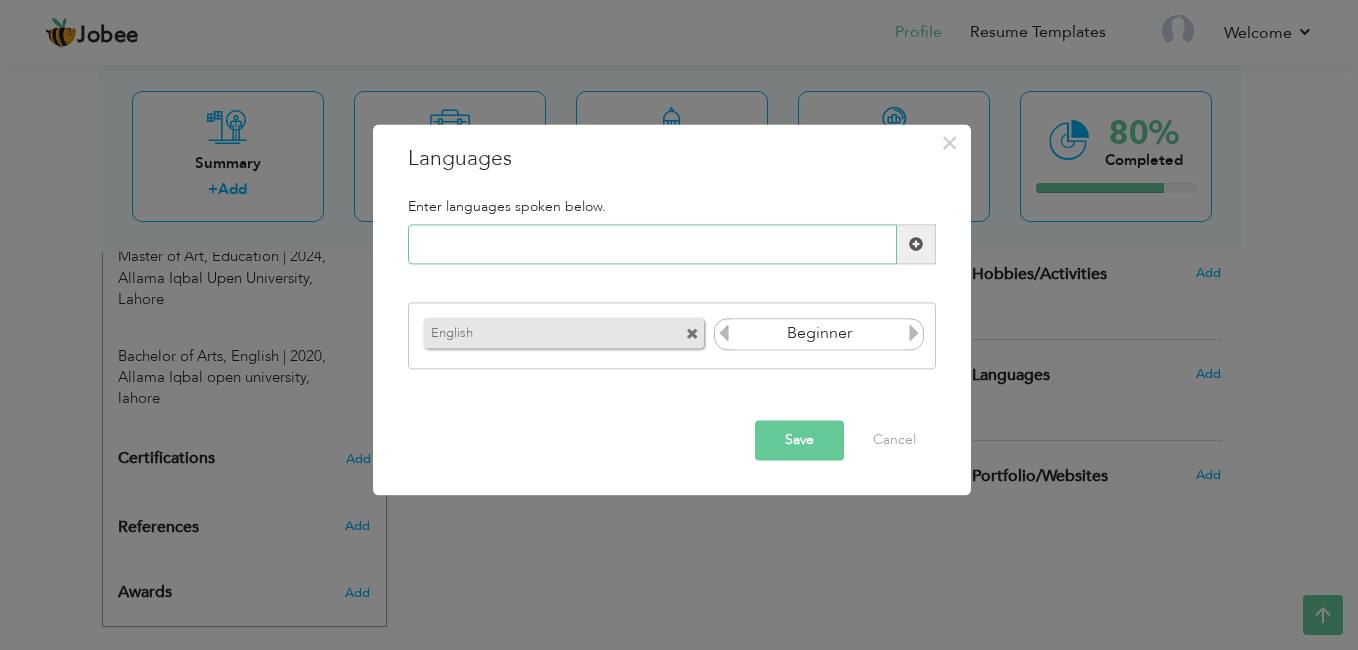 click at bounding box center [652, 245] 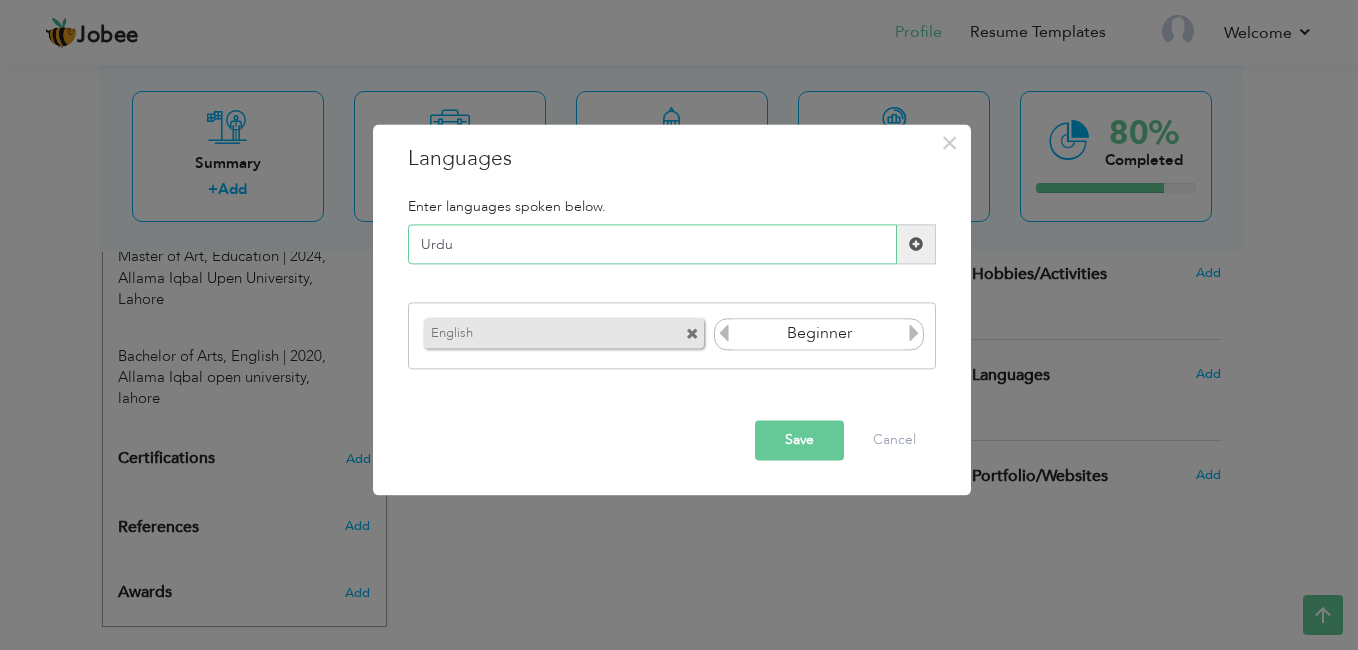 type on "Urdu" 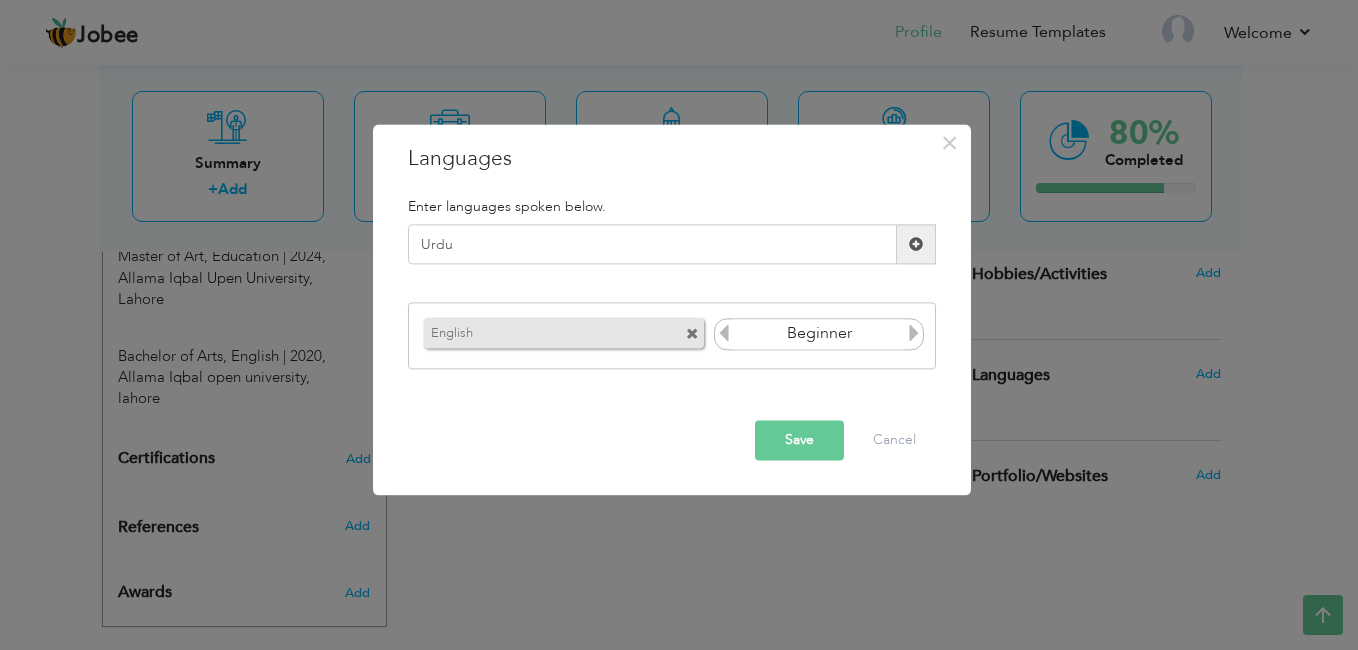 click at bounding box center (916, 244) 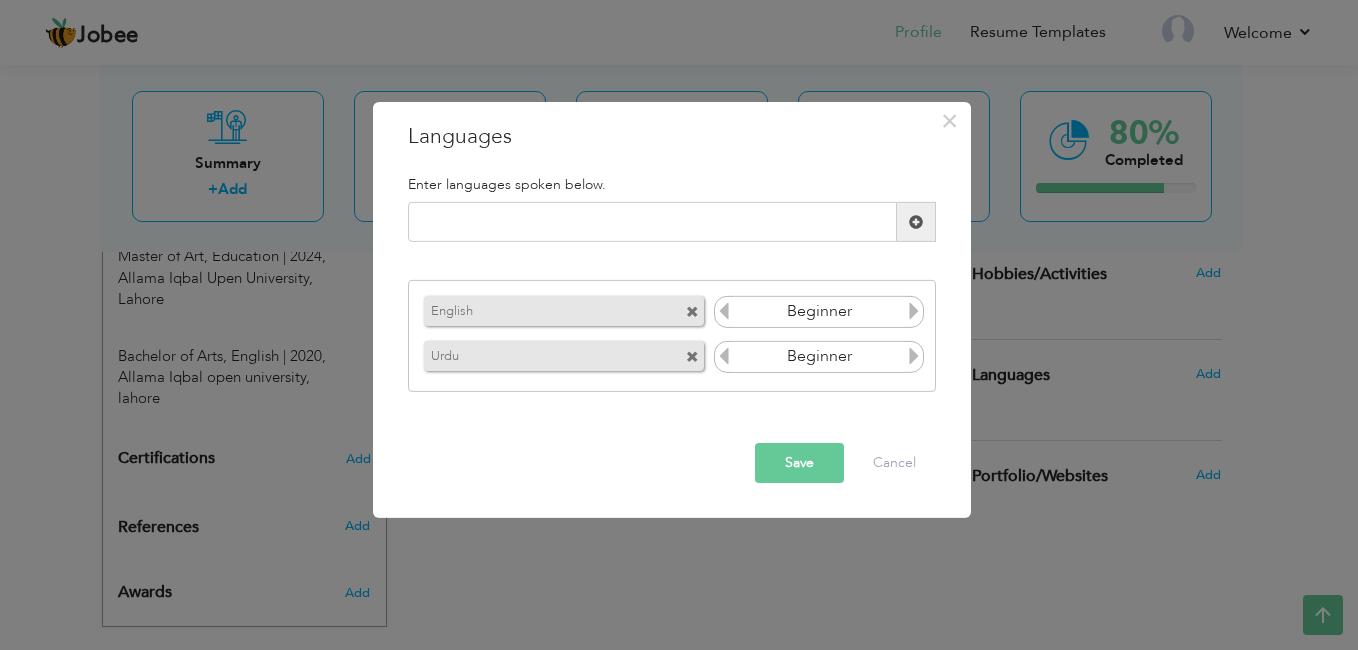 click on "Save" at bounding box center [799, 463] 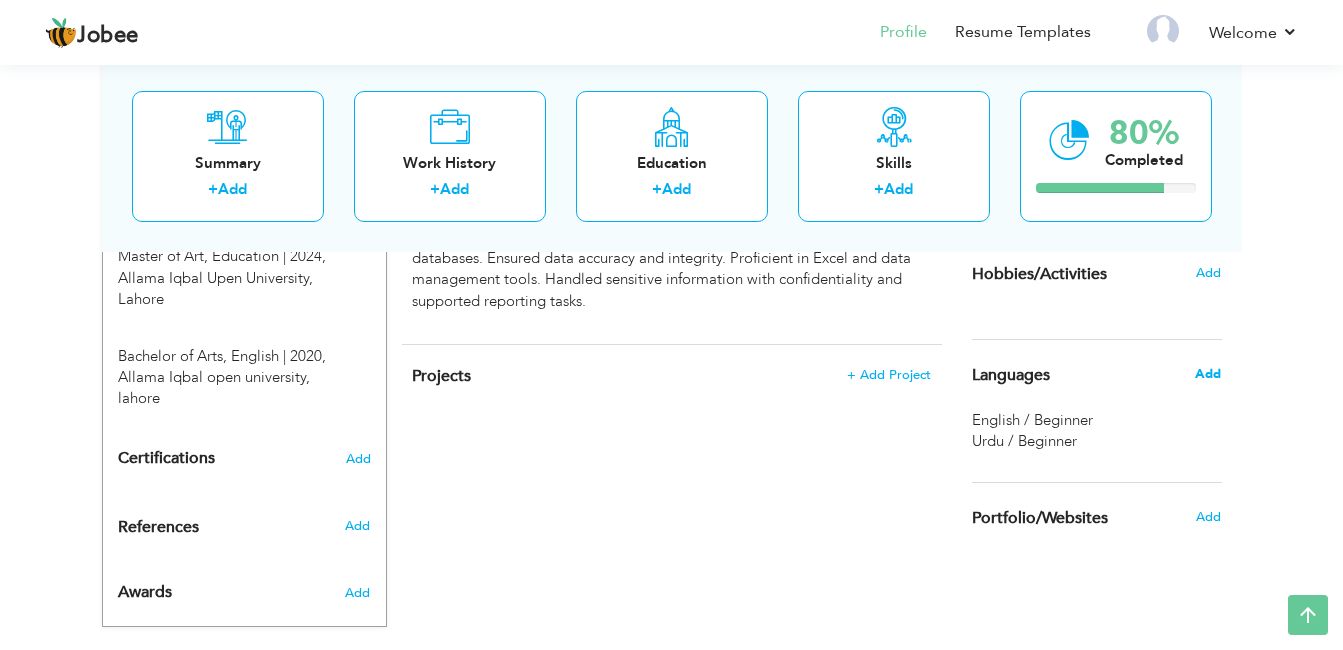 click on "Add" at bounding box center (1208, 374) 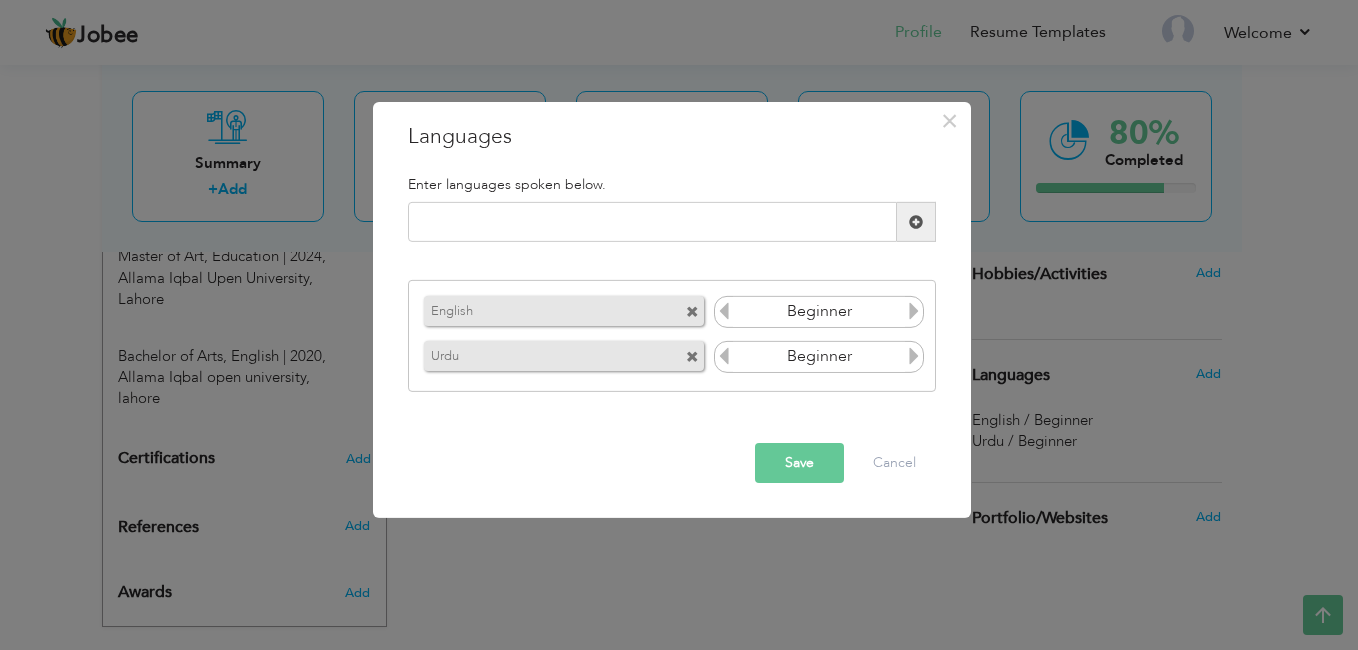 click on "Beginner" at bounding box center [819, 312] 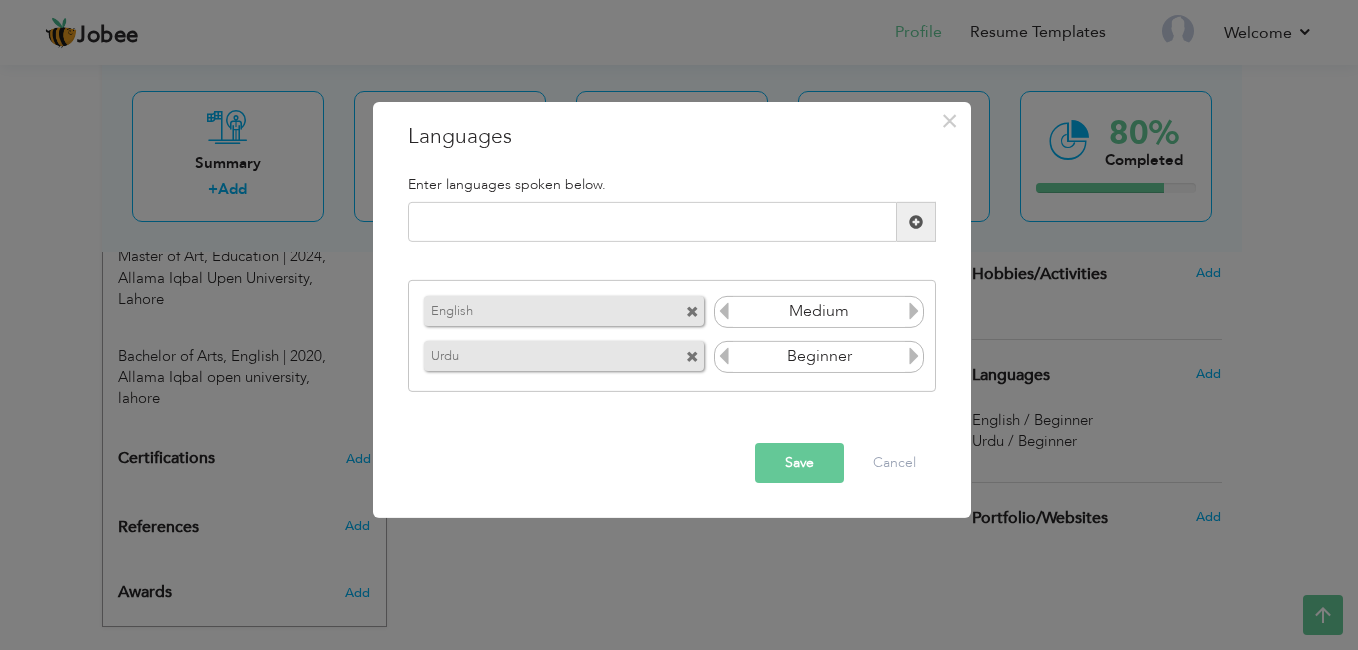 click at bounding box center (914, 311) 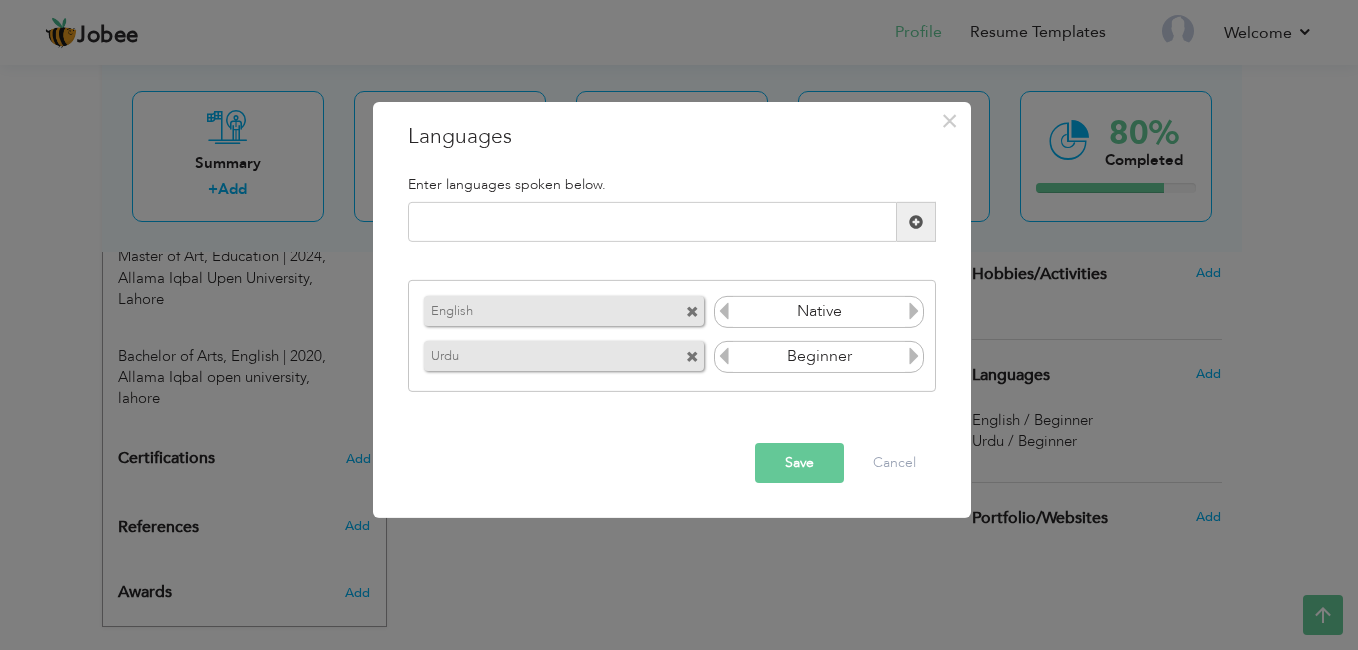 click at bounding box center [914, 311] 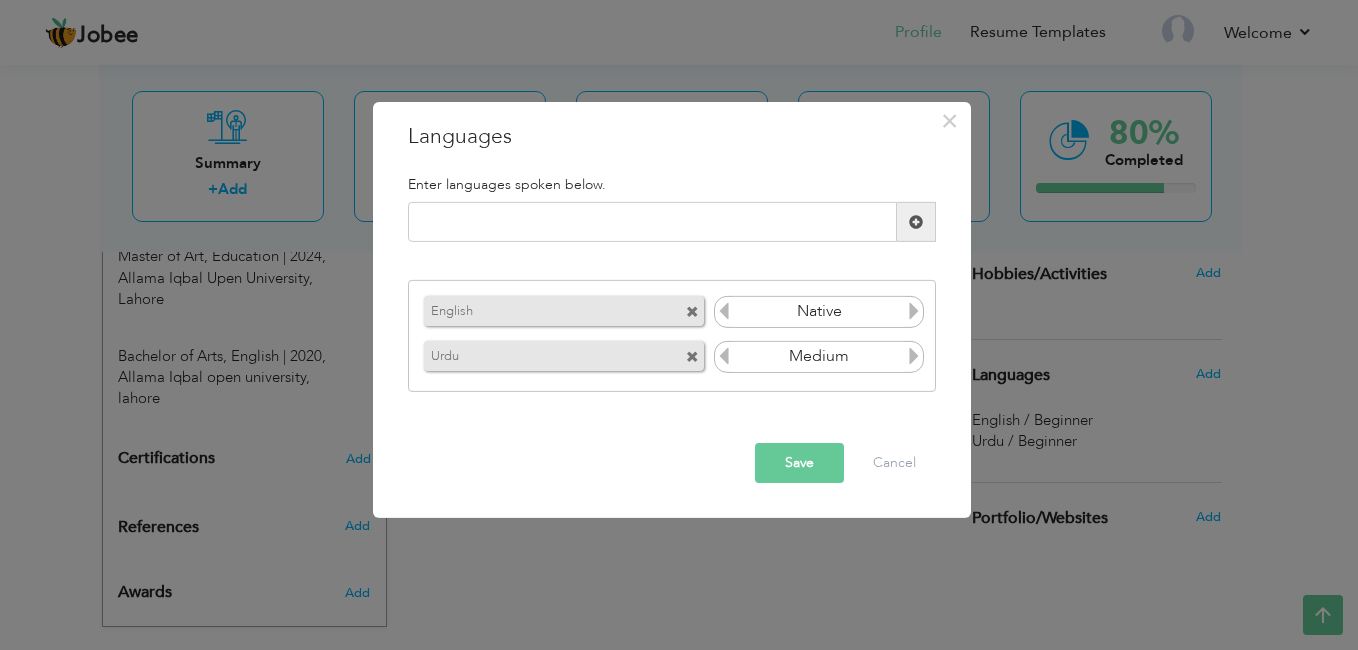 click at bounding box center [914, 356] 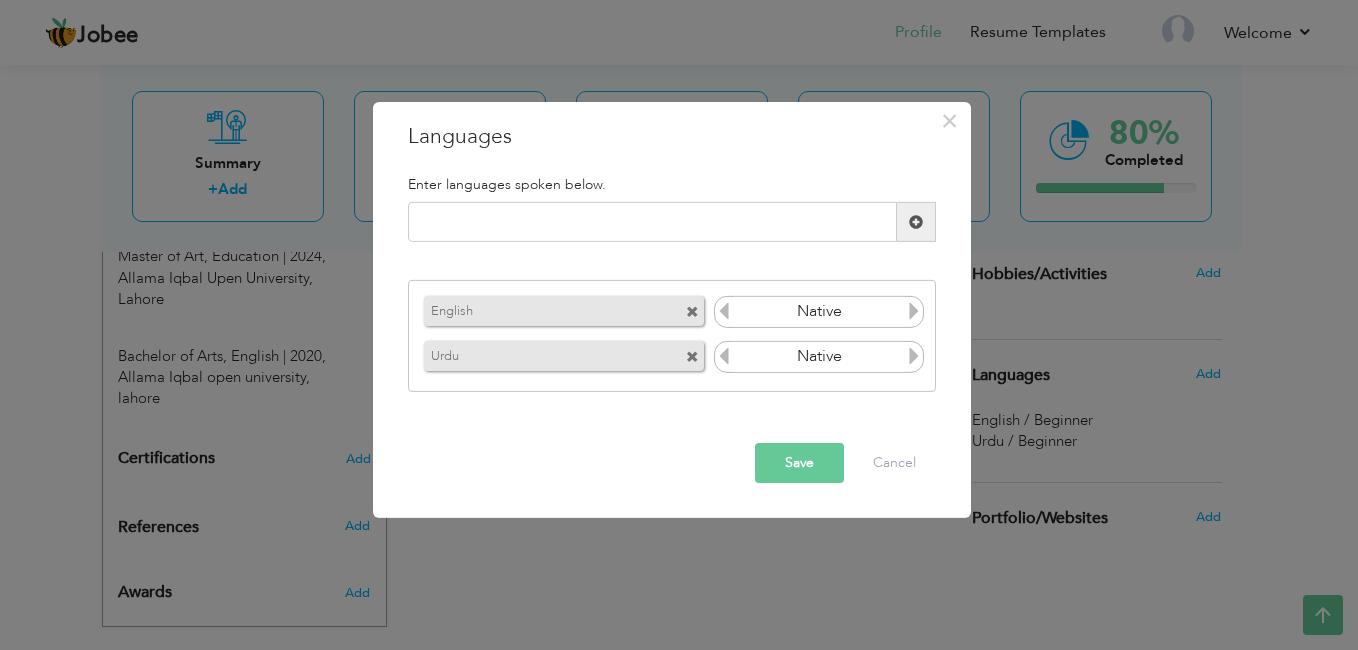 click at bounding box center (914, 356) 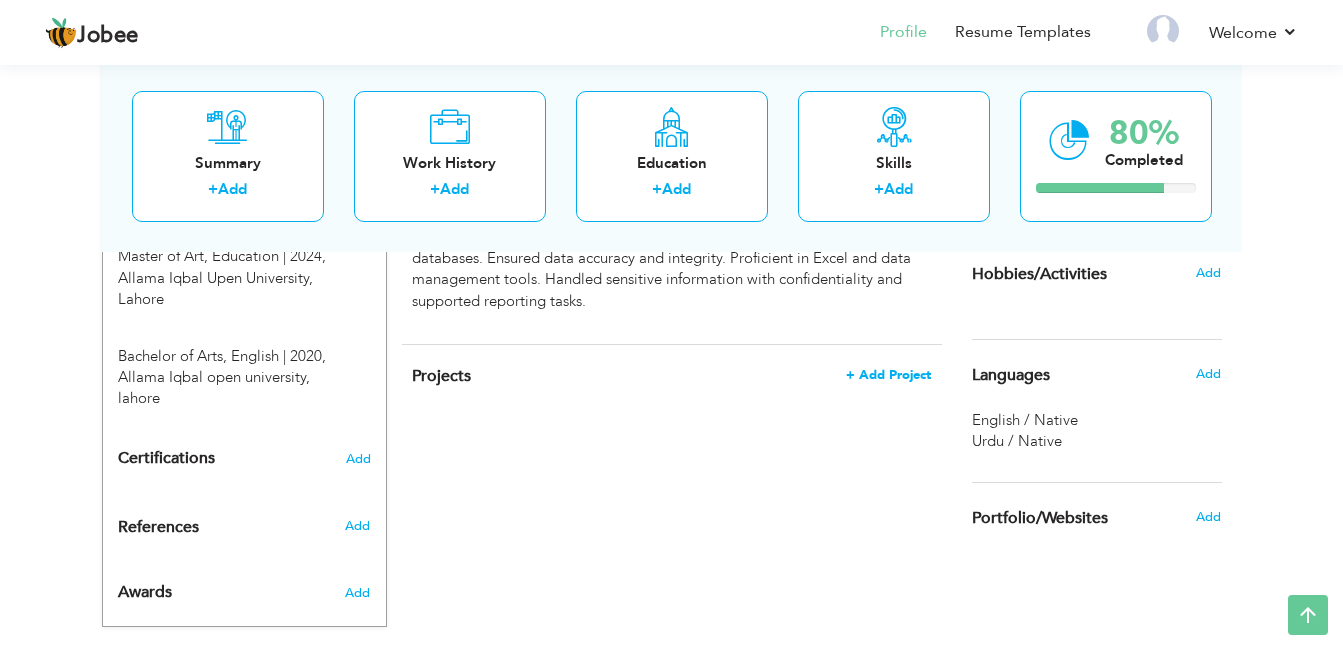 click on "+ Add Project" at bounding box center (888, 375) 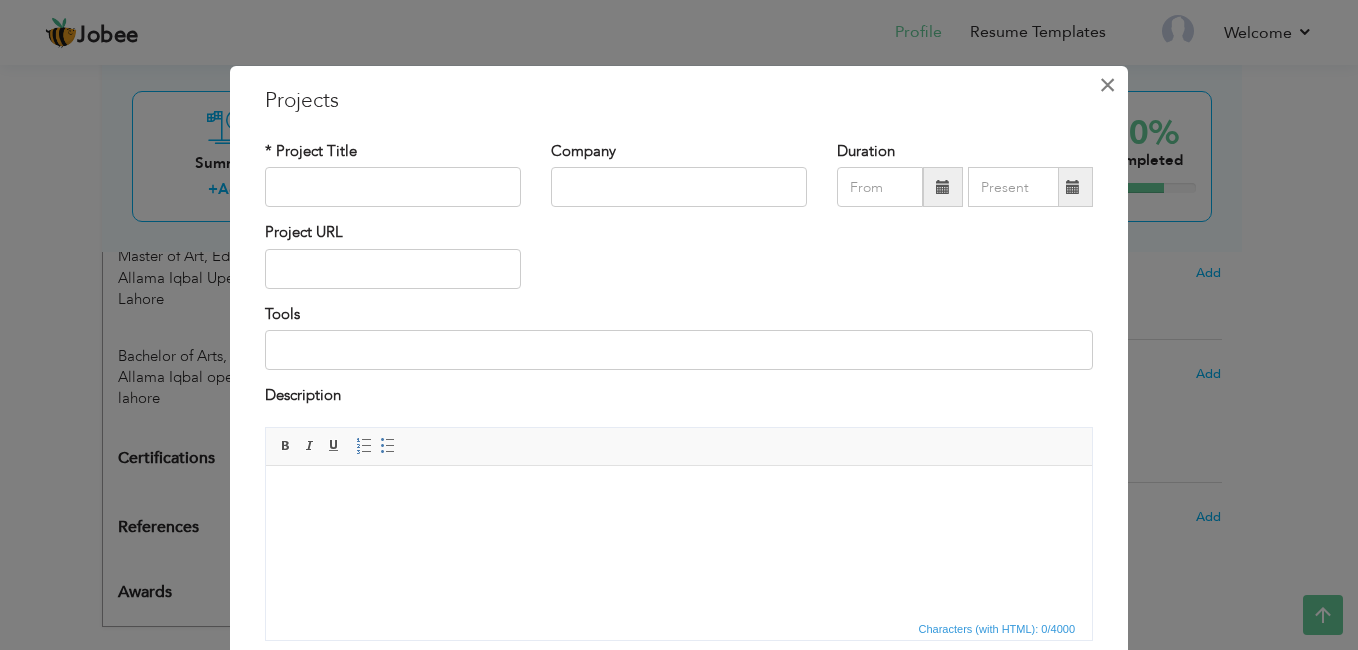 click on "×" at bounding box center (1107, 85) 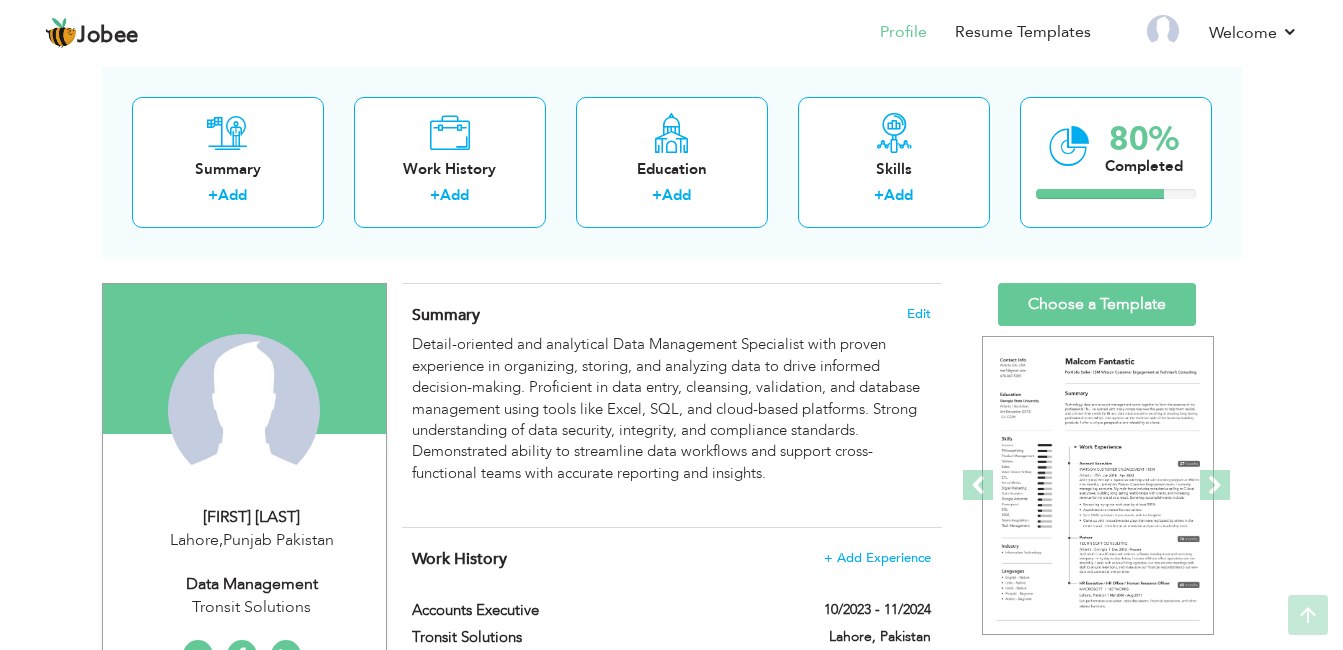 scroll, scrollTop: 92, scrollLeft: 0, axis: vertical 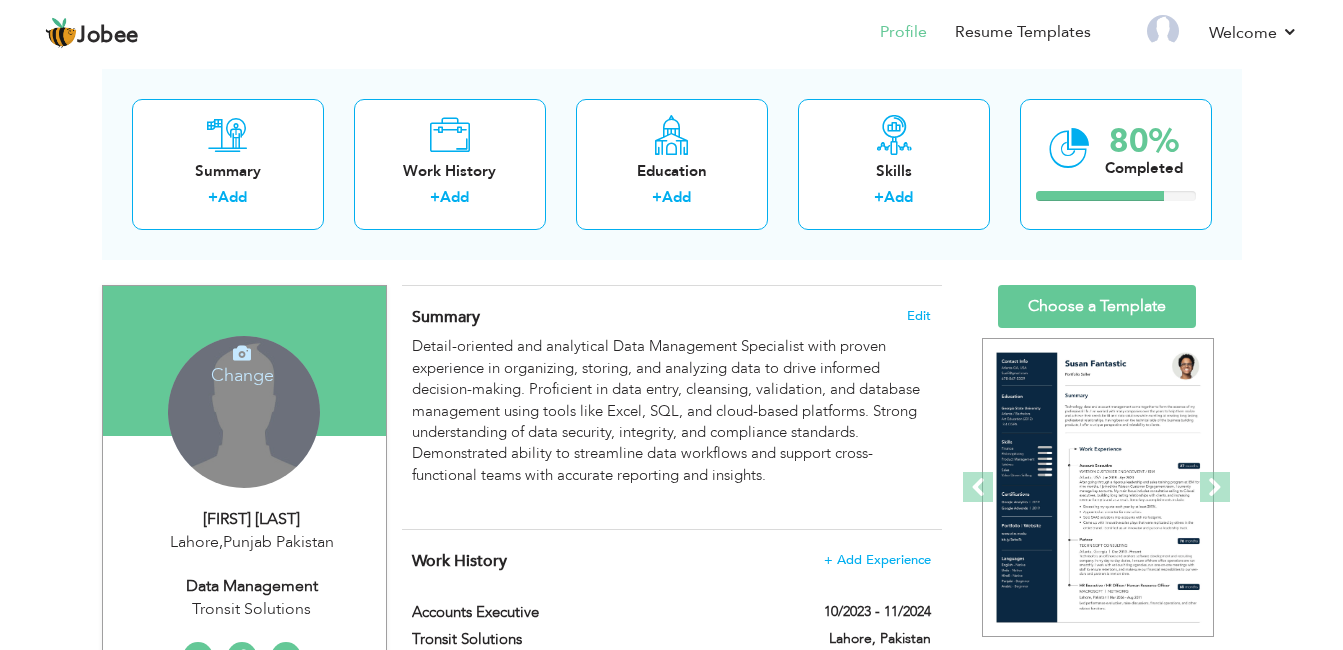 click on "Change
Remove" at bounding box center (244, 412) 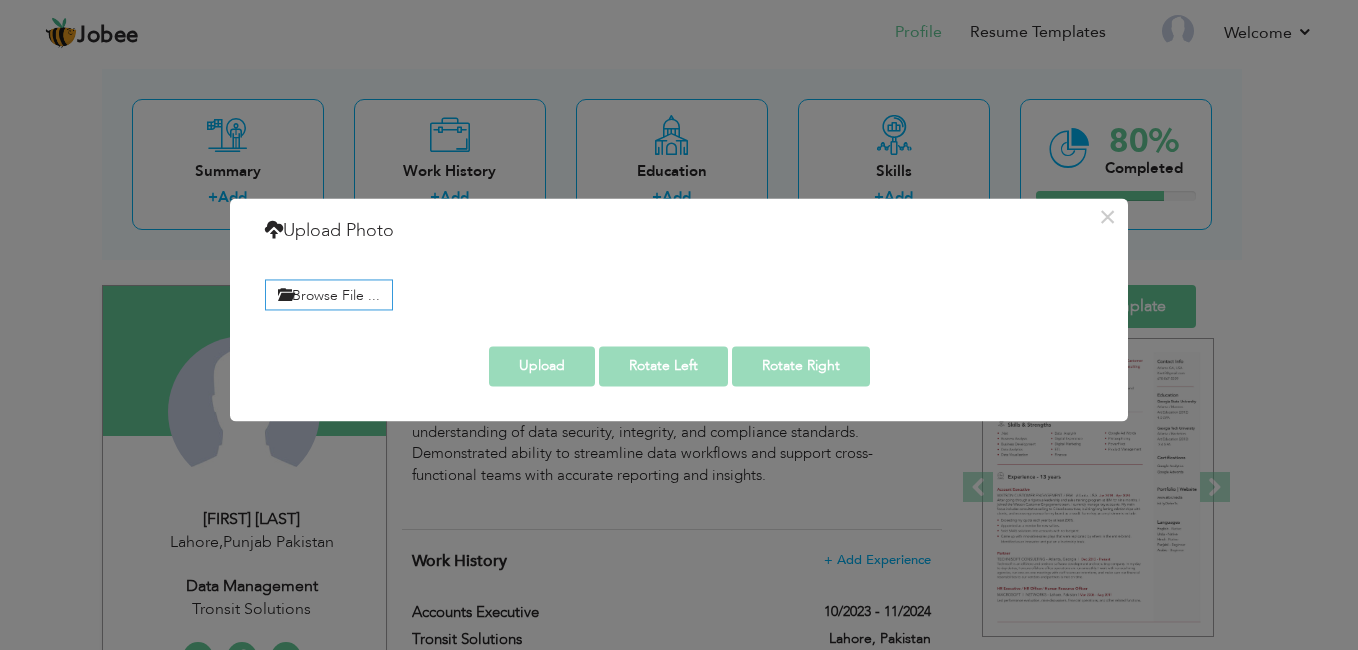 click on "Upload
Rotate Left
Rotate Right" at bounding box center (679, 367) 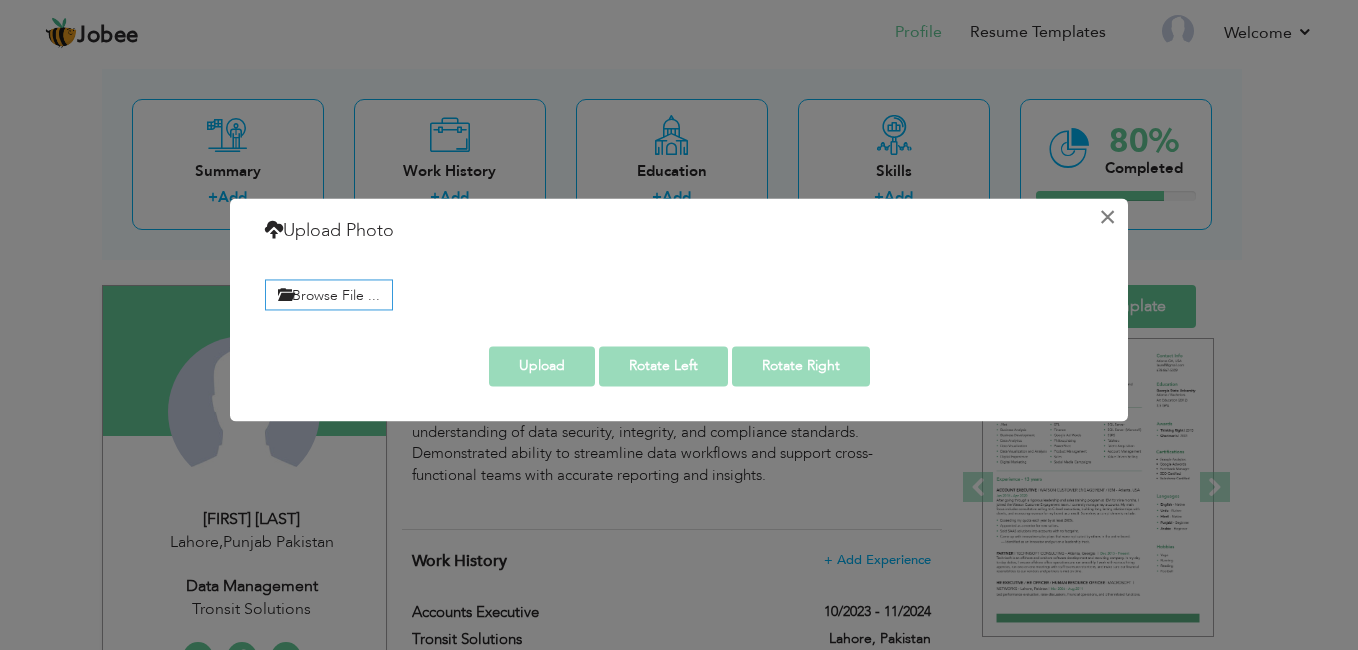 click on "×" at bounding box center (1107, 217) 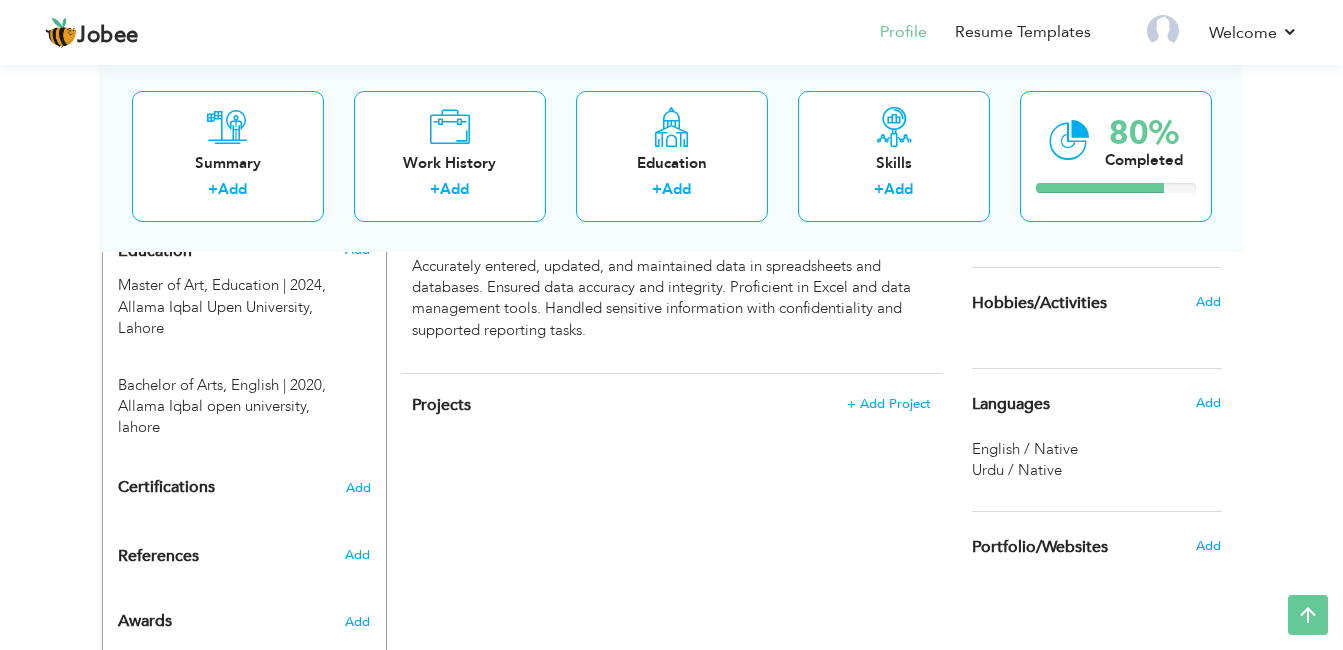 scroll, scrollTop: 932, scrollLeft: 0, axis: vertical 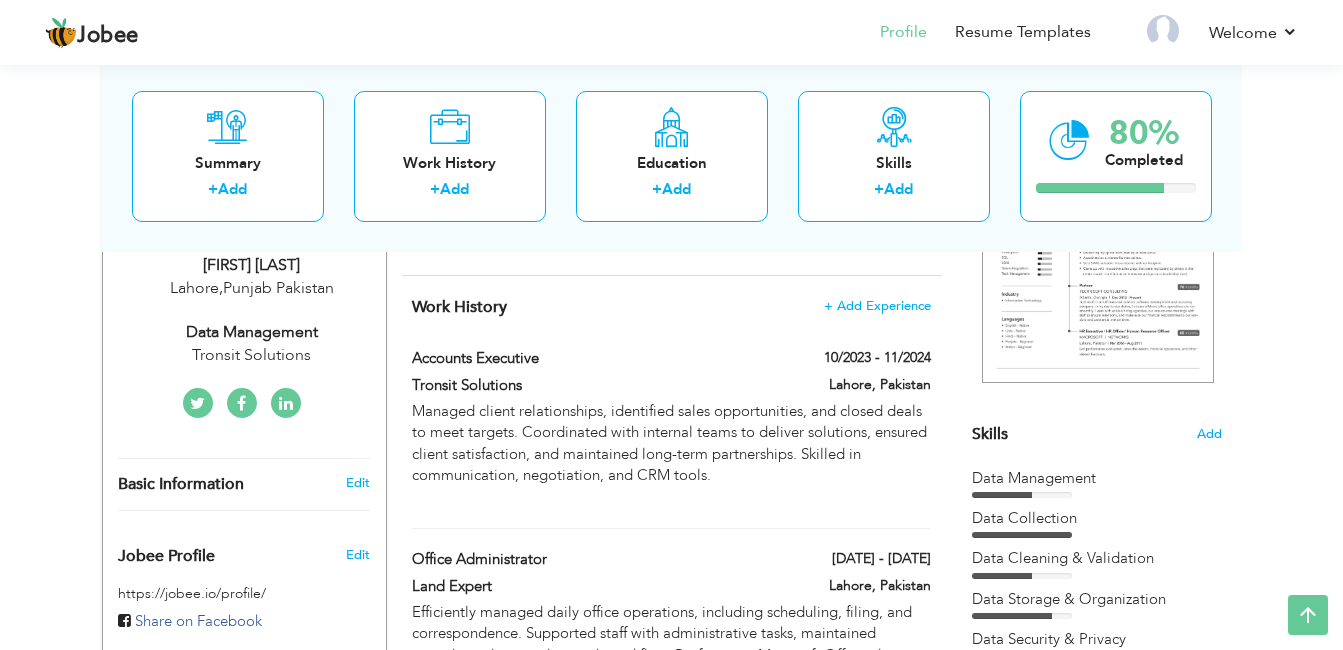 click at bounding box center (286, 404) 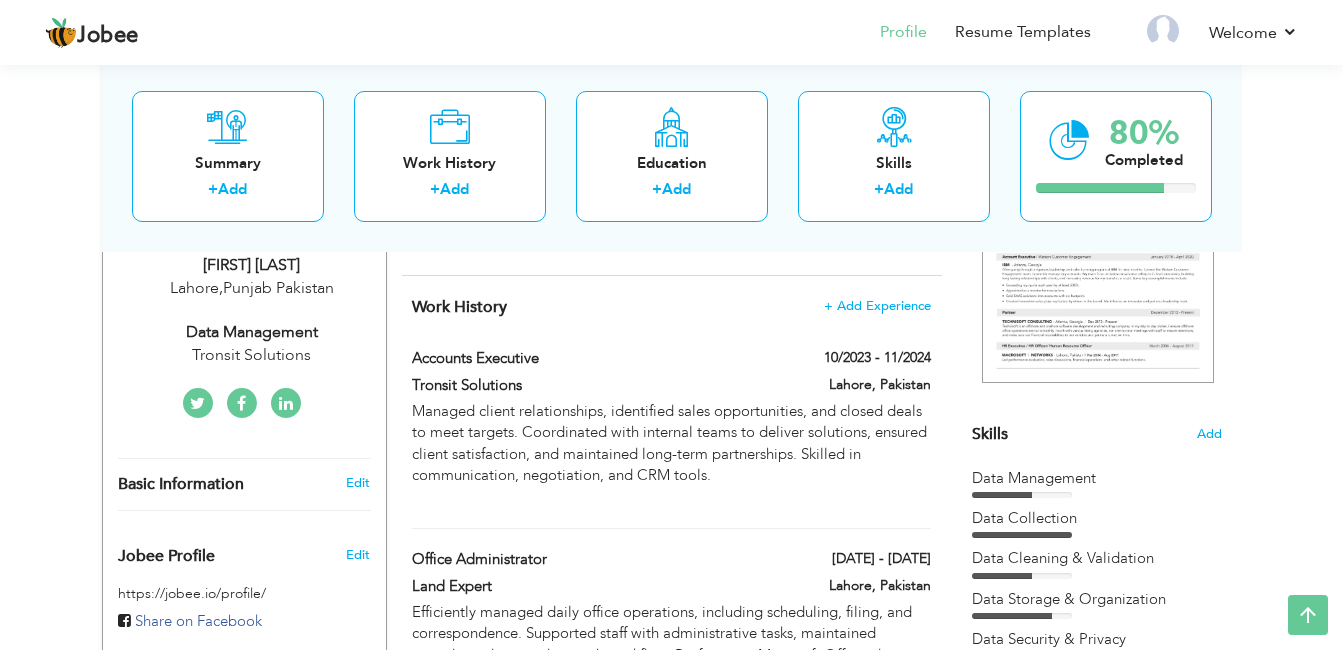 click at bounding box center [286, 404] 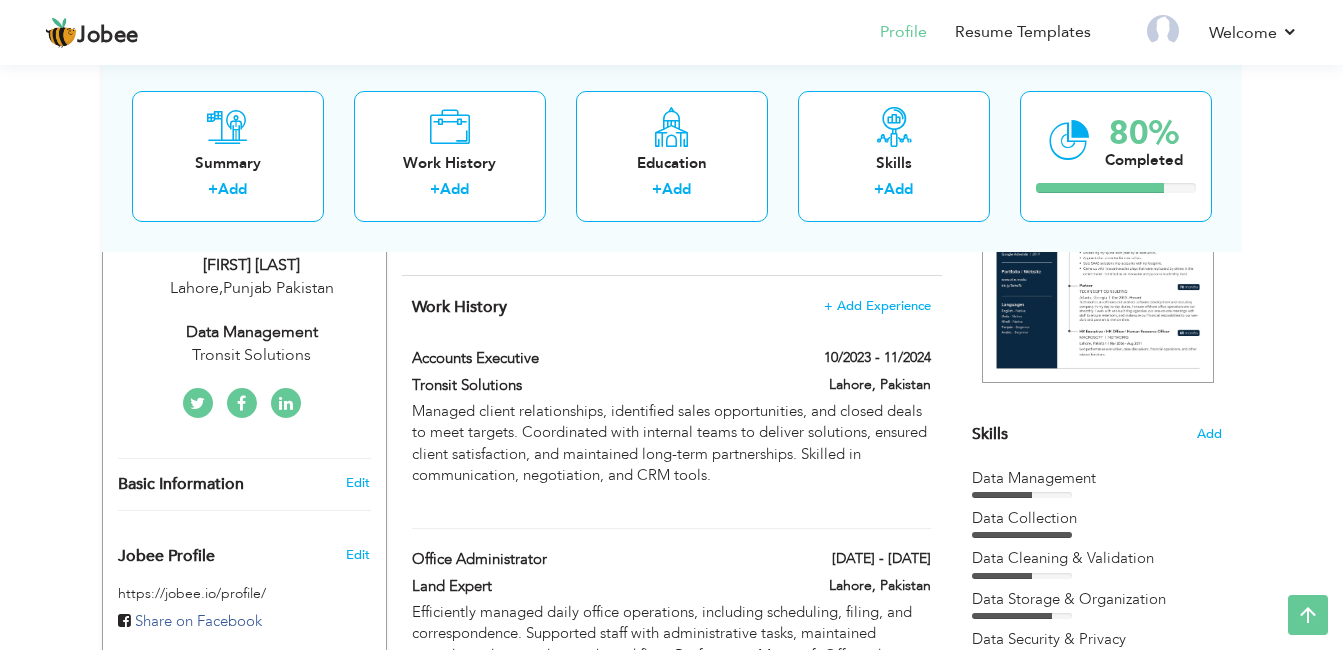 click at bounding box center (286, 404) 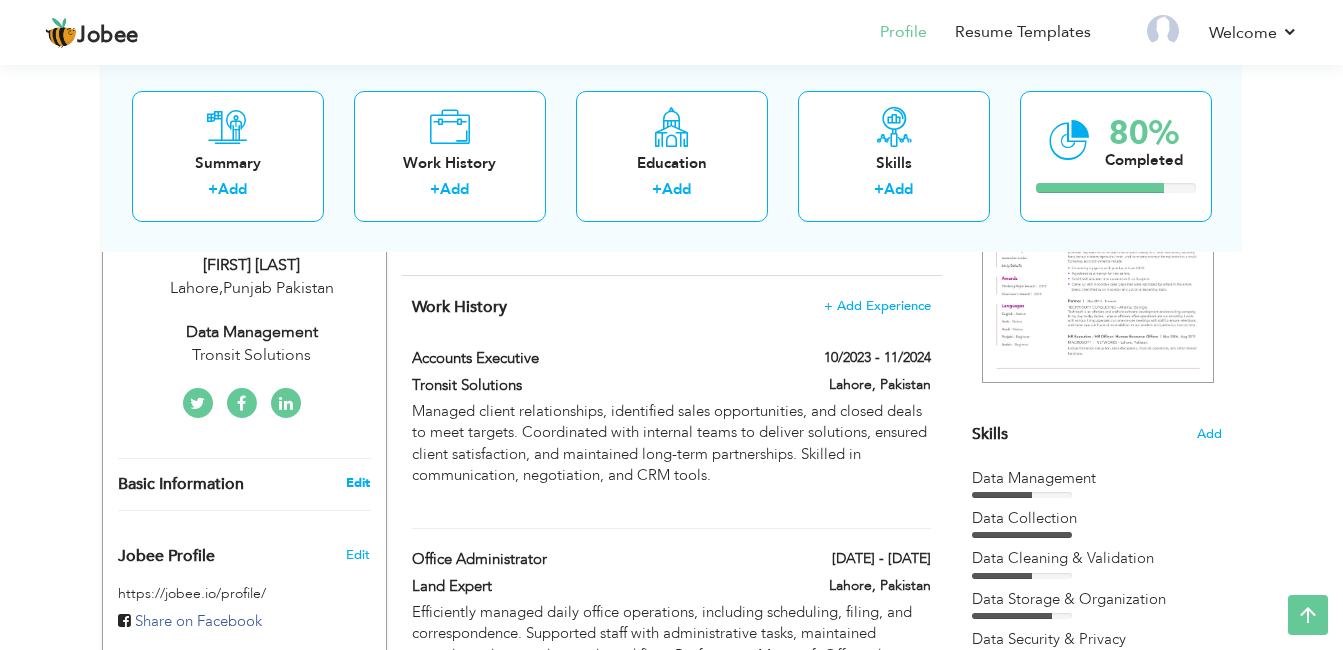 click on "Edit" at bounding box center [358, 483] 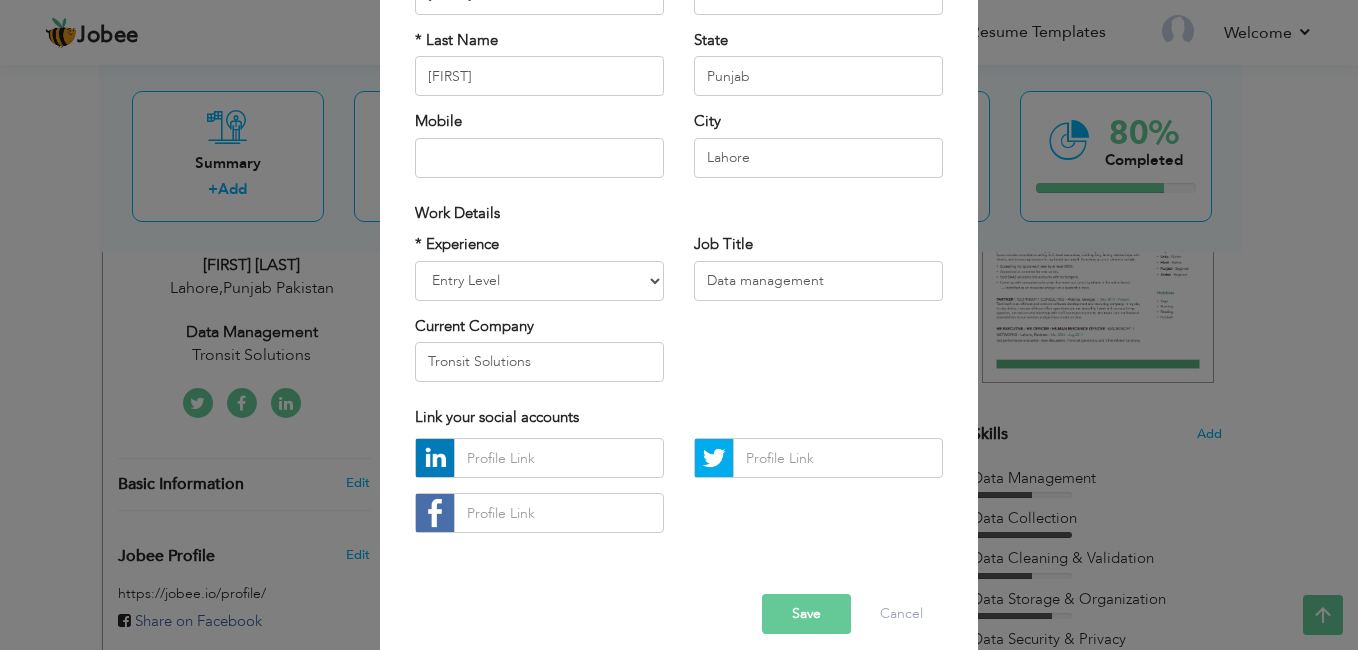 scroll, scrollTop: 235, scrollLeft: 0, axis: vertical 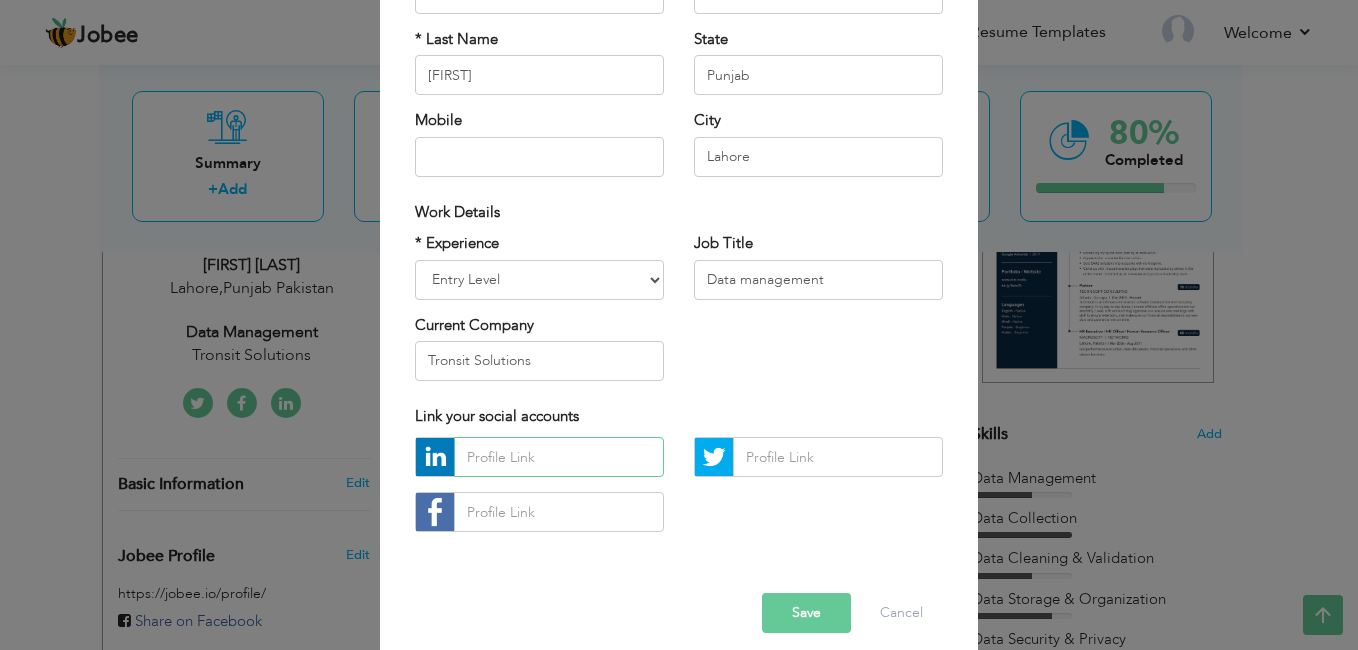 click at bounding box center [559, 457] 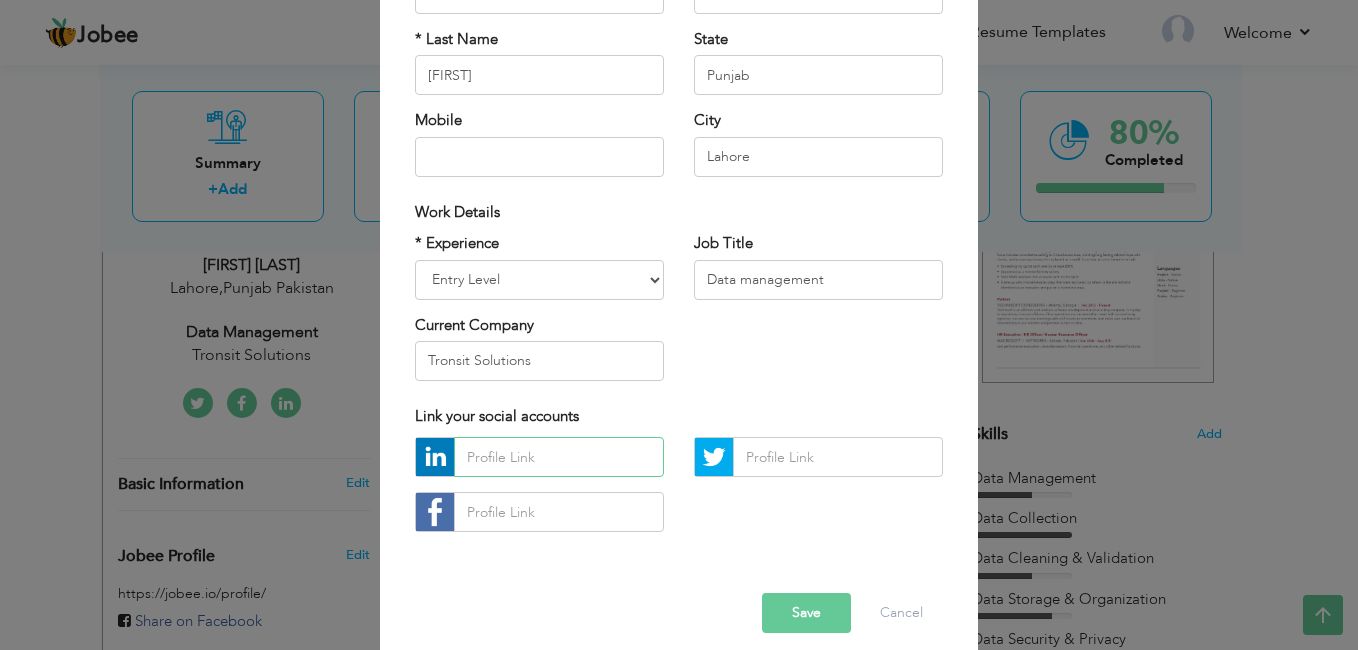 paste on "www.linkedin.com/in/iram-anmol-2abb7427a" 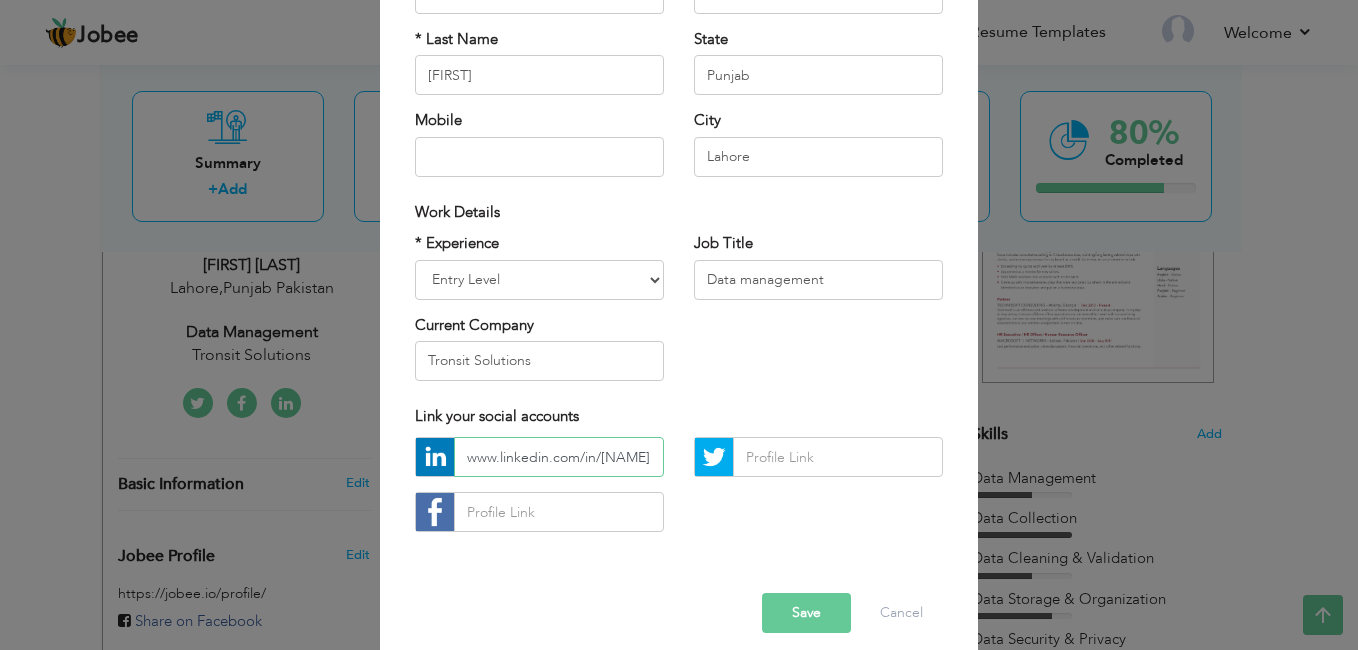 scroll, scrollTop: 0, scrollLeft: 93, axis: horizontal 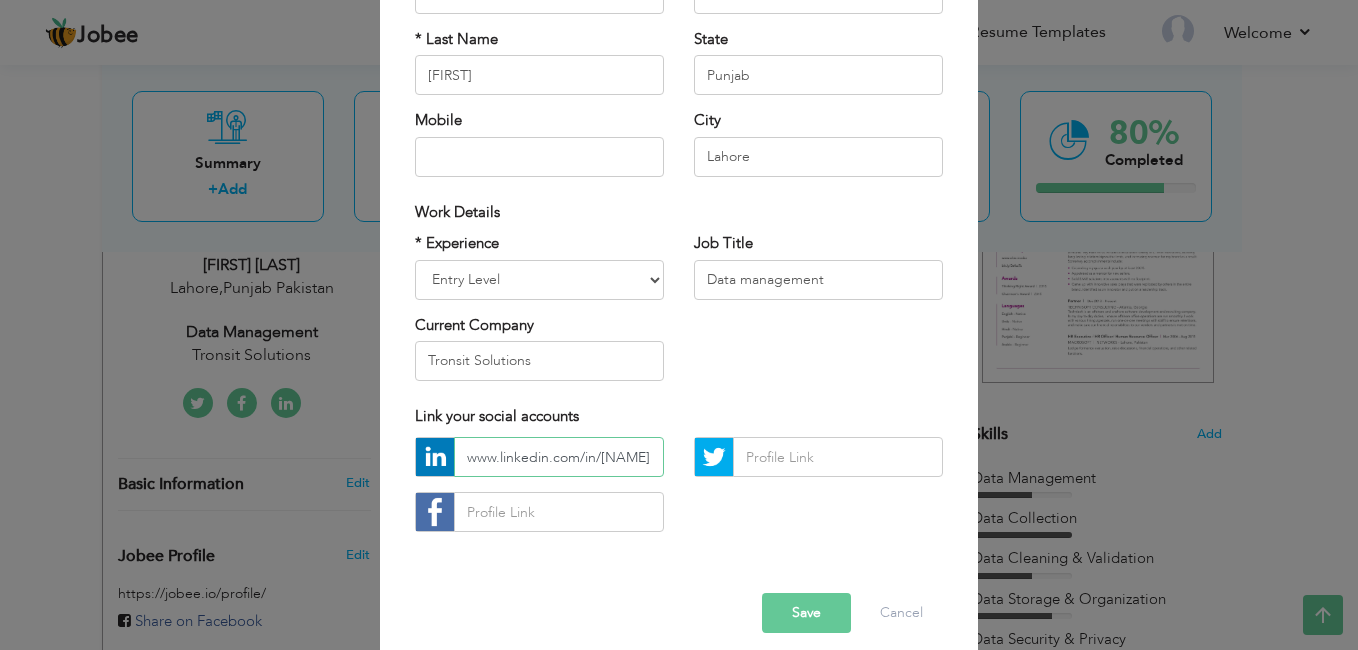 type on "www.linkedin.com/in/iram-anmol-2abb7427a" 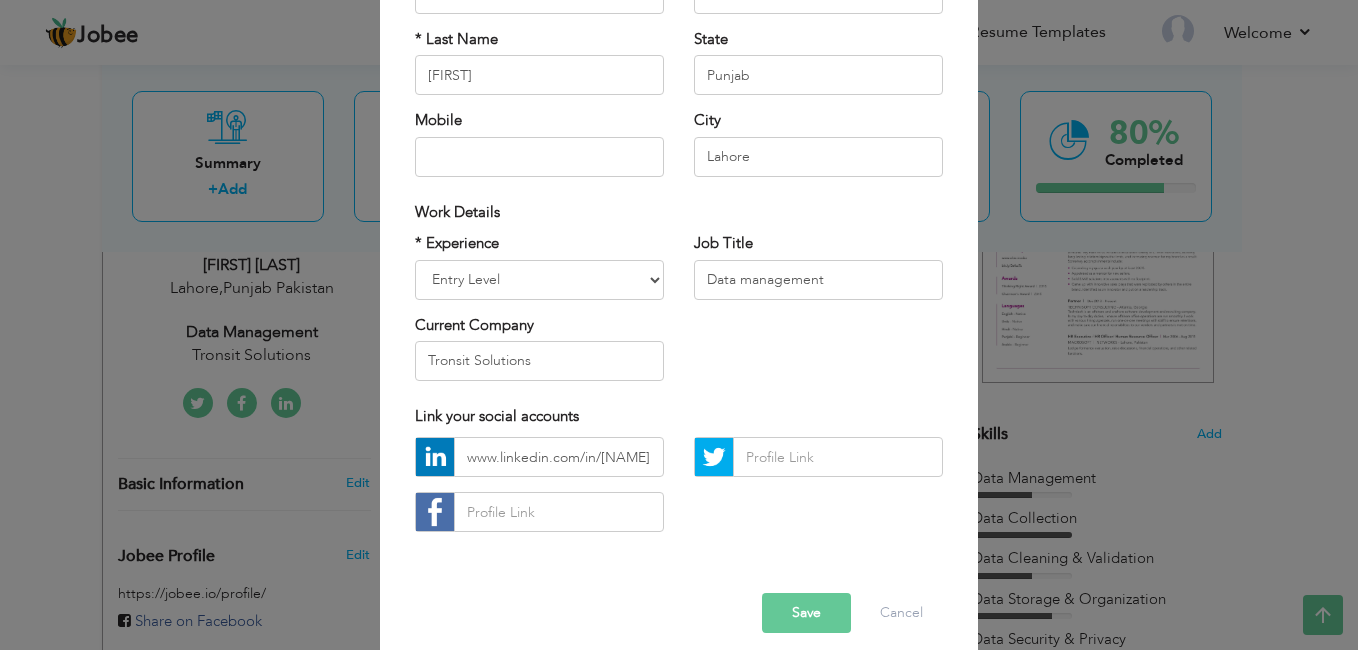 scroll, scrollTop: 0, scrollLeft: 0, axis: both 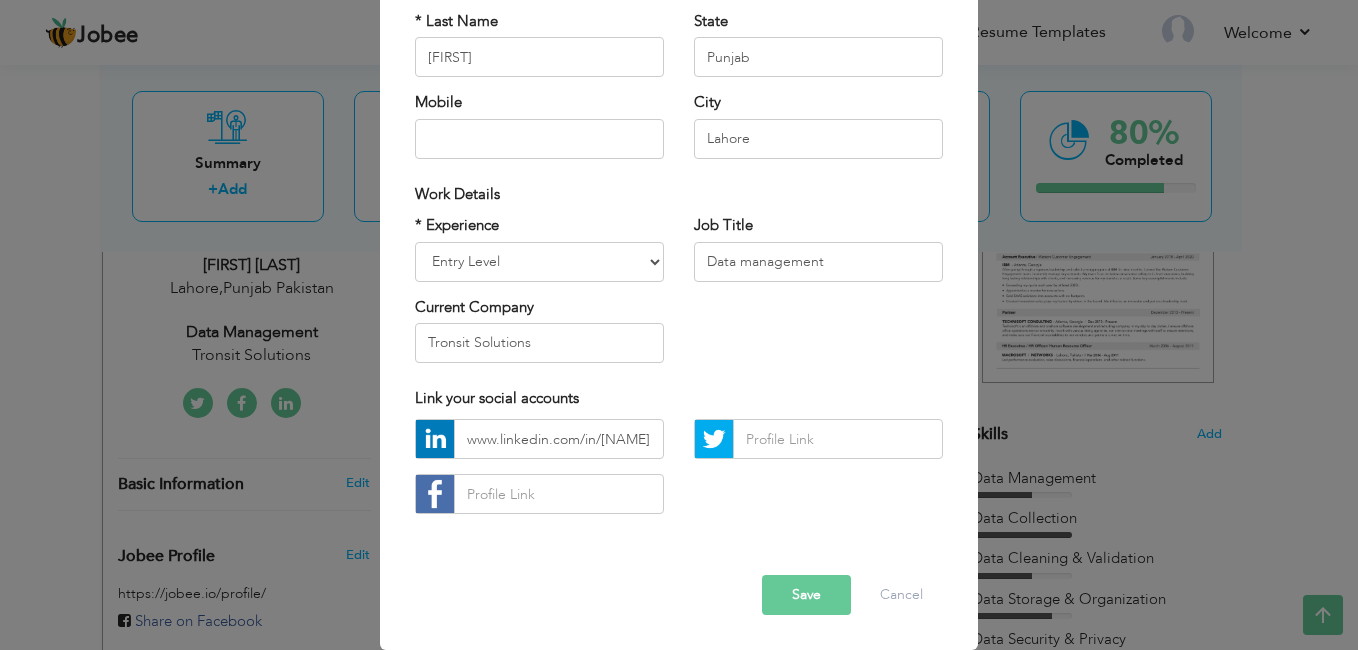 click on "Save" at bounding box center (806, 595) 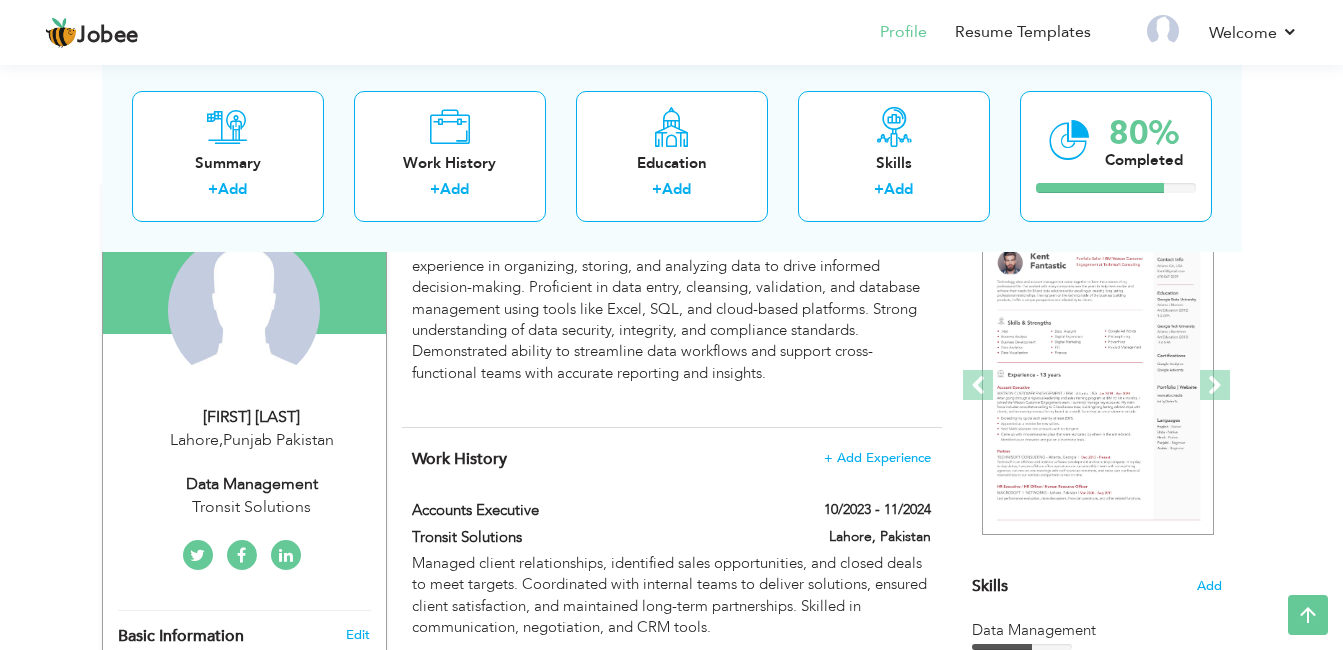 scroll, scrollTop: 0, scrollLeft: 0, axis: both 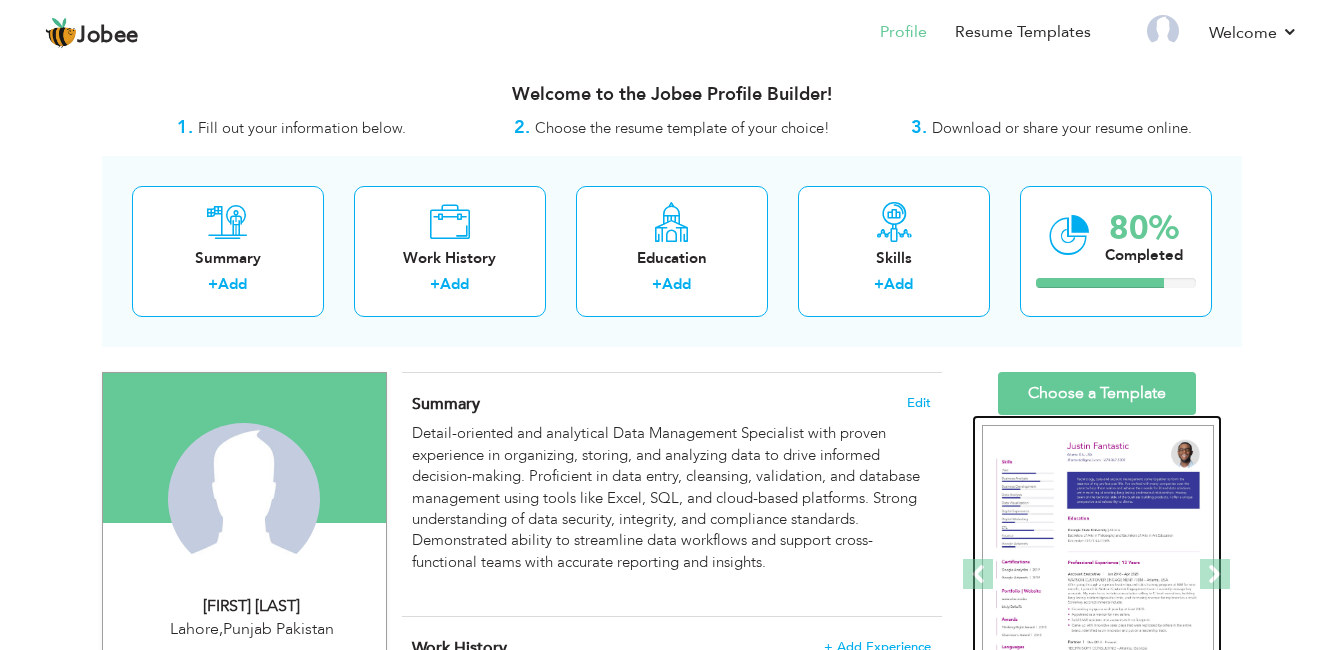 click at bounding box center [1098, 575] 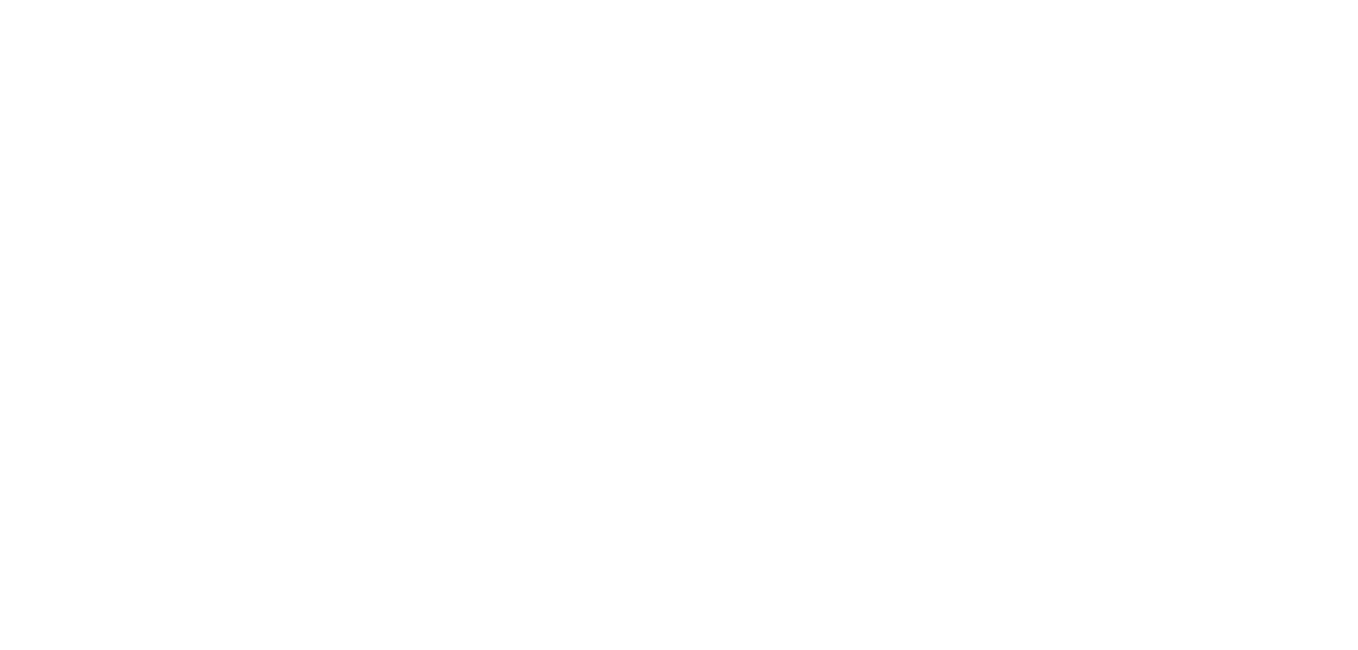 scroll, scrollTop: 0, scrollLeft: 0, axis: both 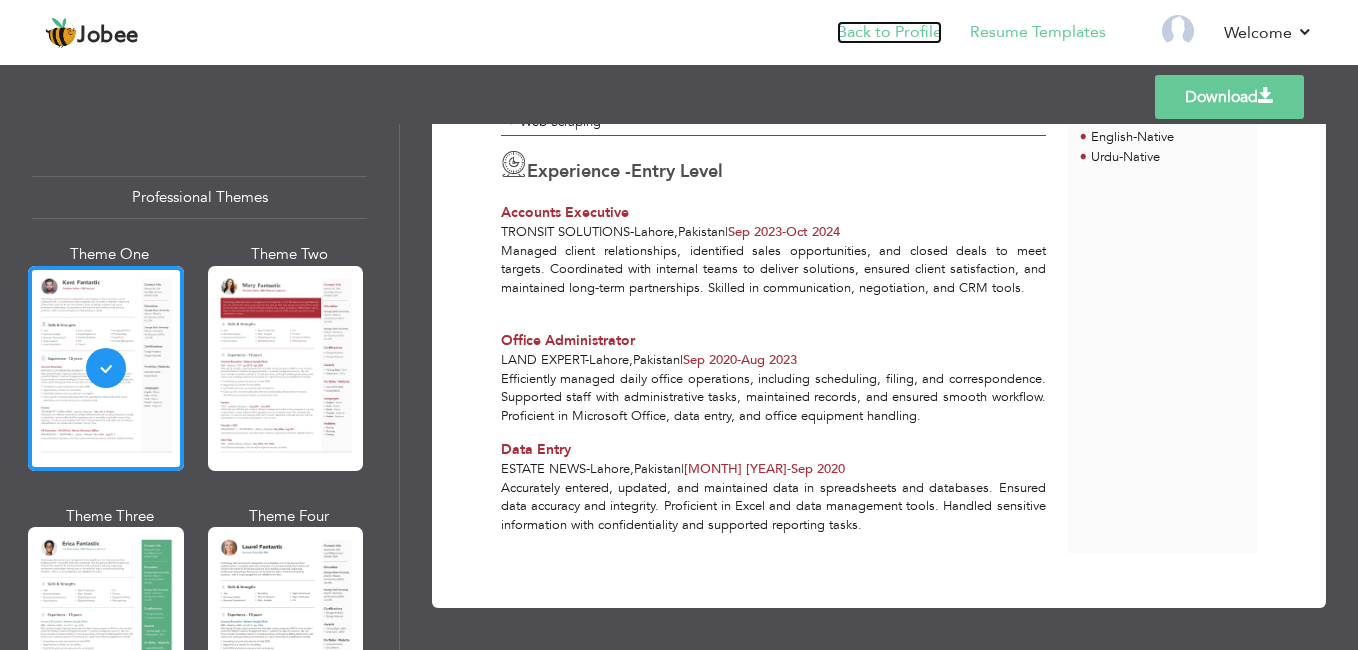 click on "Back to Profile" at bounding box center (889, 32) 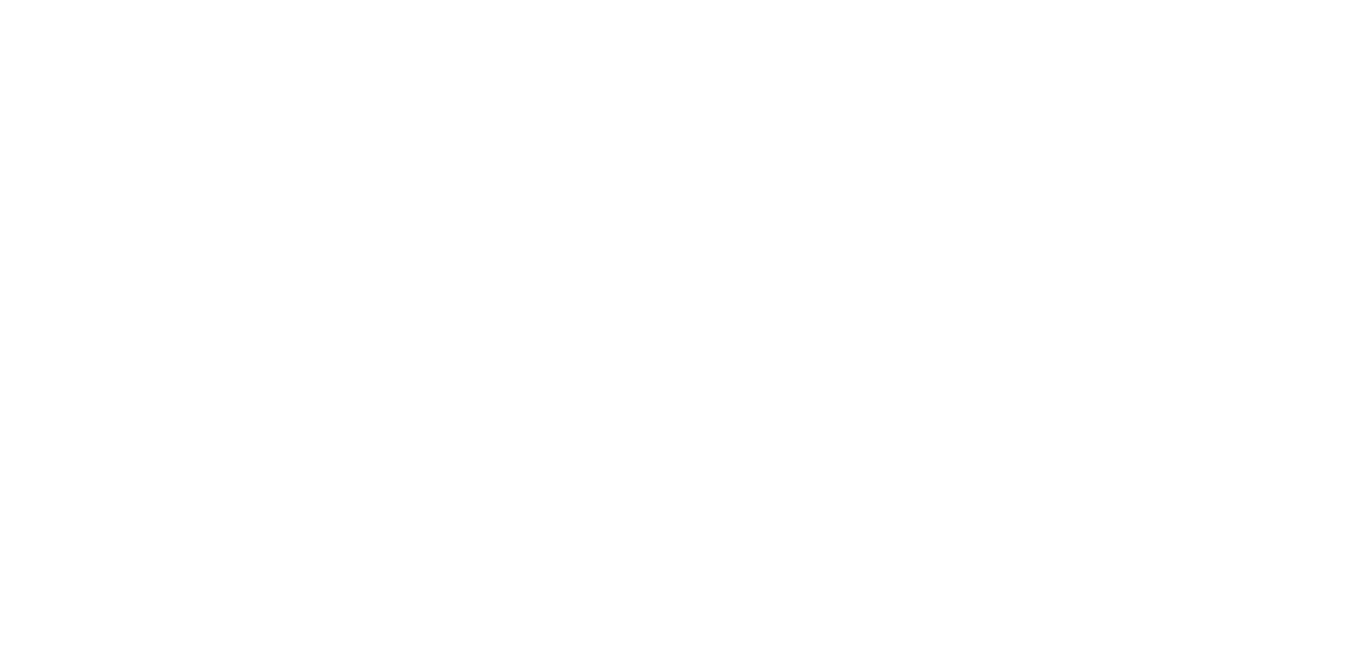 scroll, scrollTop: 0, scrollLeft: 0, axis: both 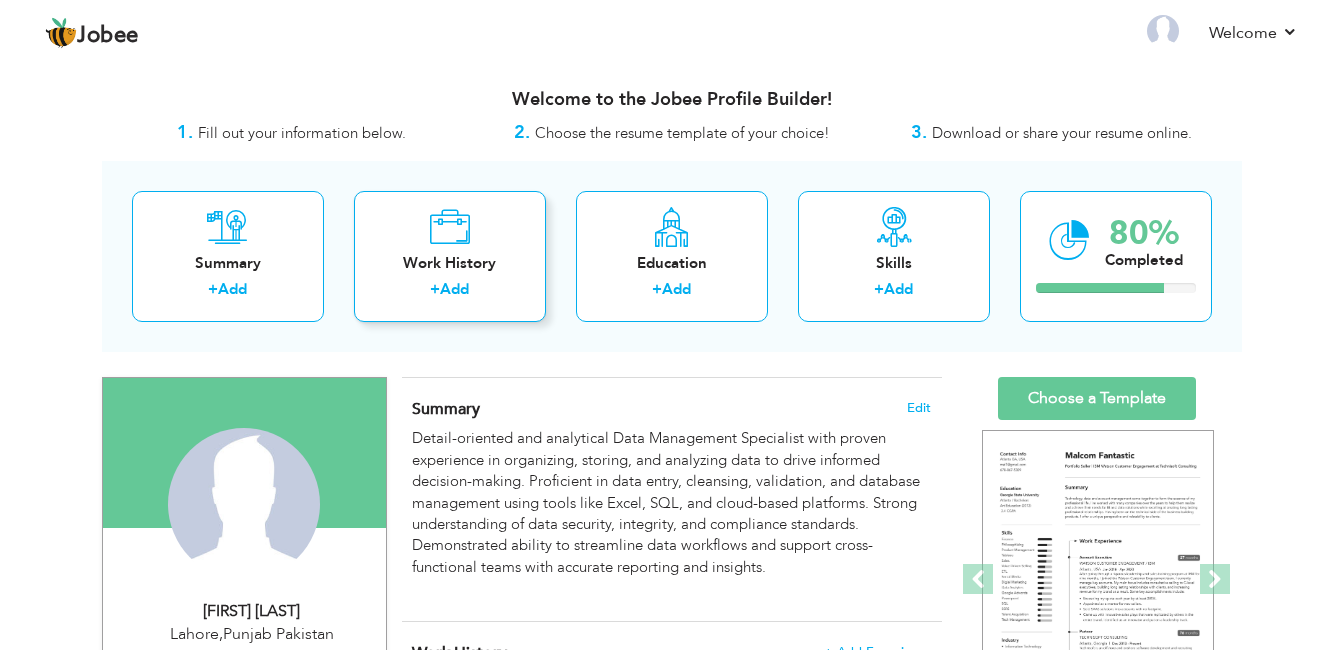 click on "Work History" at bounding box center (450, 263) 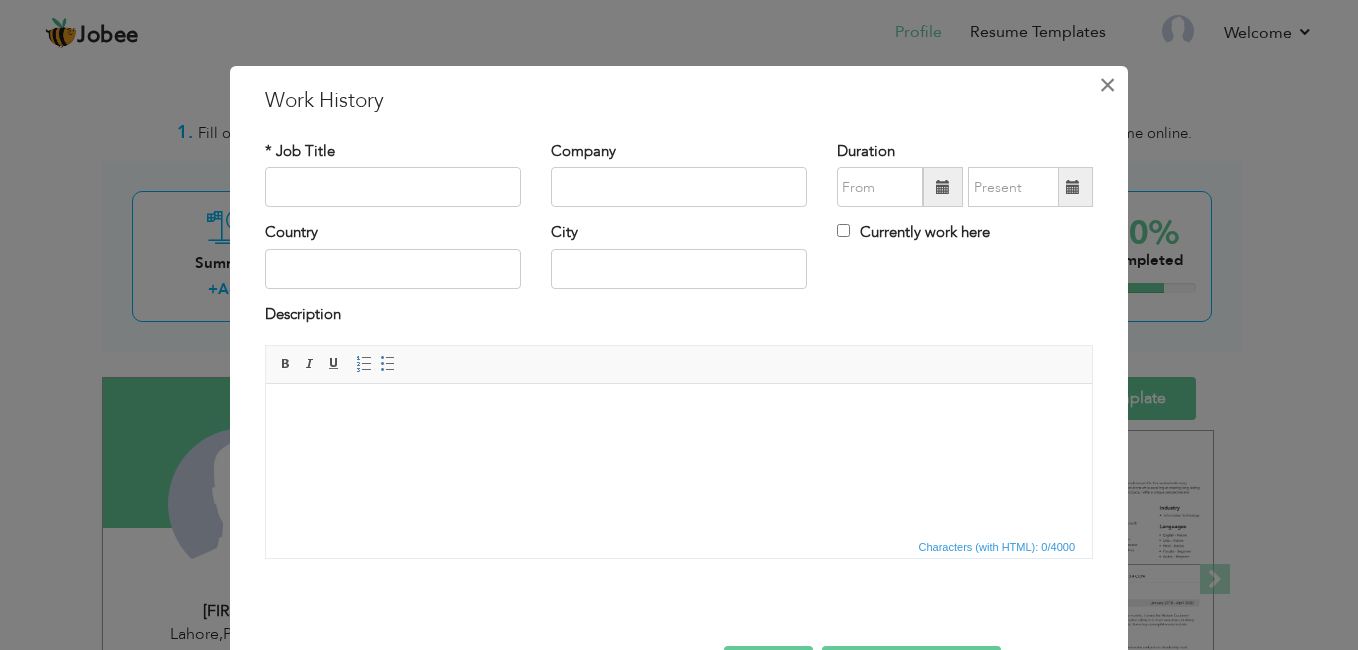 click on "×" at bounding box center (1107, 85) 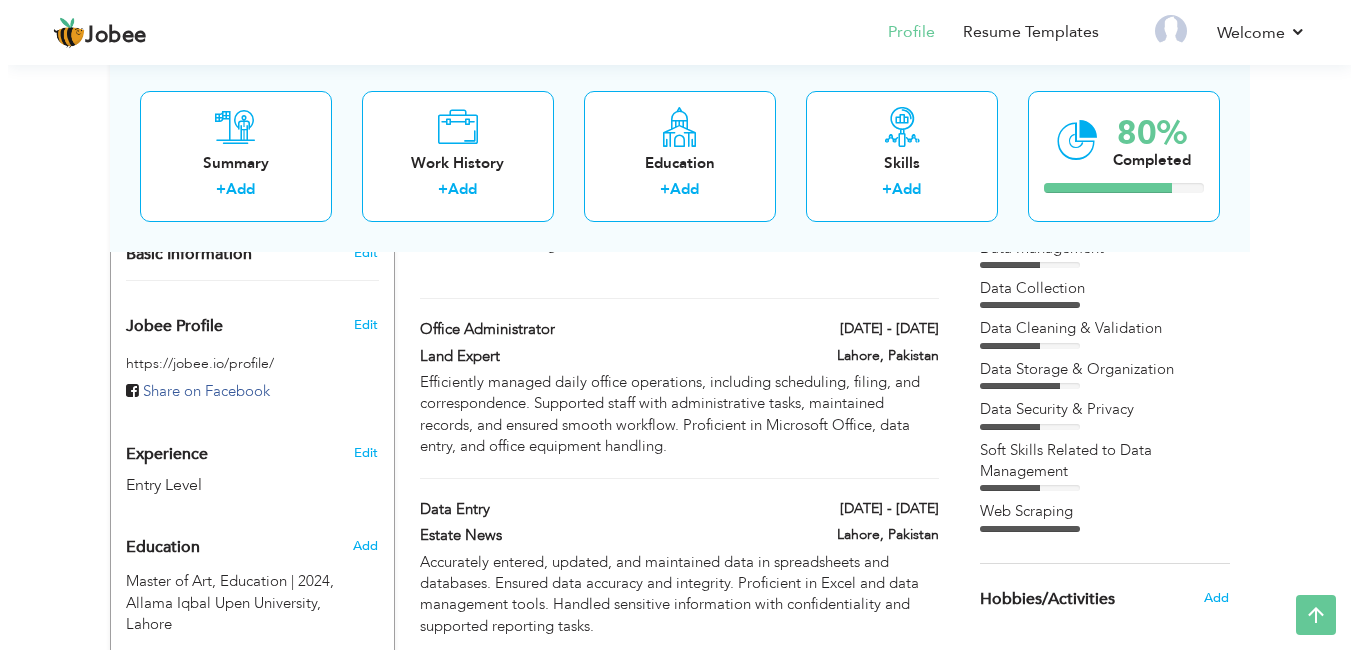 scroll, scrollTop: 579, scrollLeft: 0, axis: vertical 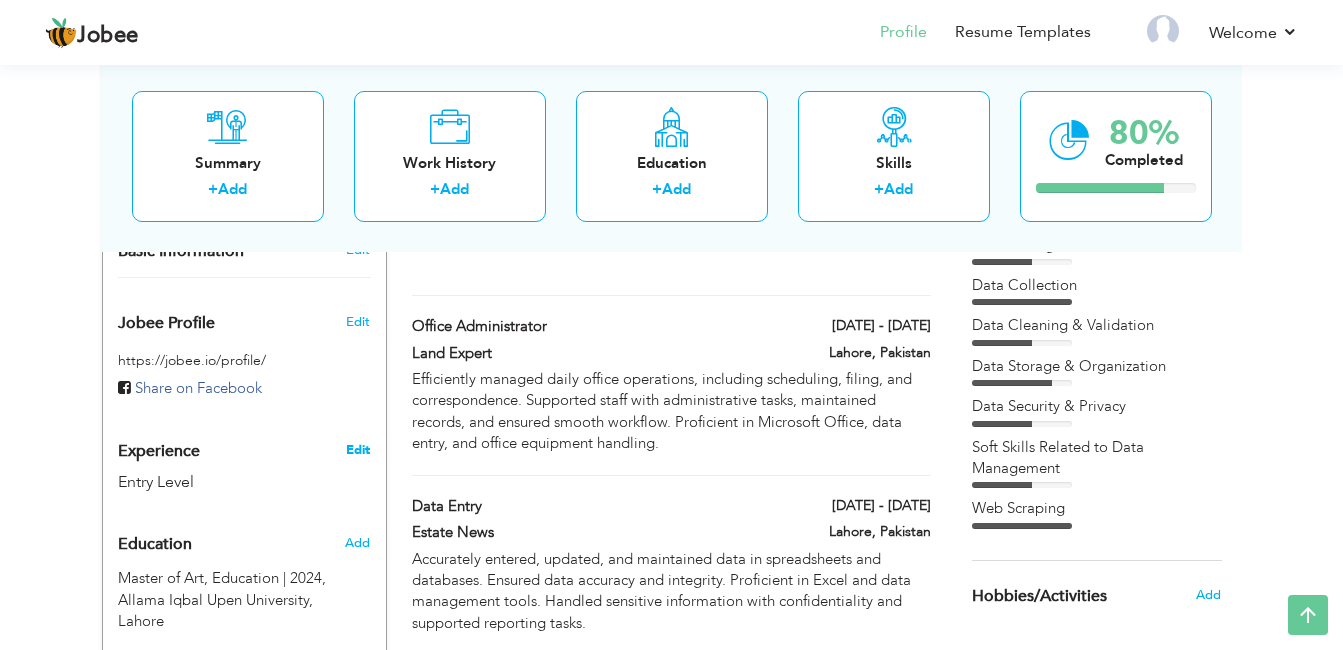 click on "Edit" at bounding box center [358, 450] 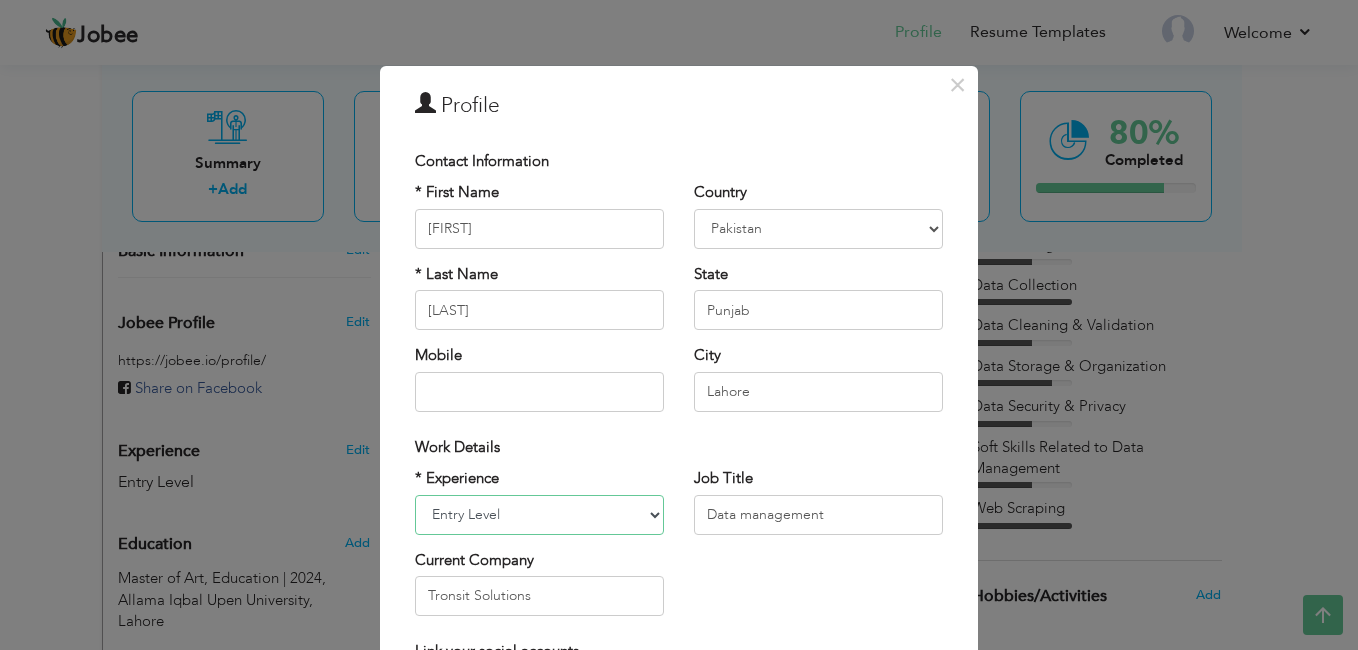 click on "Entry Level Less than 1 Year 1 Year 2 Years 3 Years 4 Years 5 Years 6 Years 7 Years 8 Years 9 Years 10 Years 11 Years 12 Years 13 Years 14 Years 15 Years 16 Years 17 Years 18 Years 19 Years 20 Years 21 Years 22 Years 23 Years 24 Years 25 Years 26 Years 27 Years 28 Years 29 Years 30 Years 31 Years 32 Years 33 Years 34 Years 35 Years More than 35 Years" at bounding box center [539, 515] 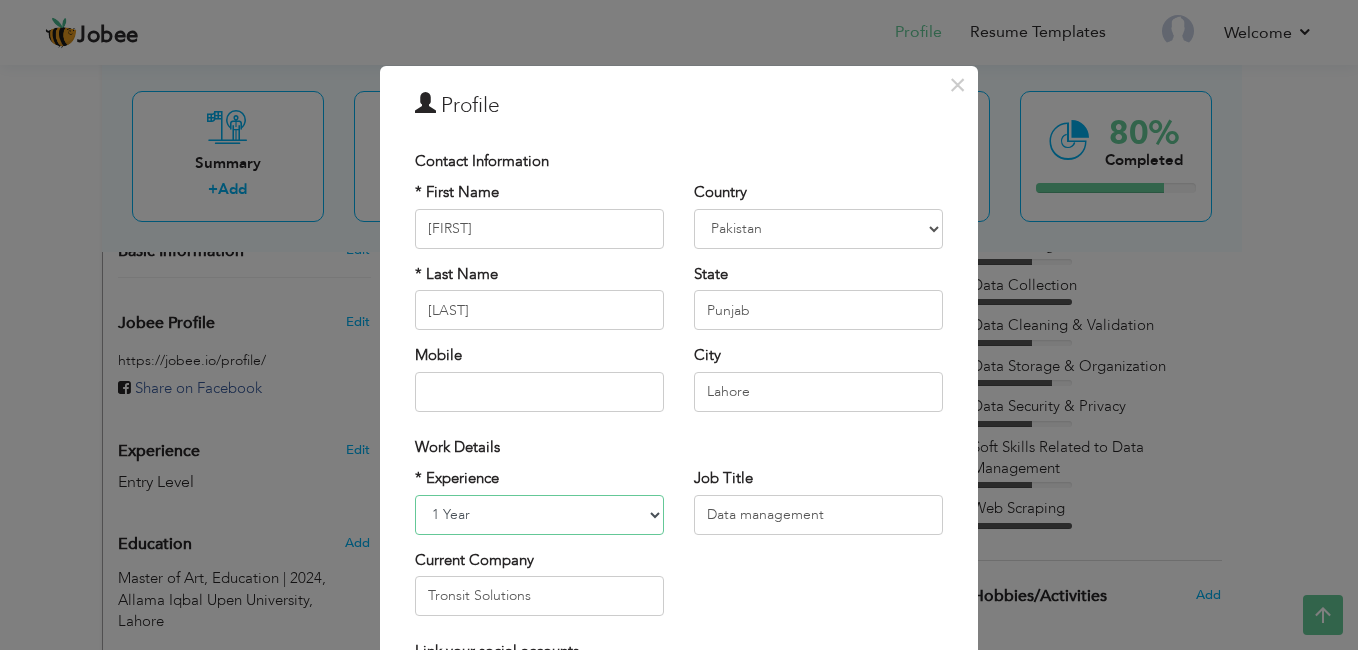 click on "Entry Level Less than 1 Year 1 Year 2 Years 3 Years 4 Years 5 Years 6 Years 7 Years 8 Years 9 Years 10 Years 11 Years 12 Years 13 Years 14 Years 15 Years 16 Years 17 Years 18 Years 19 Years 20 Years 21 Years 22 Years 23 Years 24 Years 25 Years 26 Years 27 Years 28 Years 29 Years 30 Years 31 Years 32 Years 33 Years 34 Years 35 Years More than 35 Years" at bounding box center (539, 515) 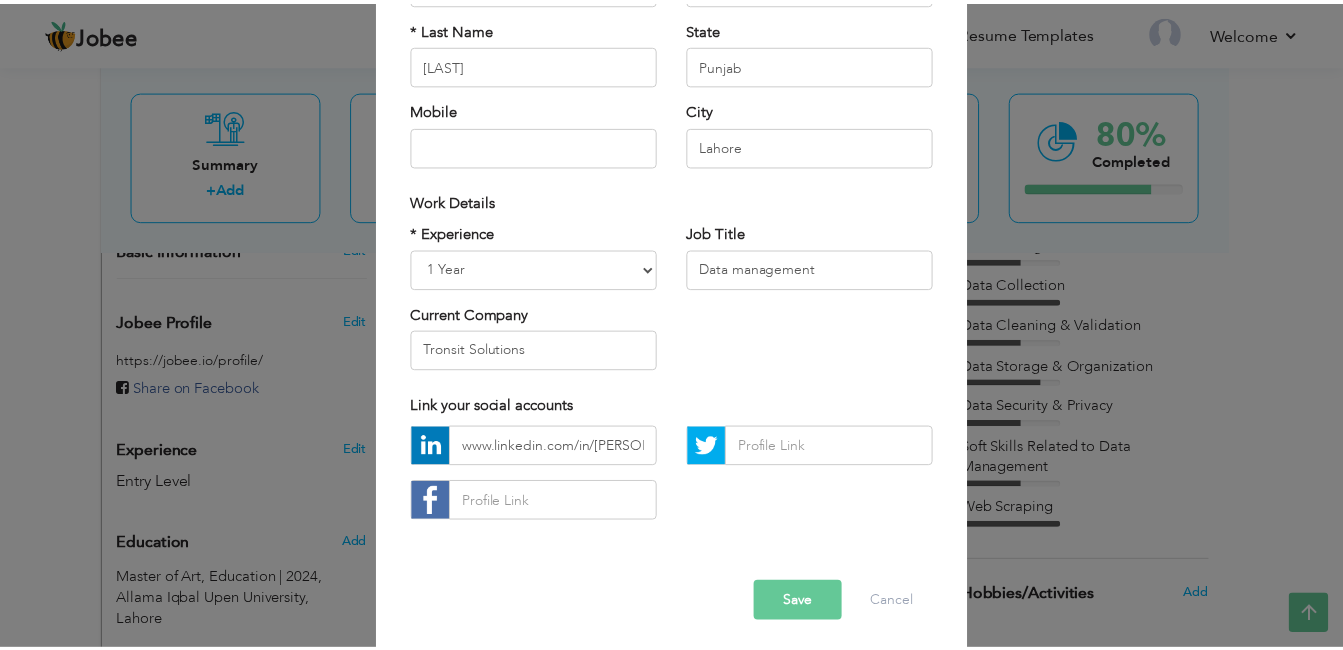 scroll, scrollTop: 253, scrollLeft: 0, axis: vertical 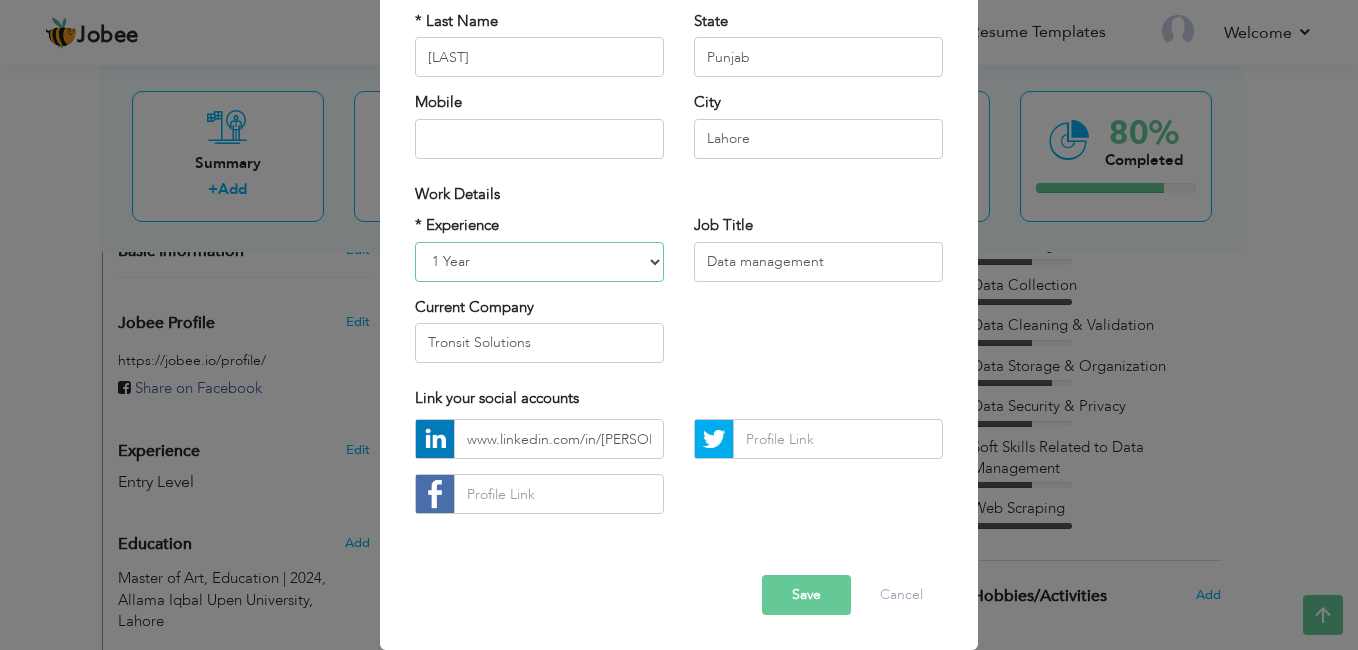 click on "Entry Level Less than 1 Year 1 Year 2 Years 3 Years 4 Years 5 Years 6 Years 7 Years 8 Years 9 Years 10 Years 11 Years 12 Years 13 Years 14 Years 15 Years 16 Years 17 Years 18 Years 19 Years 20 Years 21 Years 22 Years 23 Years 24 Years 25 Years 26 Years 27 Years 28 Years 29 Years 30 Years 31 Years 32 Years 33 Years 34 Years 35 Years More than 35 Years" at bounding box center (539, 262) 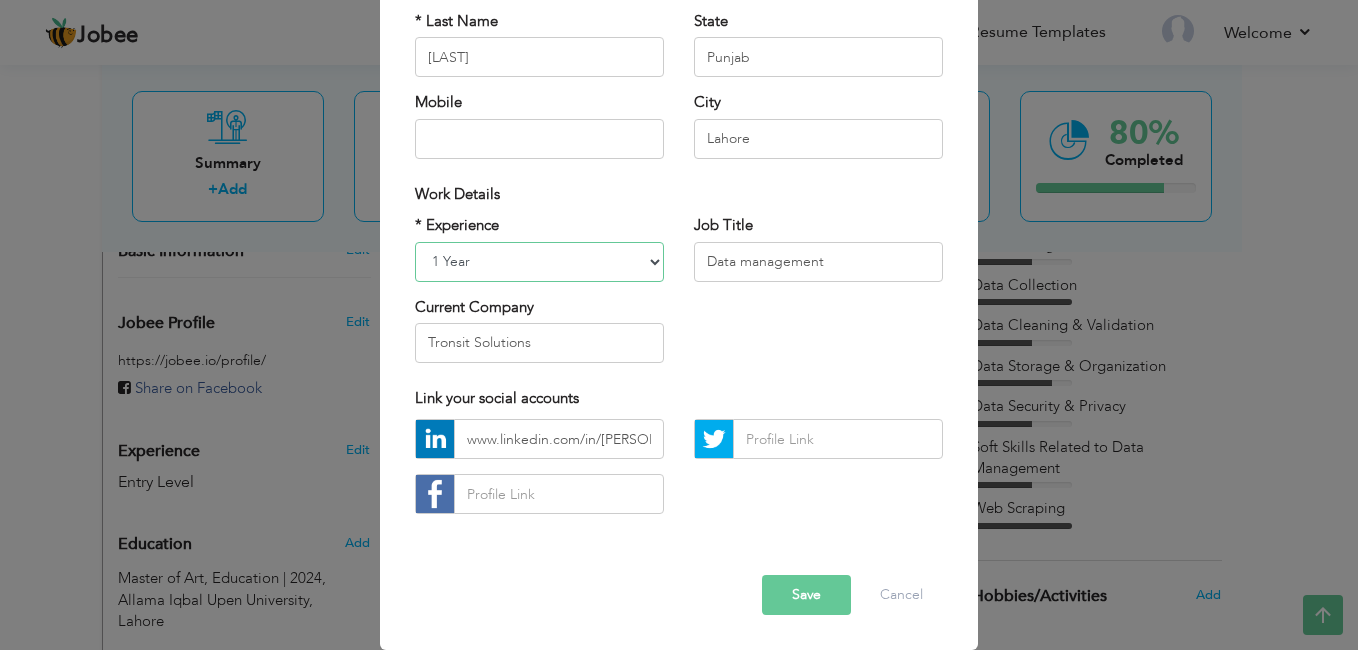 select on "number:12" 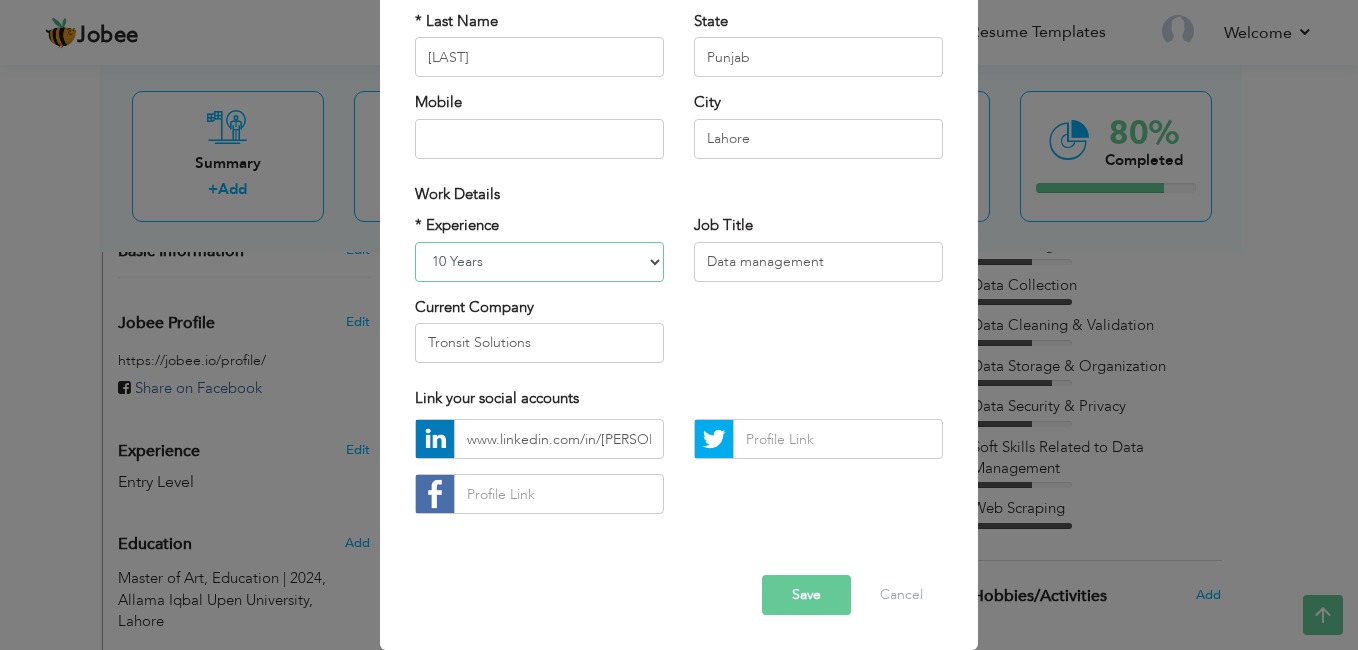 click on "Entry Level Less than 1 Year 1 Year 2 Years 3 Years 4 Years 5 Years 6 Years 7 Years 8 Years 9 Years 10 Years 11 Years 12 Years 13 Years 14 Years 15 Years 16 Years 17 Years 18 Years 19 Years 20 Years 21 Years 22 Years 23 Years 24 Years 25 Years 26 Years 27 Years 28 Years 29 Years 30 Years 31 Years 32 Years 33 Years 34 Years 35 Years More than 35 Years" at bounding box center (539, 262) 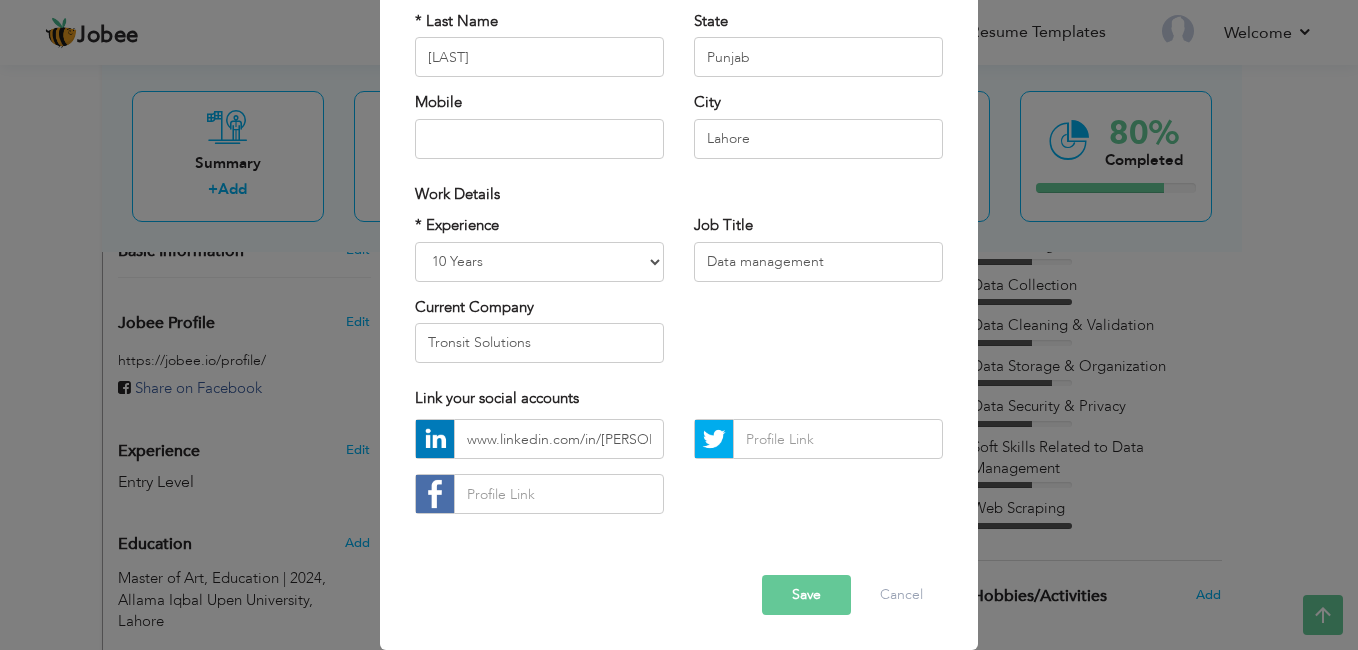 click on "Save" at bounding box center (806, 595) 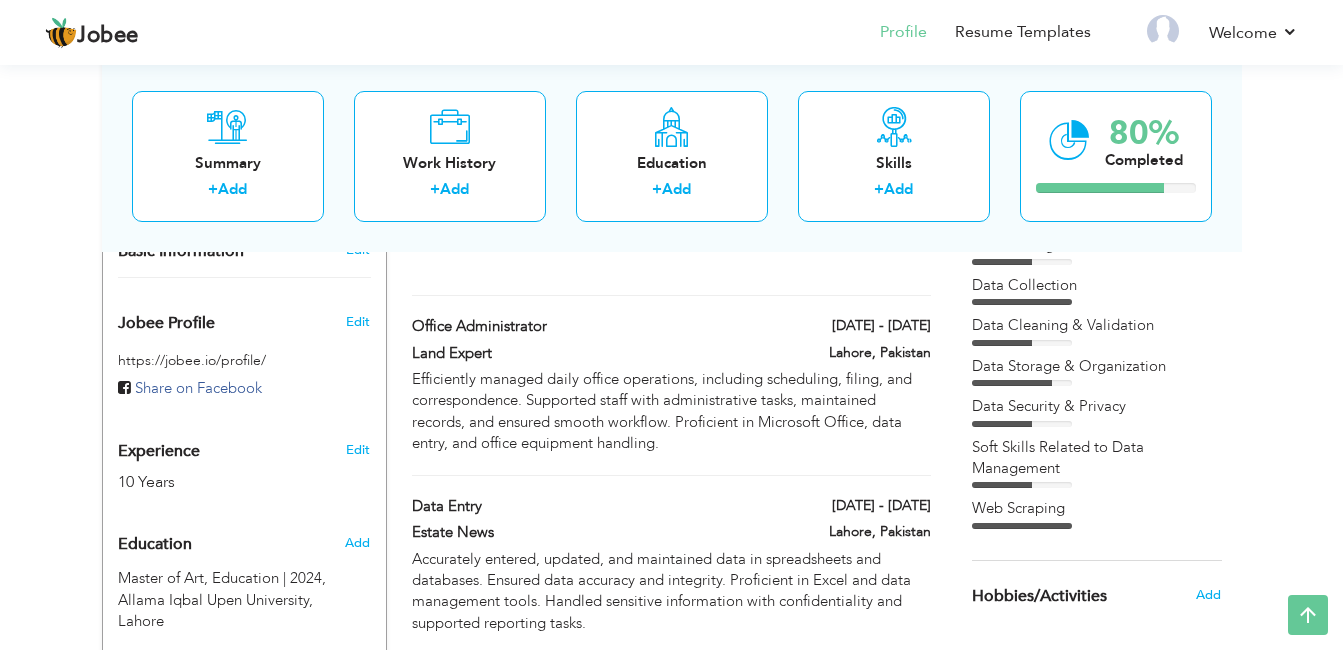 drag, startPoint x: 1340, startPoint y: 357, endPoint x: 1356, endPoint y: 309, distance: 50.596443 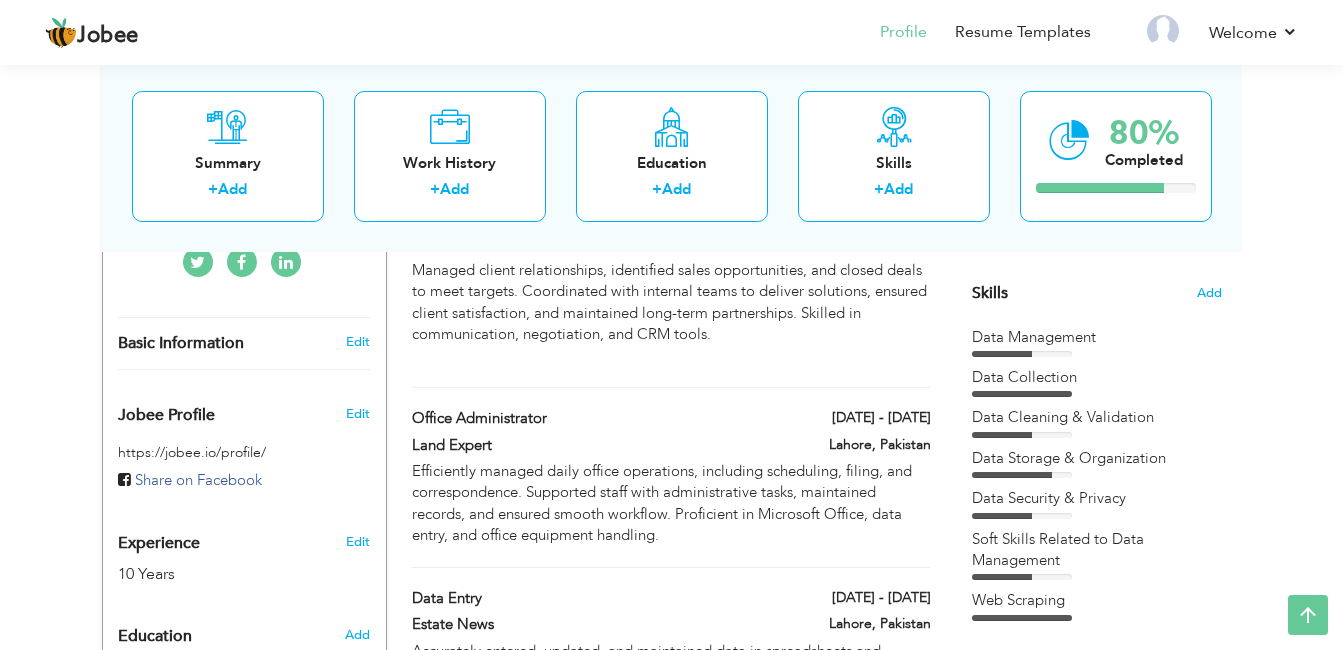 scroll, scrollTop: 0, scrollLeft: 0, axis: both 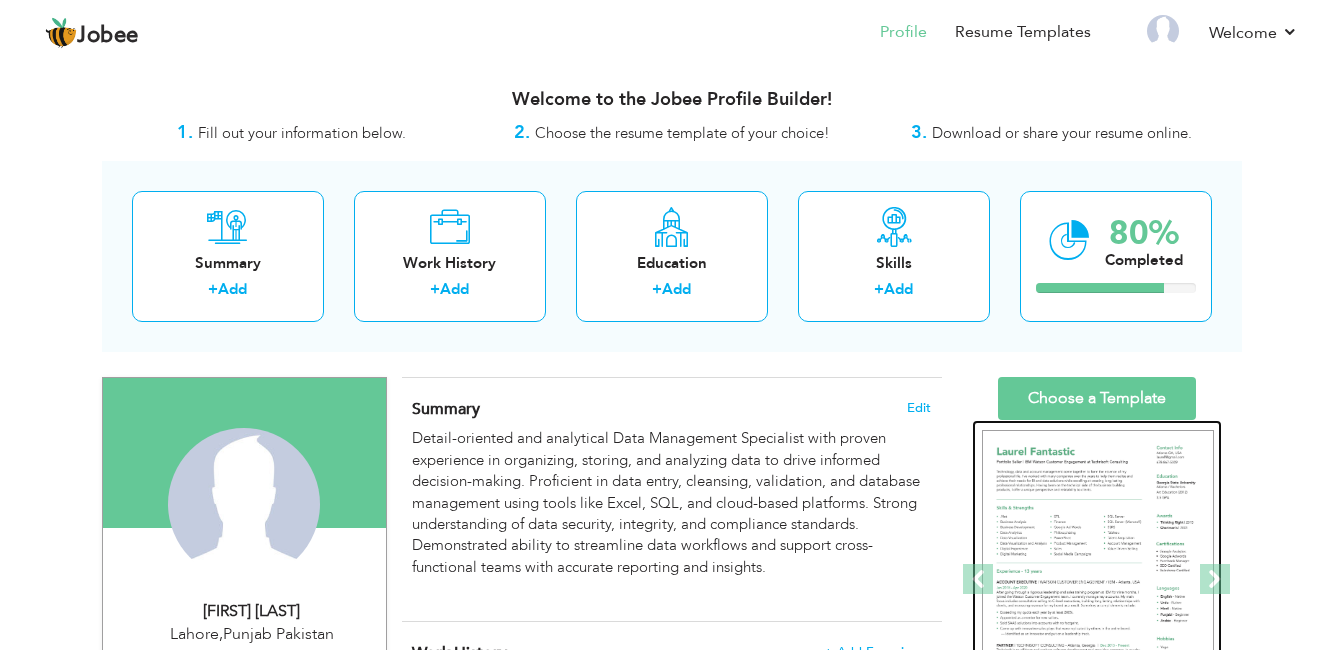 click at bounding box center (1098, 580) 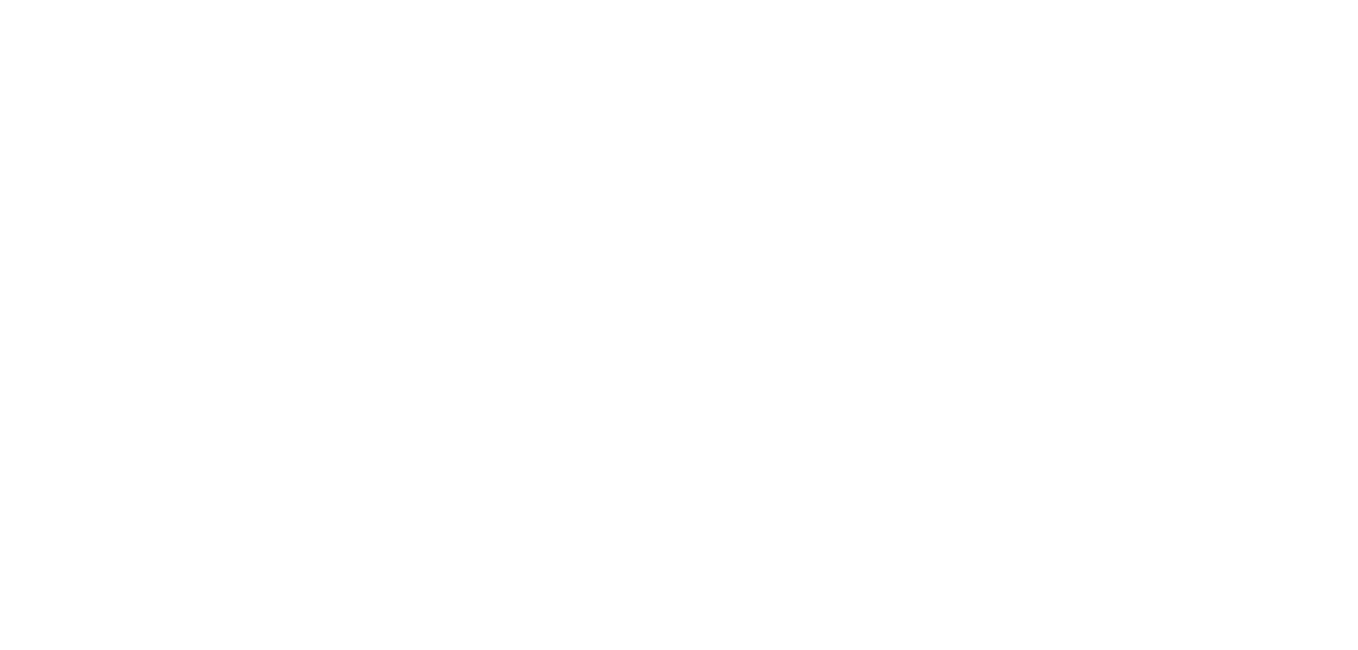scroll, scrollTop: 0, scrollLeft: 0, axis: both 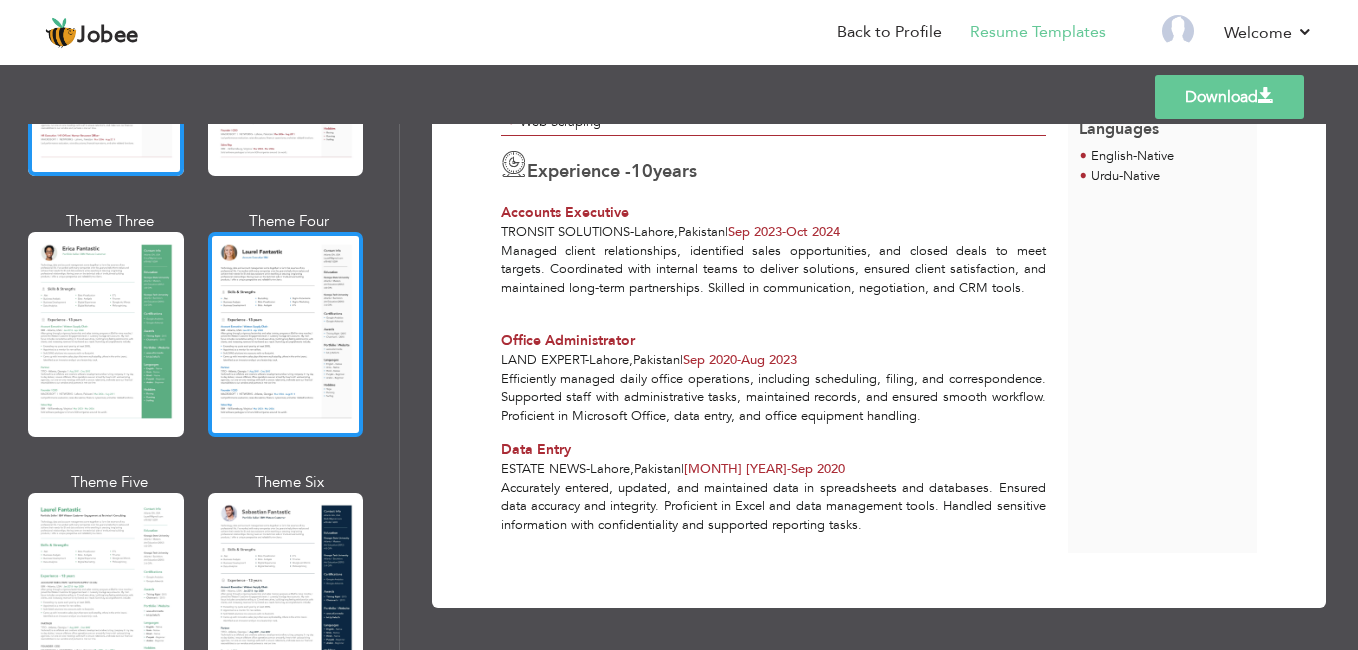 click at bounding box center [286, 334] 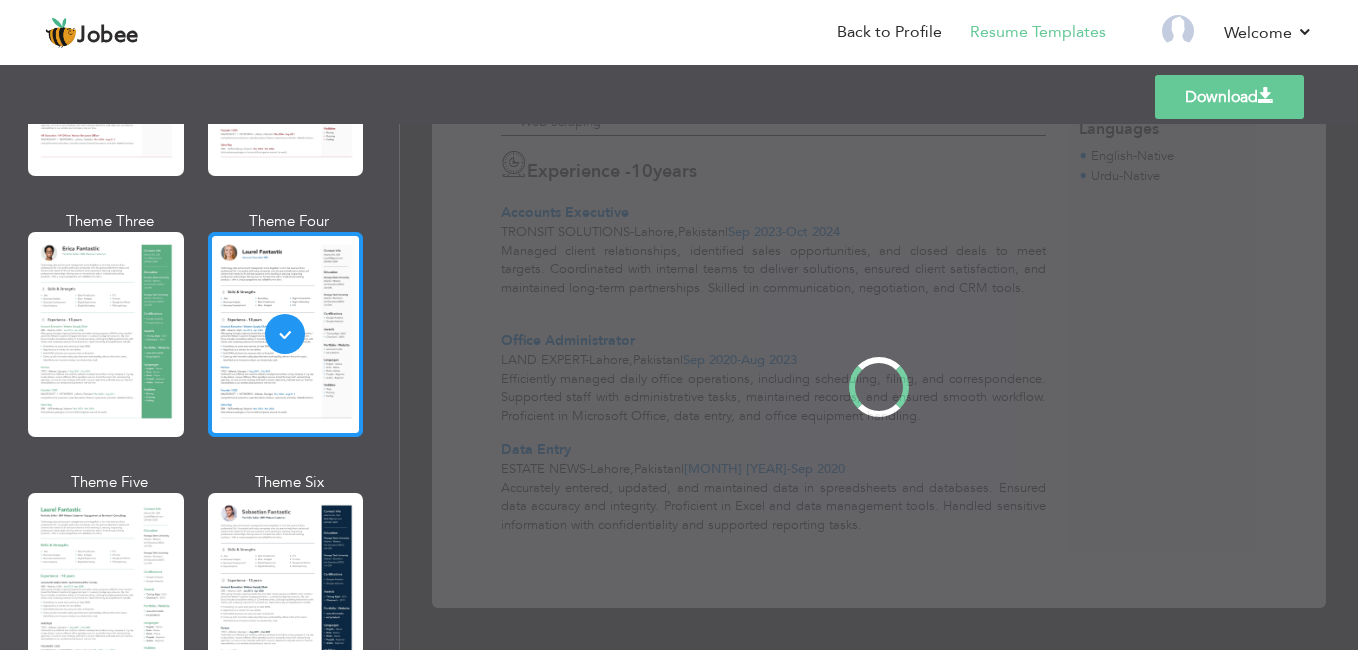 scroll, scrollTop: 0, scrollLeft: 0, axis: both 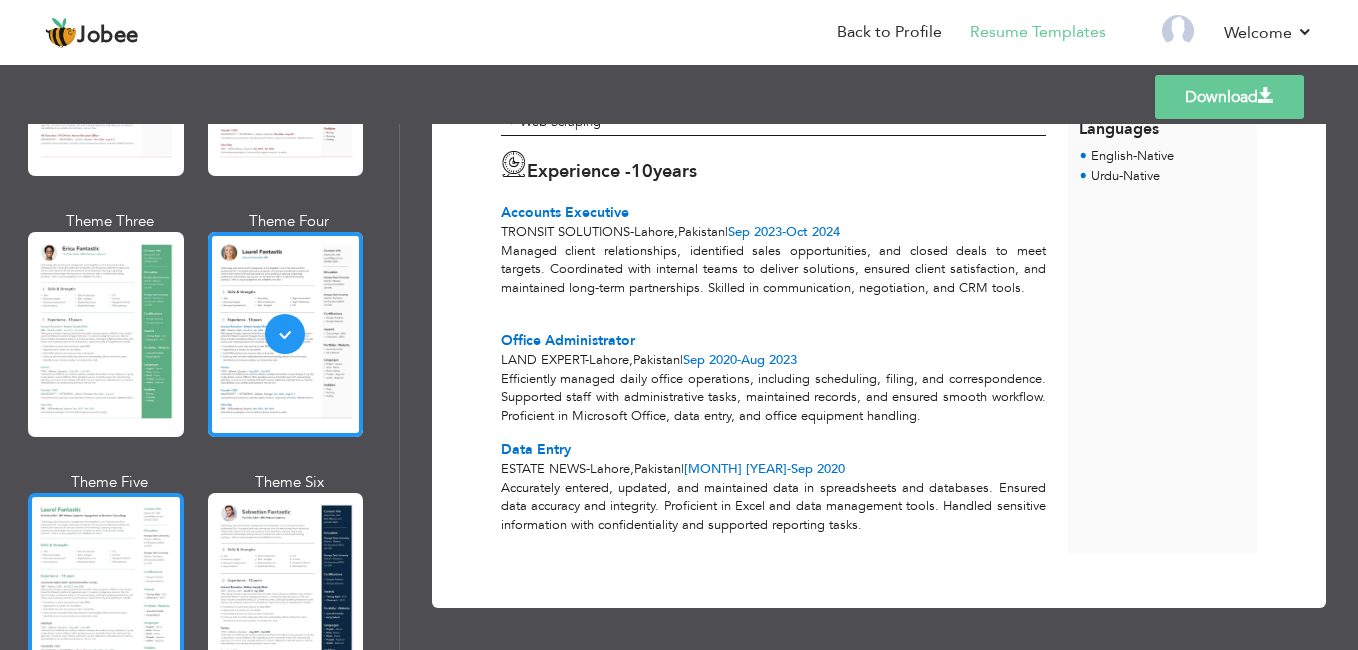 click at bounding box center [106, 595] 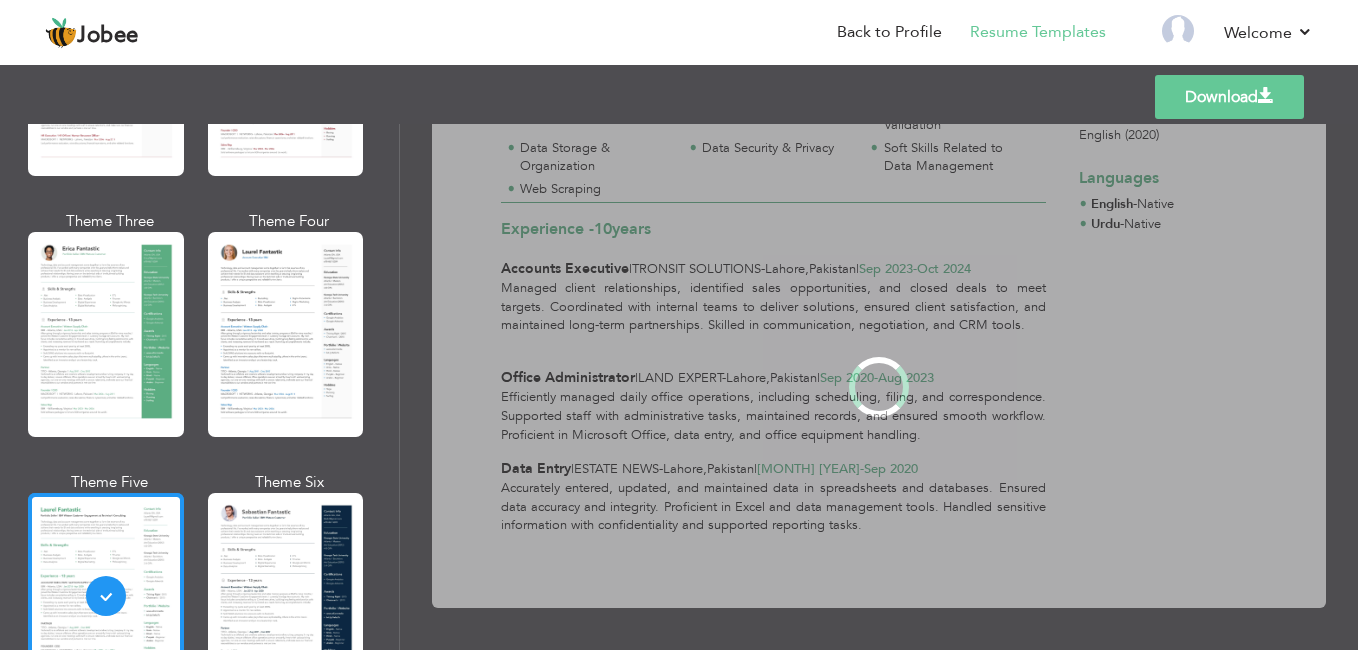 scroll, scrollTop: 0, scrollLeft: 0, axis: both 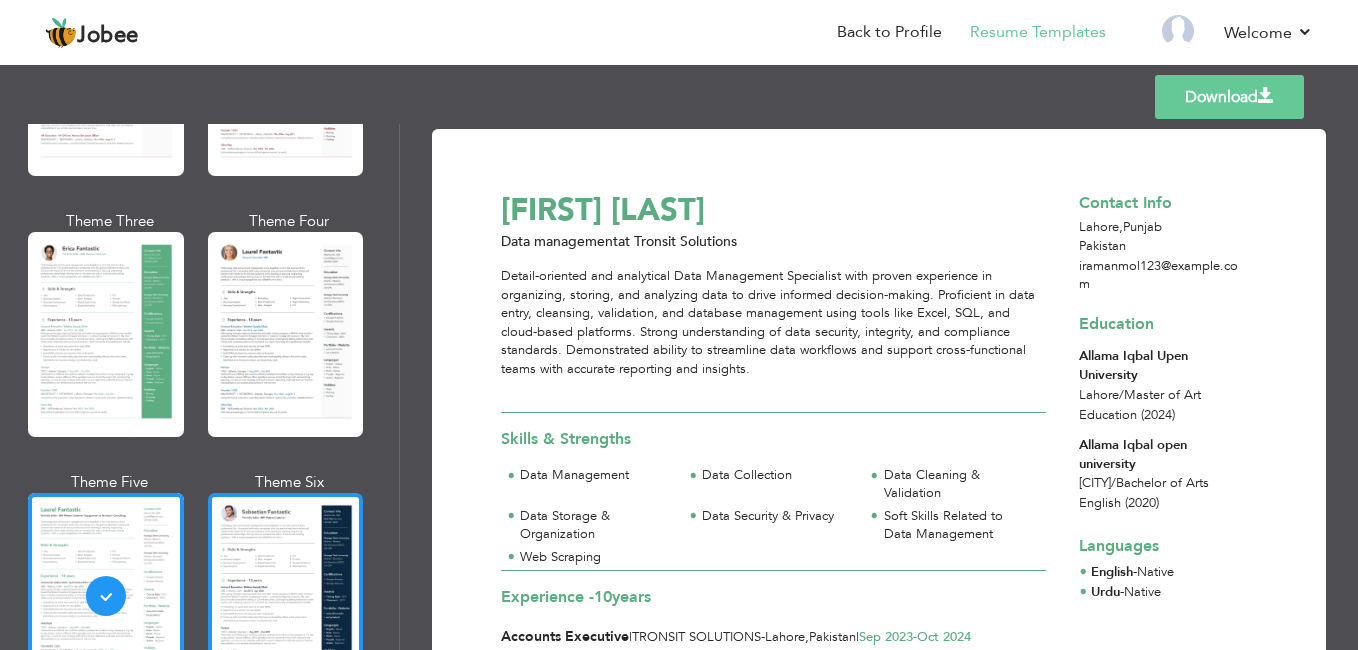 click at bounding box center [286, 595] 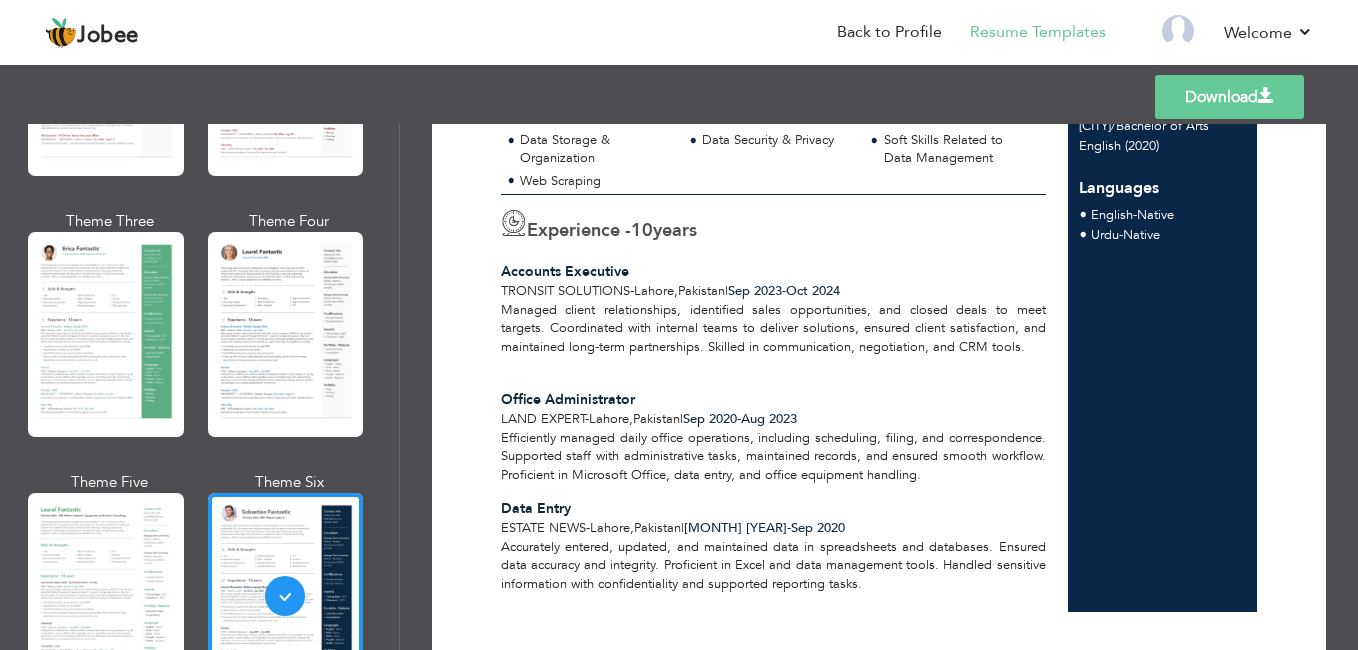 scroll, scrollTop: 446, scrollLeft: 0, axis: vertical 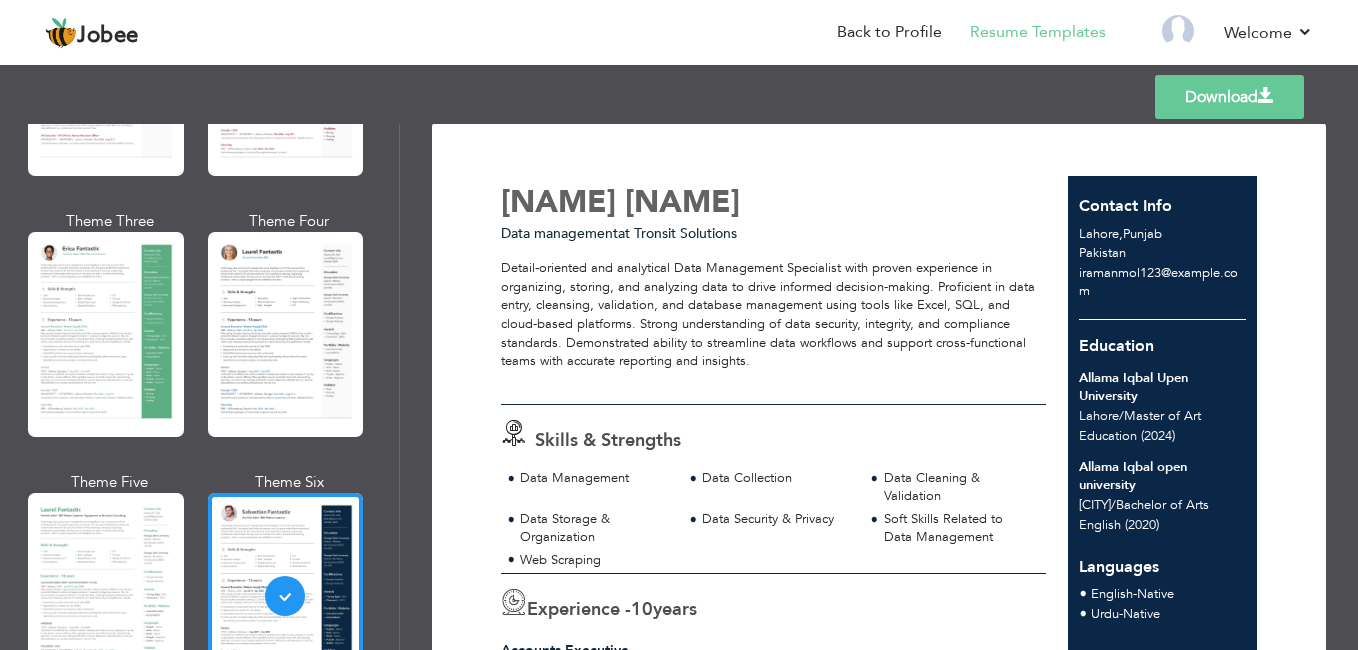click on "Download" at bounding box center (1229, 97) 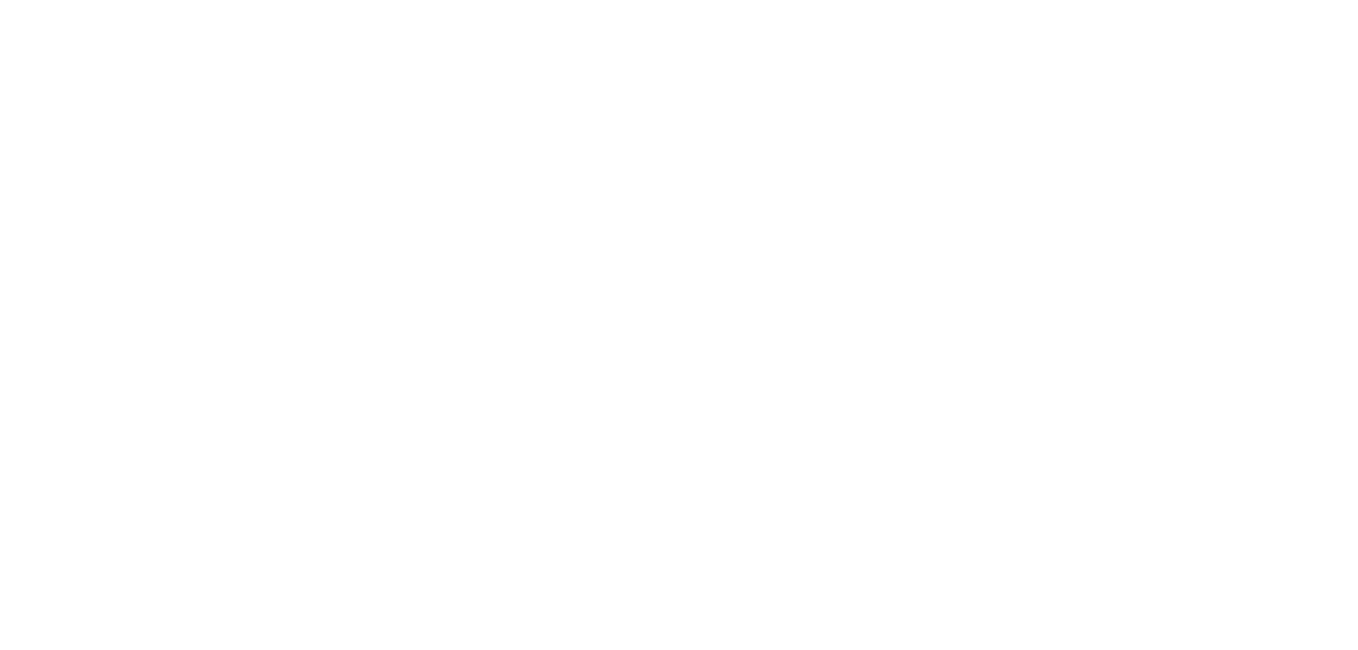 scroll, scrollTop: 0, scrollLeft: 0, axis: both 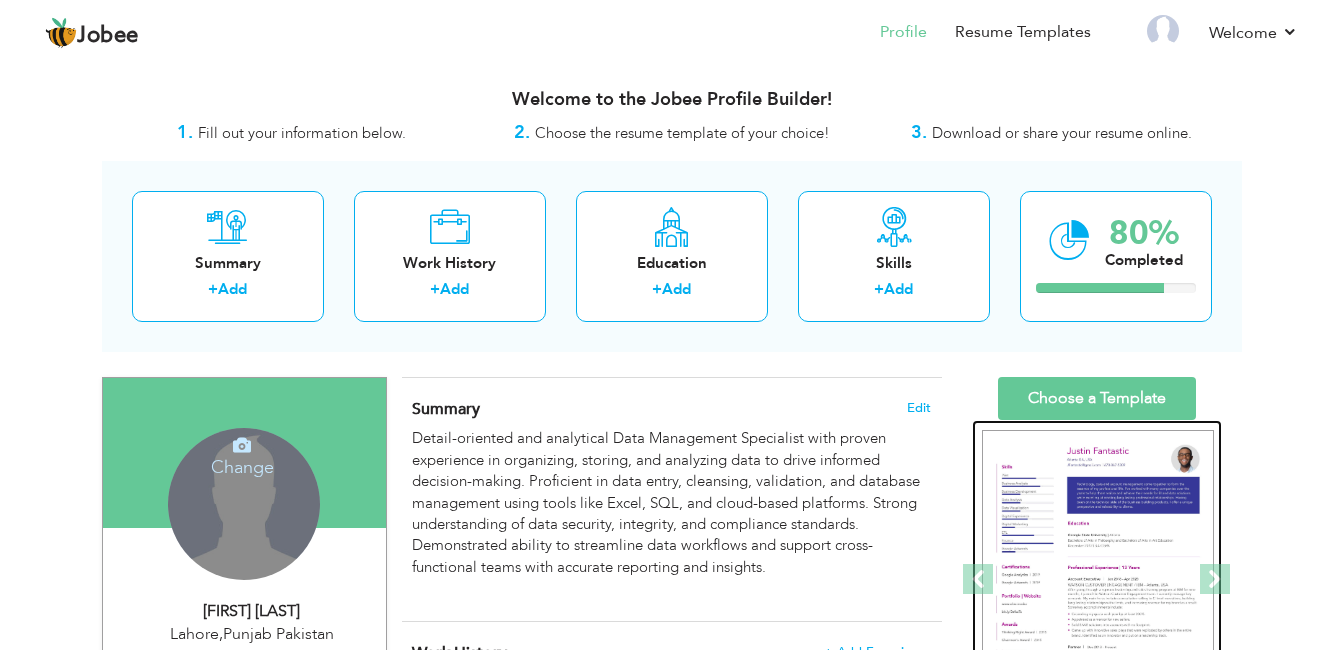 click at bounding box center (1098, 580) 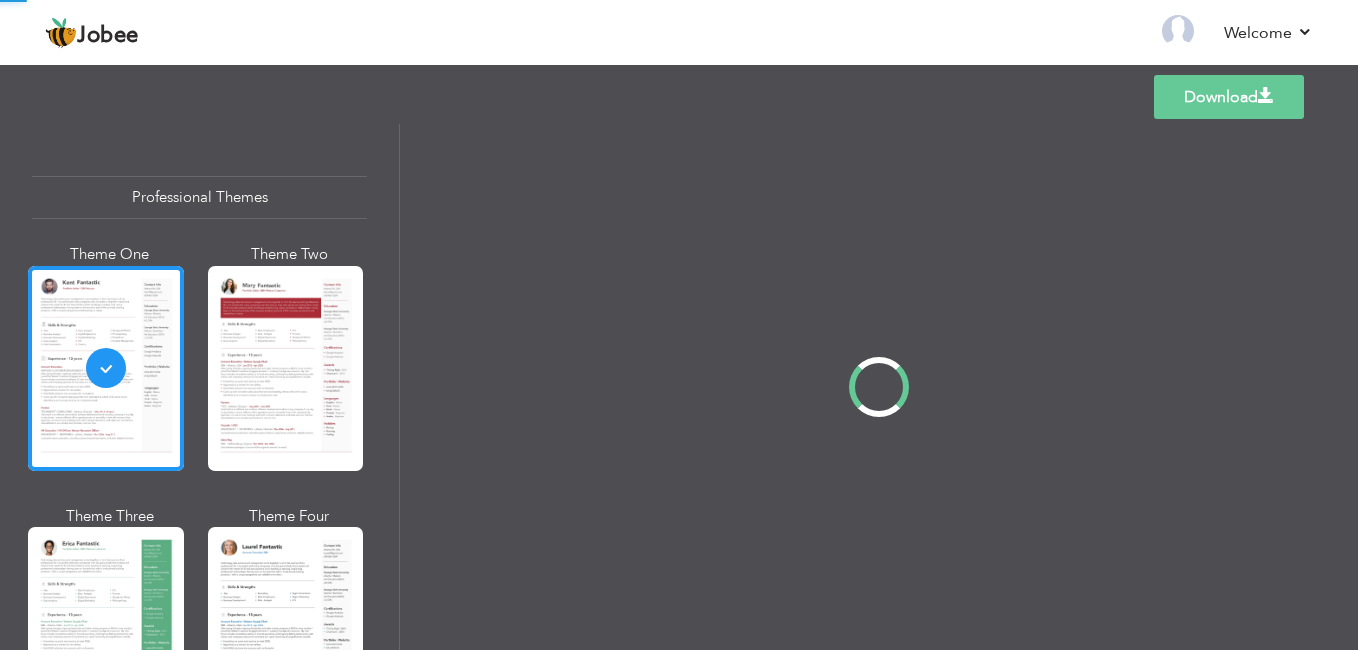 scroll, scrollTop: 0, scrollLeft: 0, axis: both 